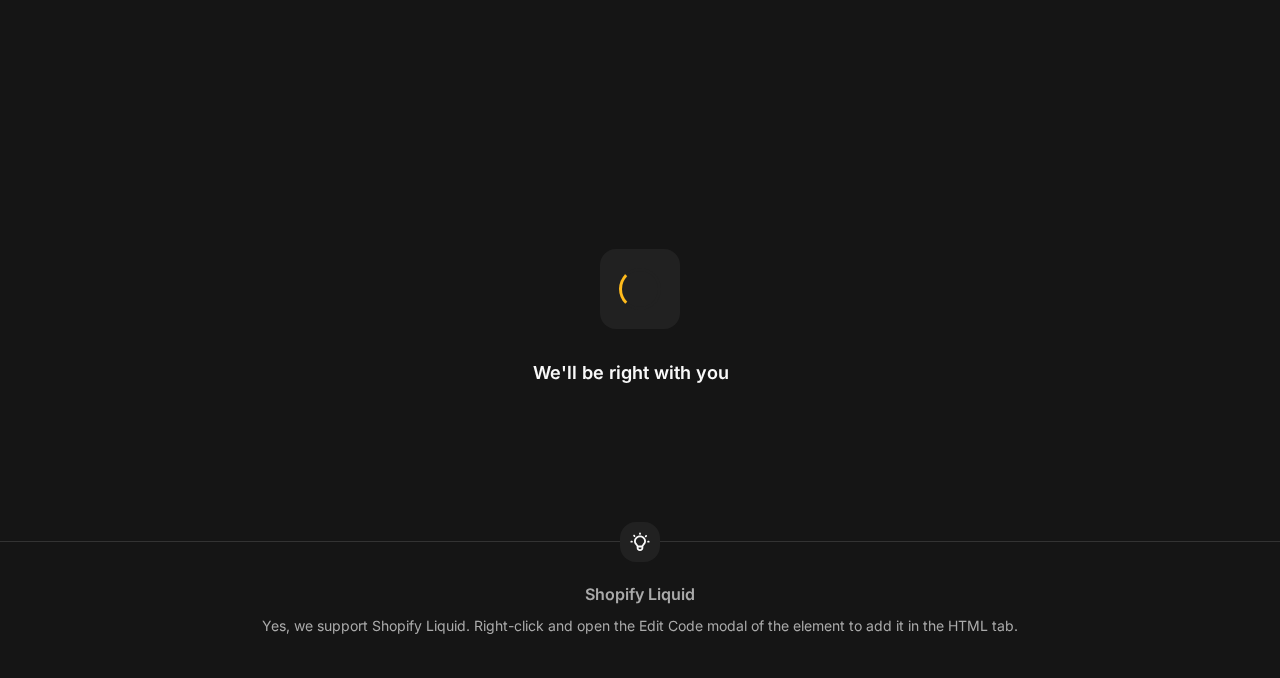 scroll, scrollTop: 0, scrollLeft: 0, axis: both 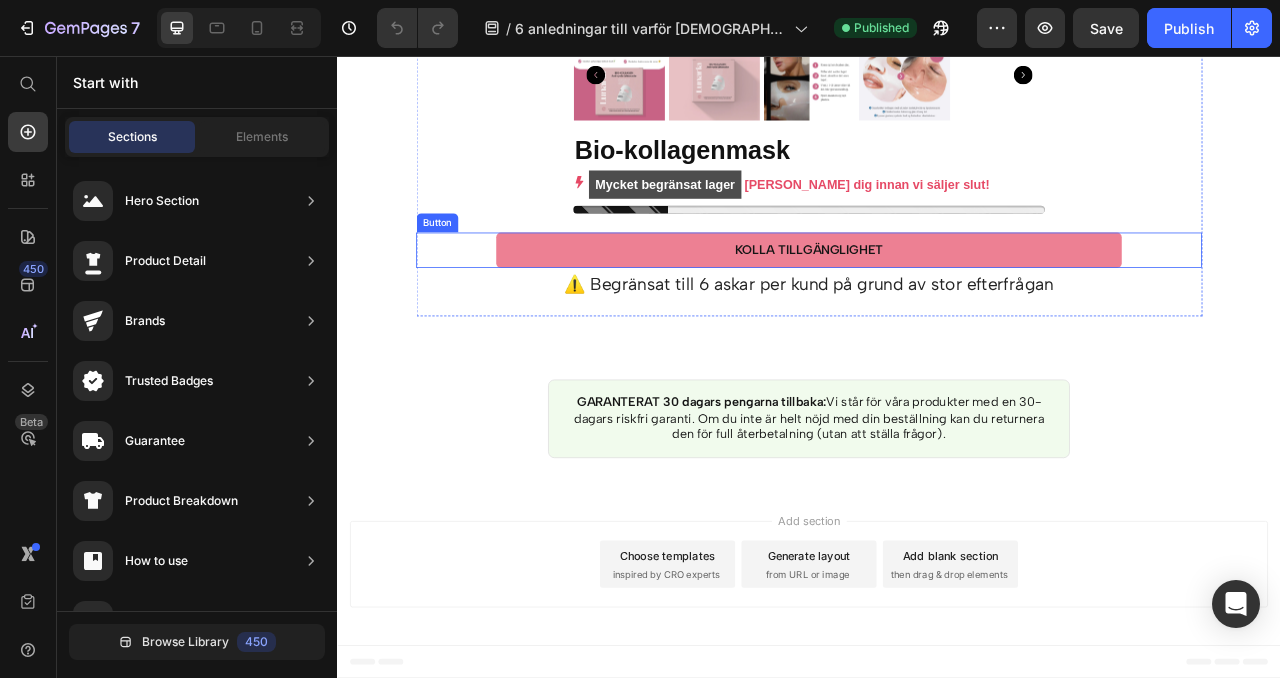 click on "KOLLA TILLGÄNGLIGHET Button" at bounding box center [937, 303] 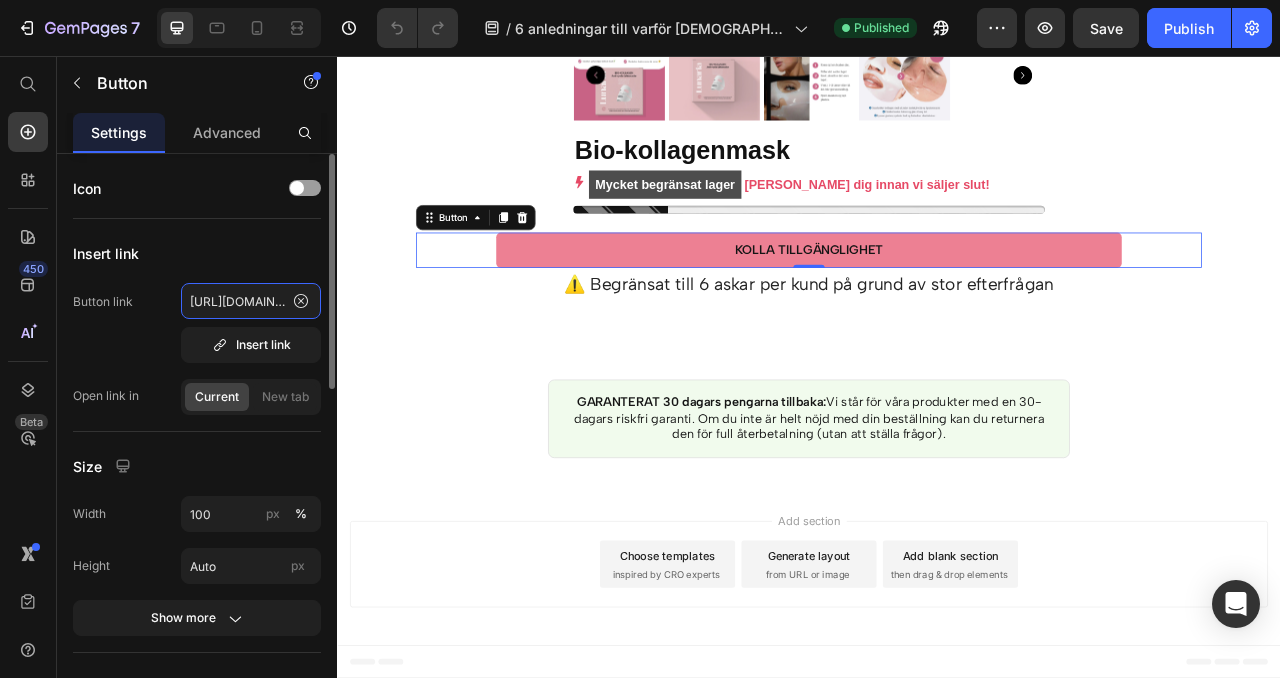 click on "https://lunariaskin.com/products/collagen" 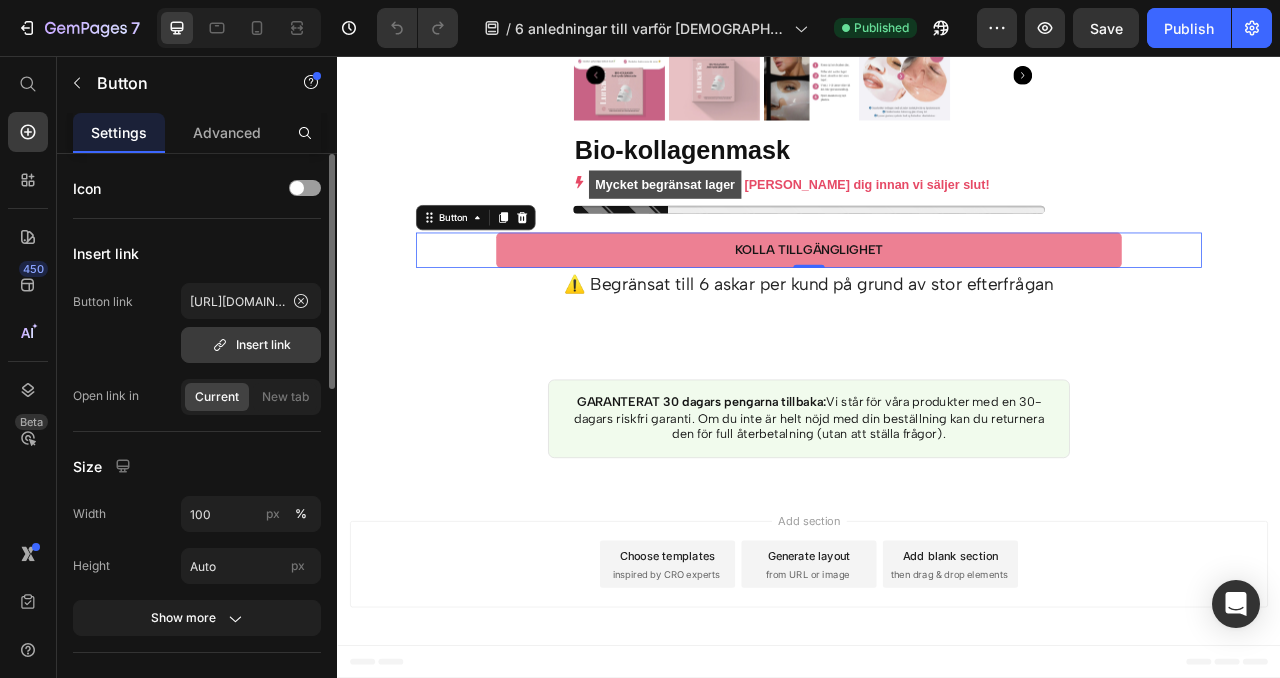click on "Insert link" at bounding box center [251, 345] 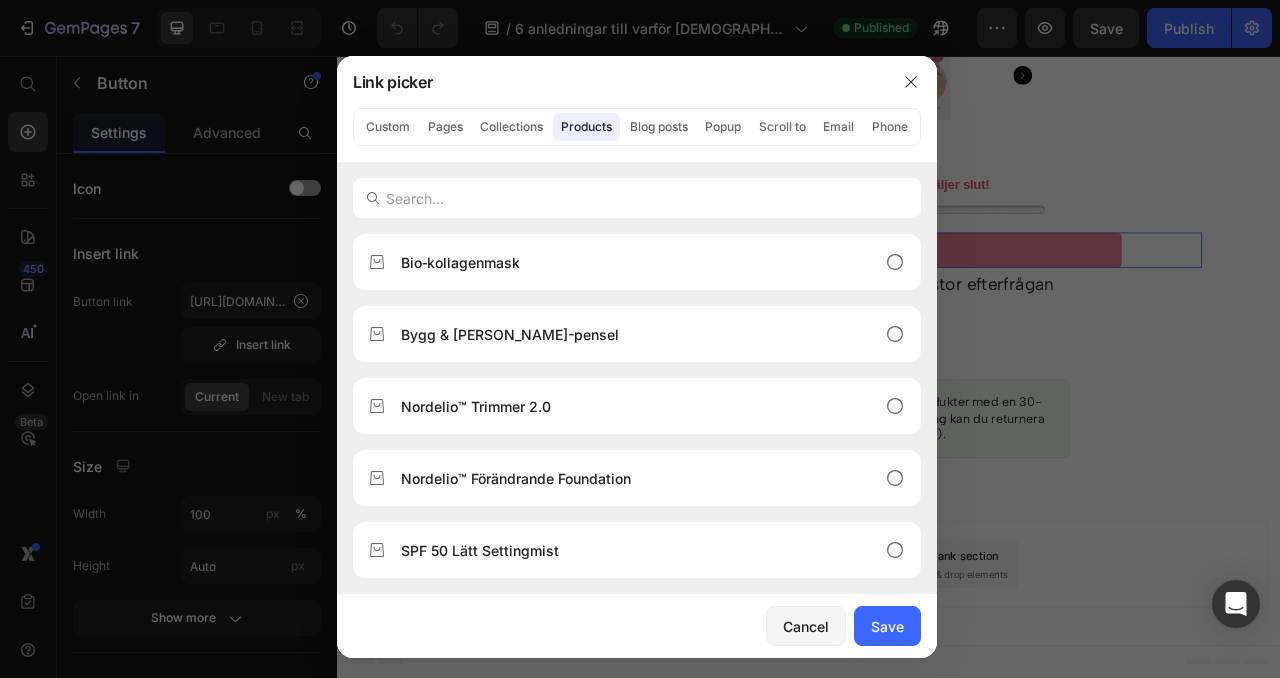 click on "Products" 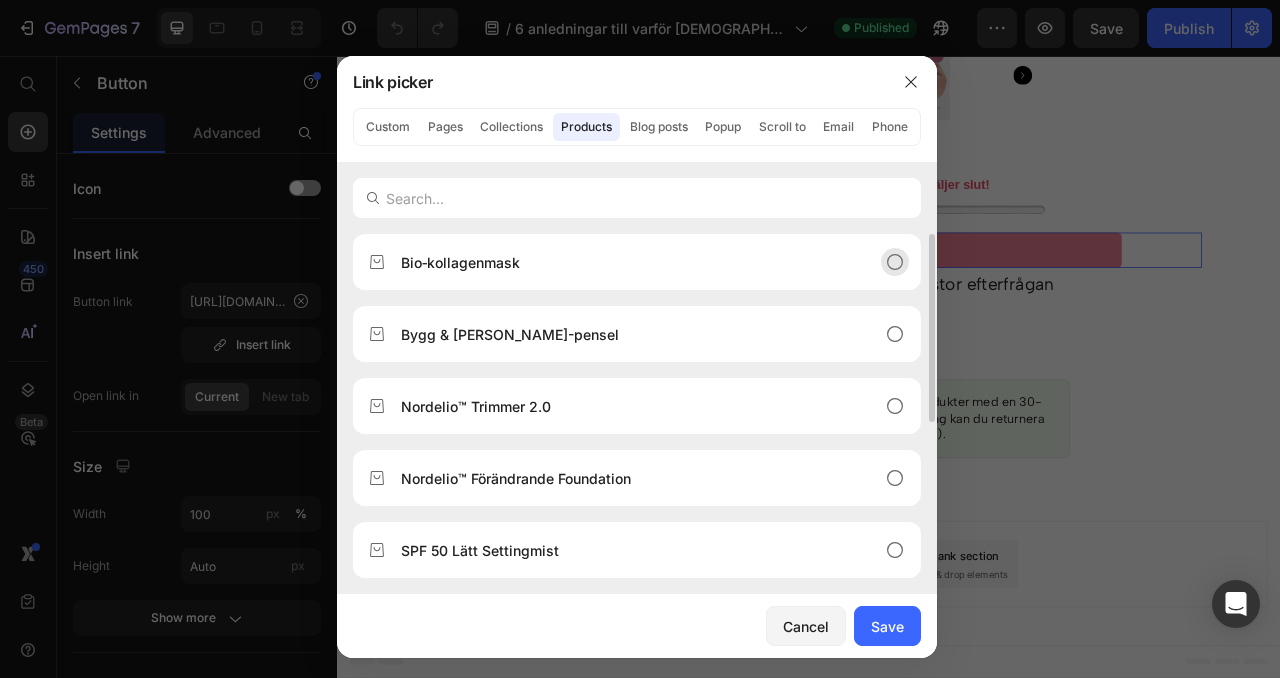 click on "Bio‑kollagenmask" at bounding box center (460, 262) 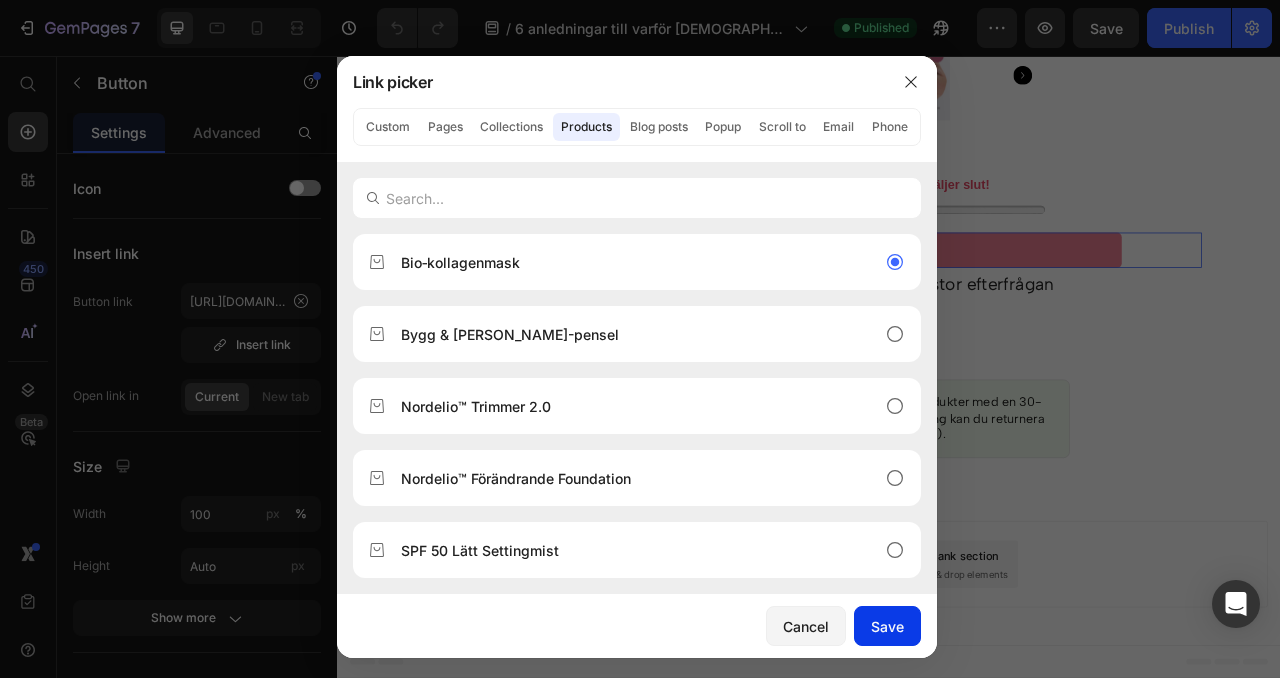 click on "Save" at bounding box center (887, 626) 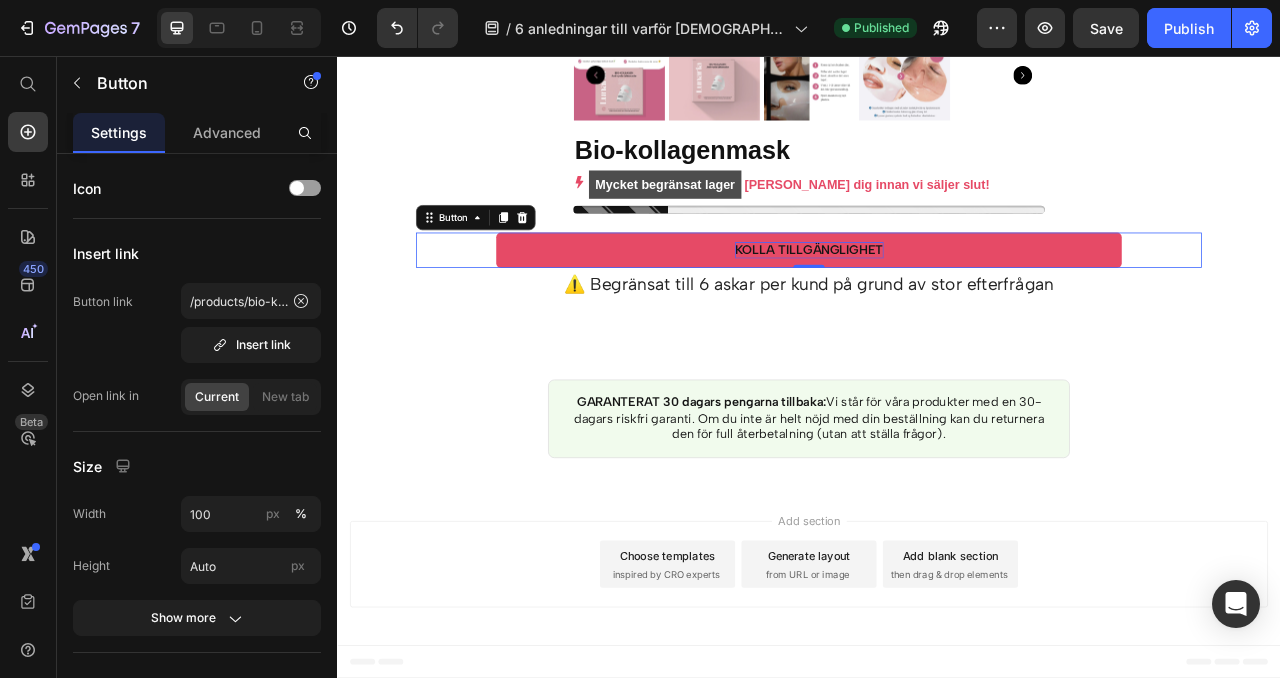 click on "KOLLA TILLGÄNGLIGHET" at bounding box center (937, 302) 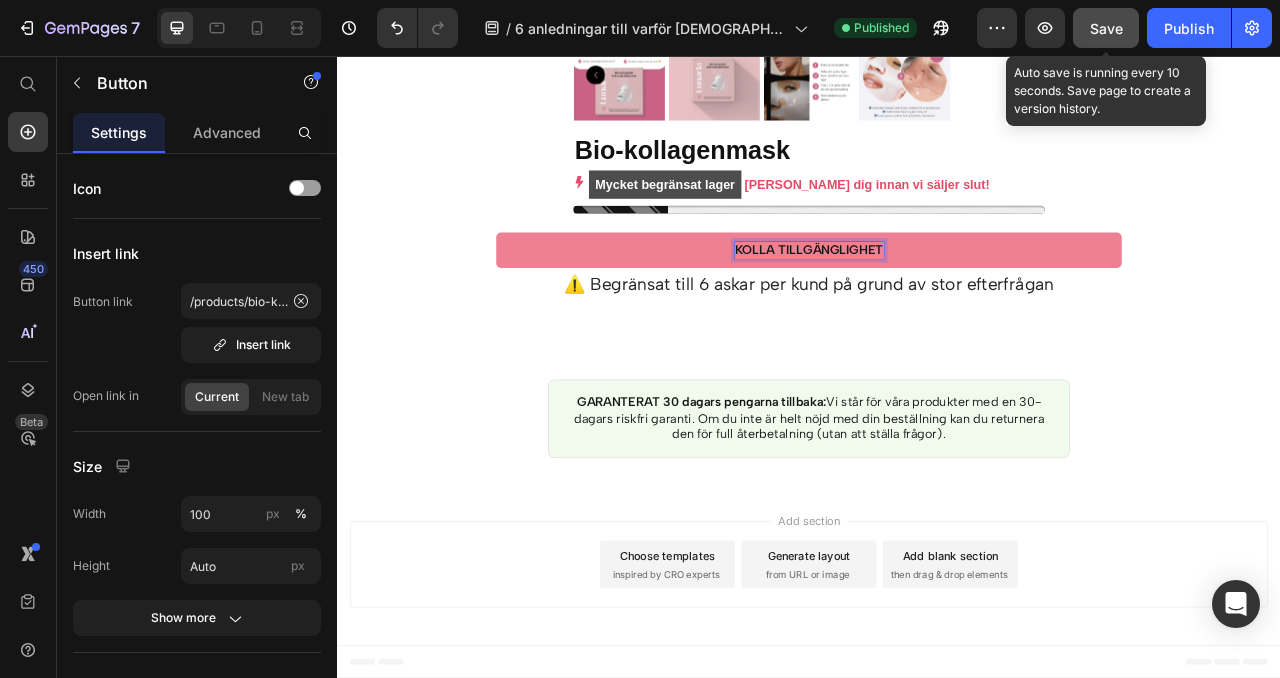 click on "Save" at bounding box center [1106, 28] 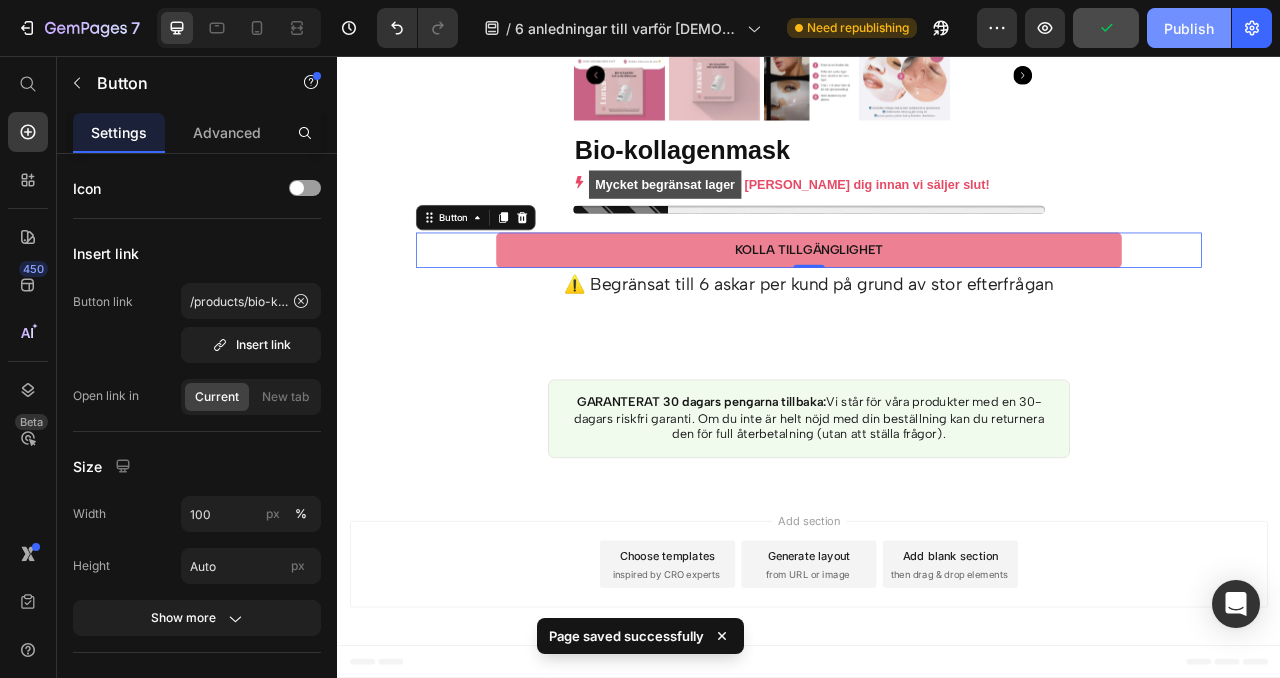 click on "Publish" 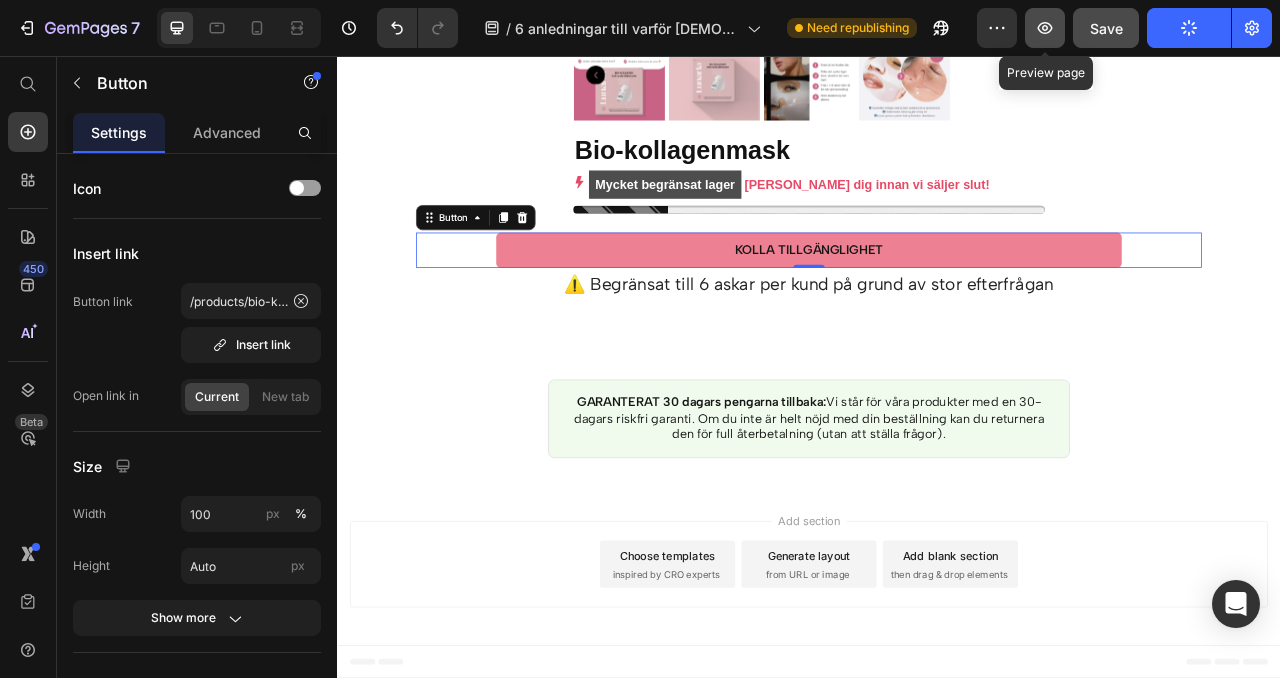 click 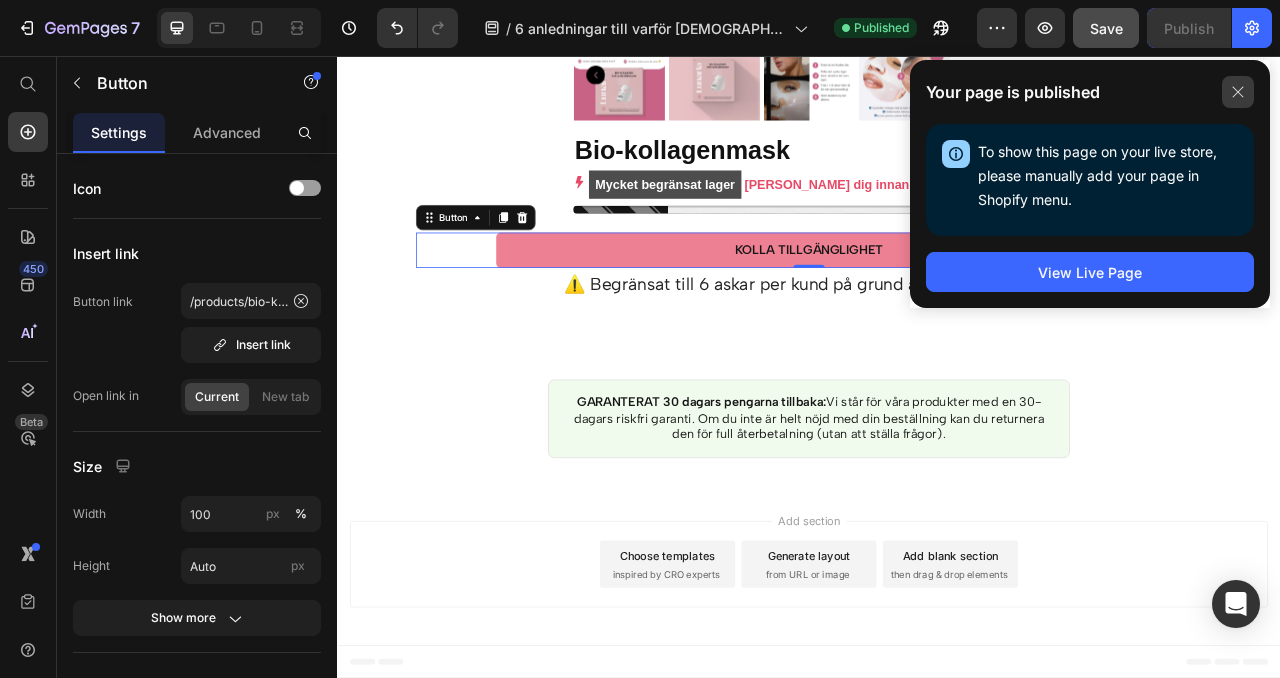 click 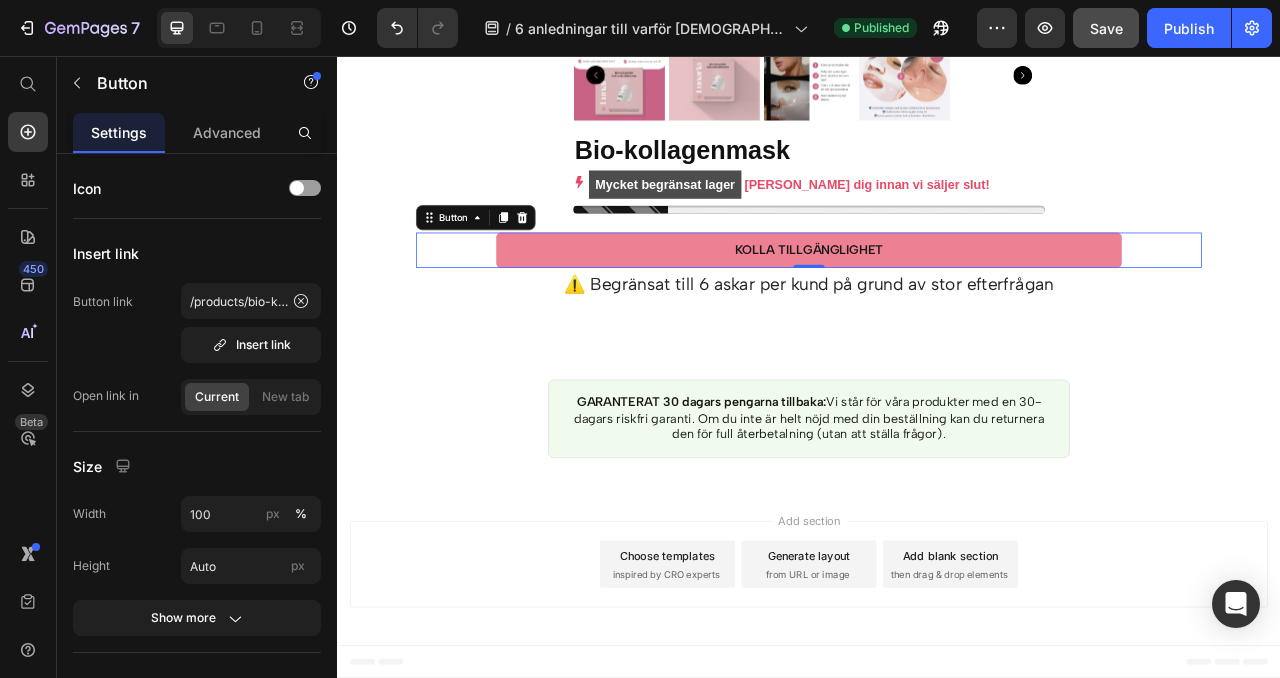 click at bounding box center (239, 28) 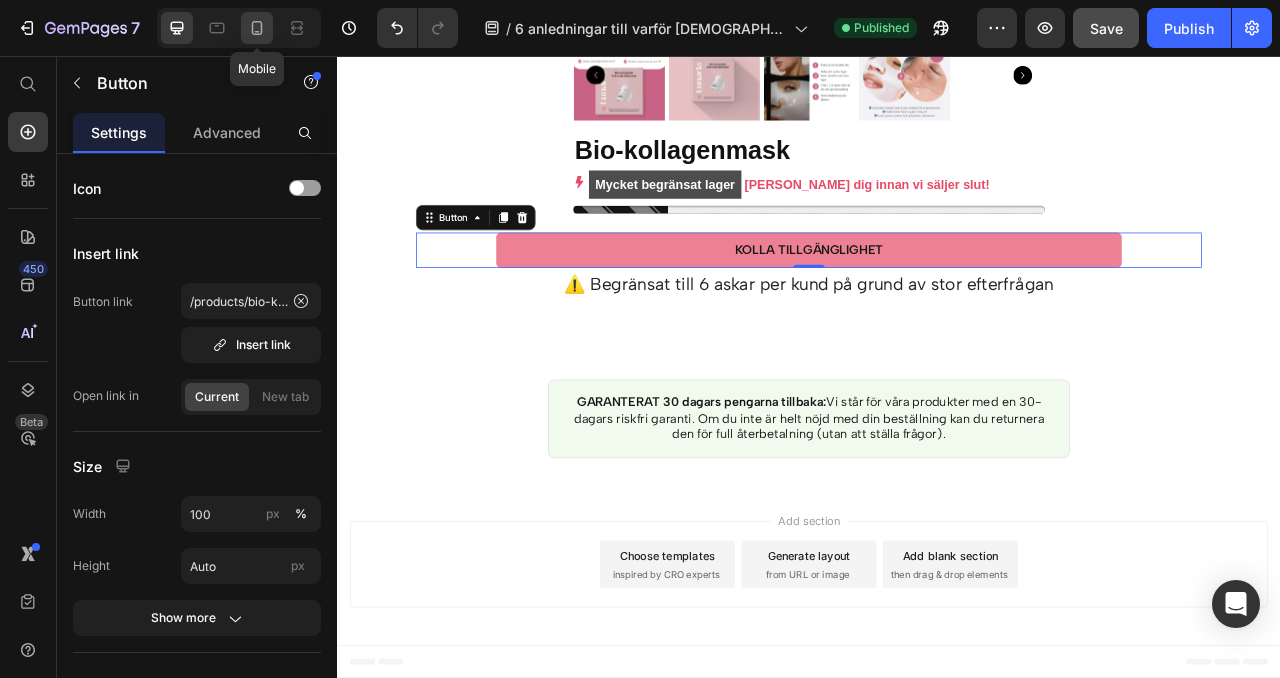 click 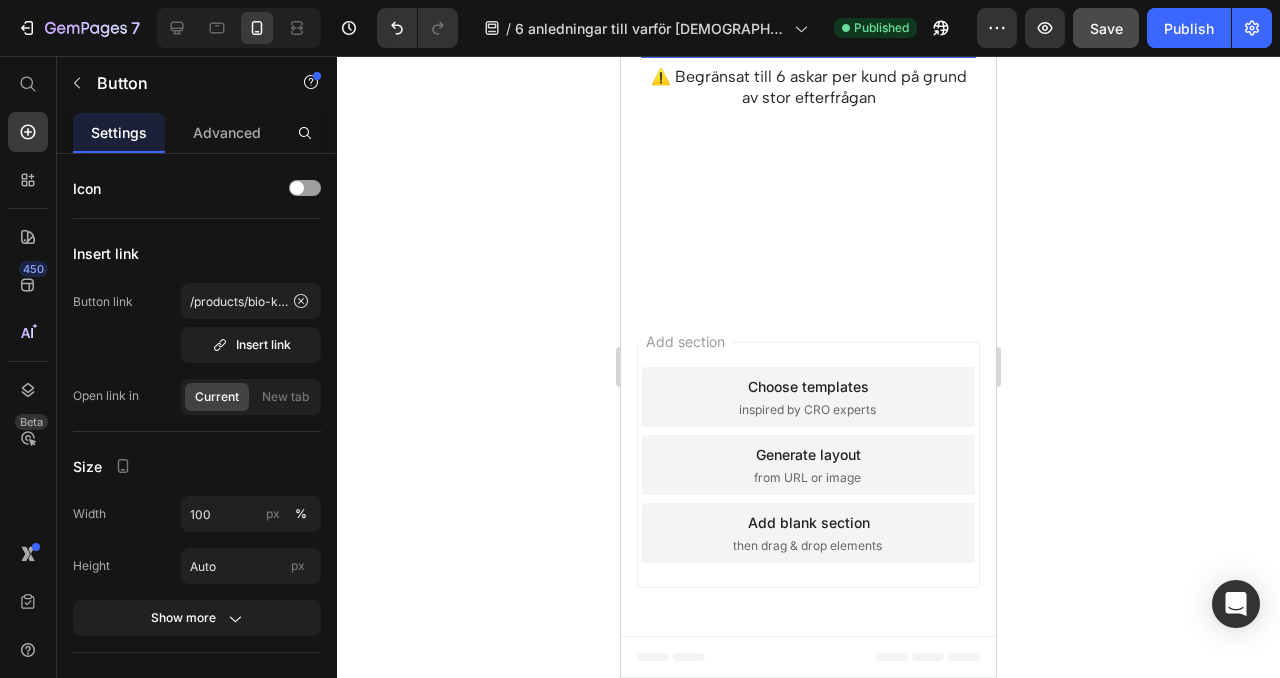 scroll, scrollTop: 7517, scrollLeft: 0, axis: vertical 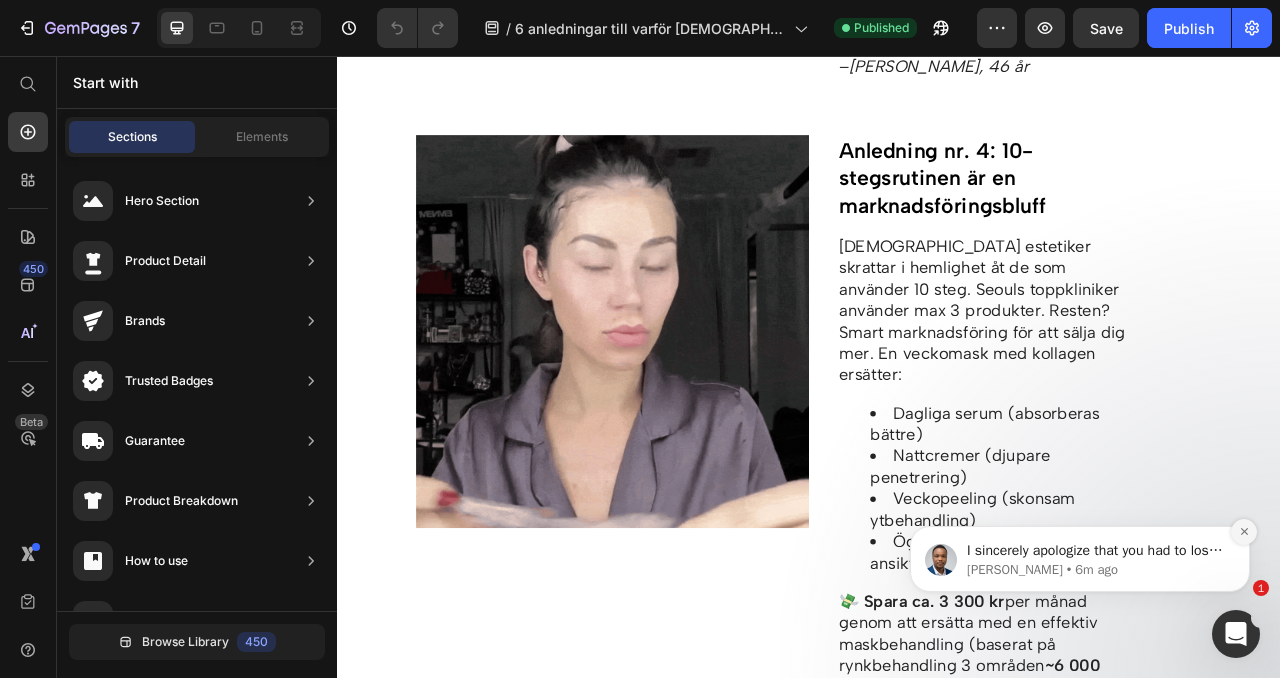 click at bounding box center [1244, 532] 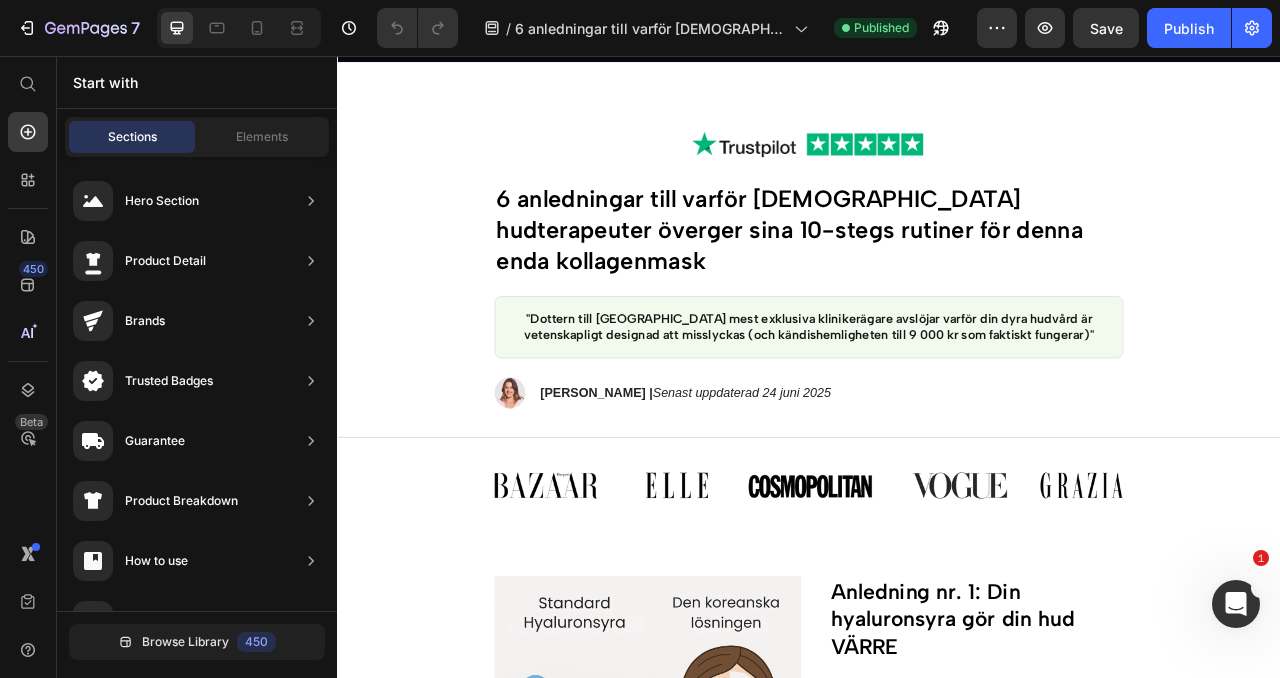 scroll, scrollTop: 0, scrollLeft: 0, axis: both 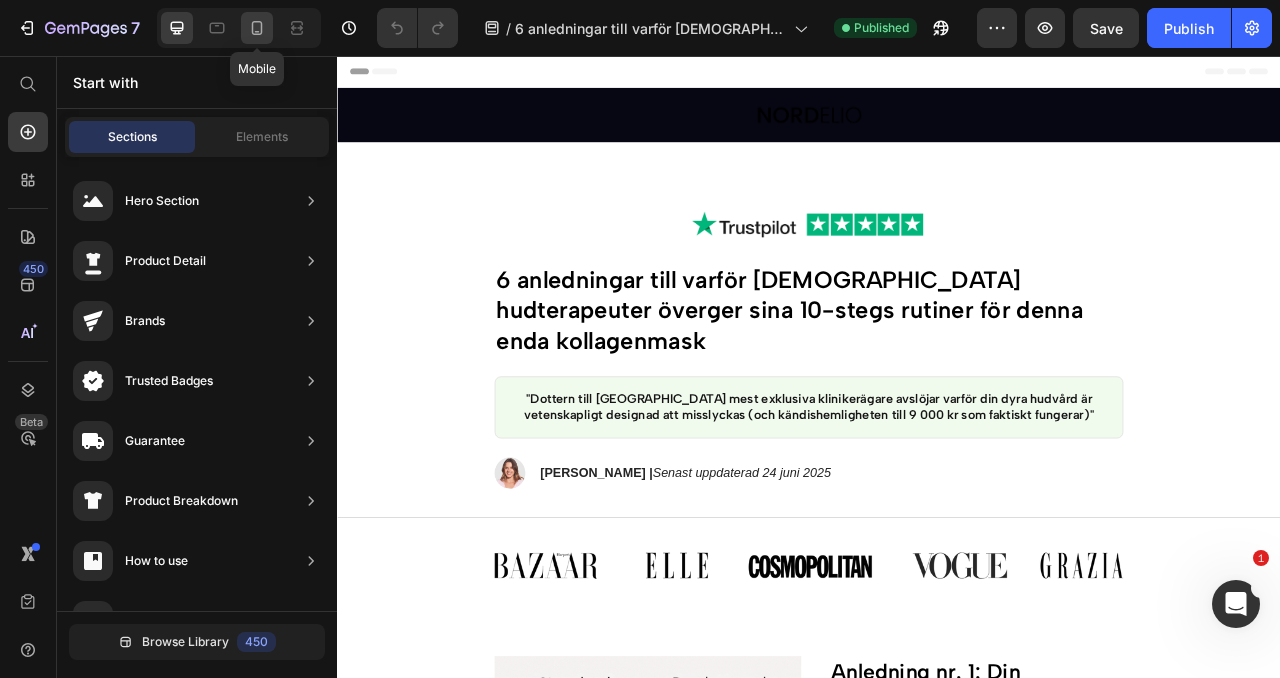click 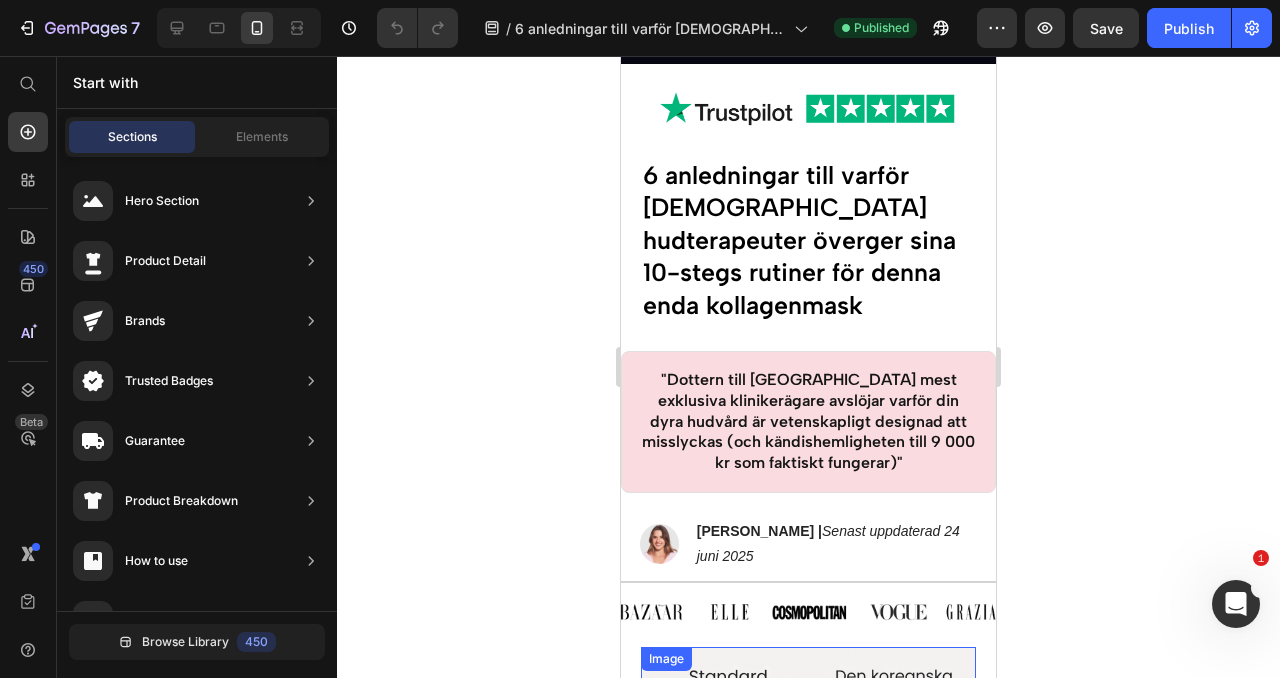 scroll, scrollTop: 7, scrollLeft: 0, axis: vertical 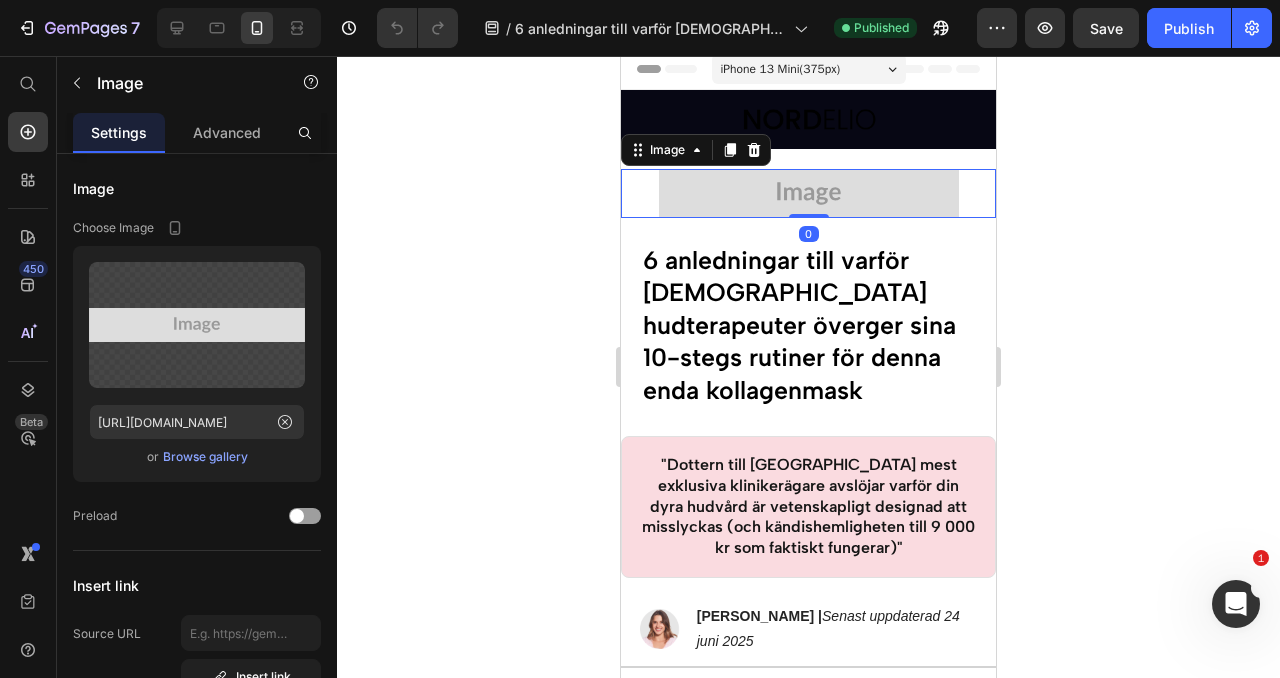 click at bounding box center [808, 193] 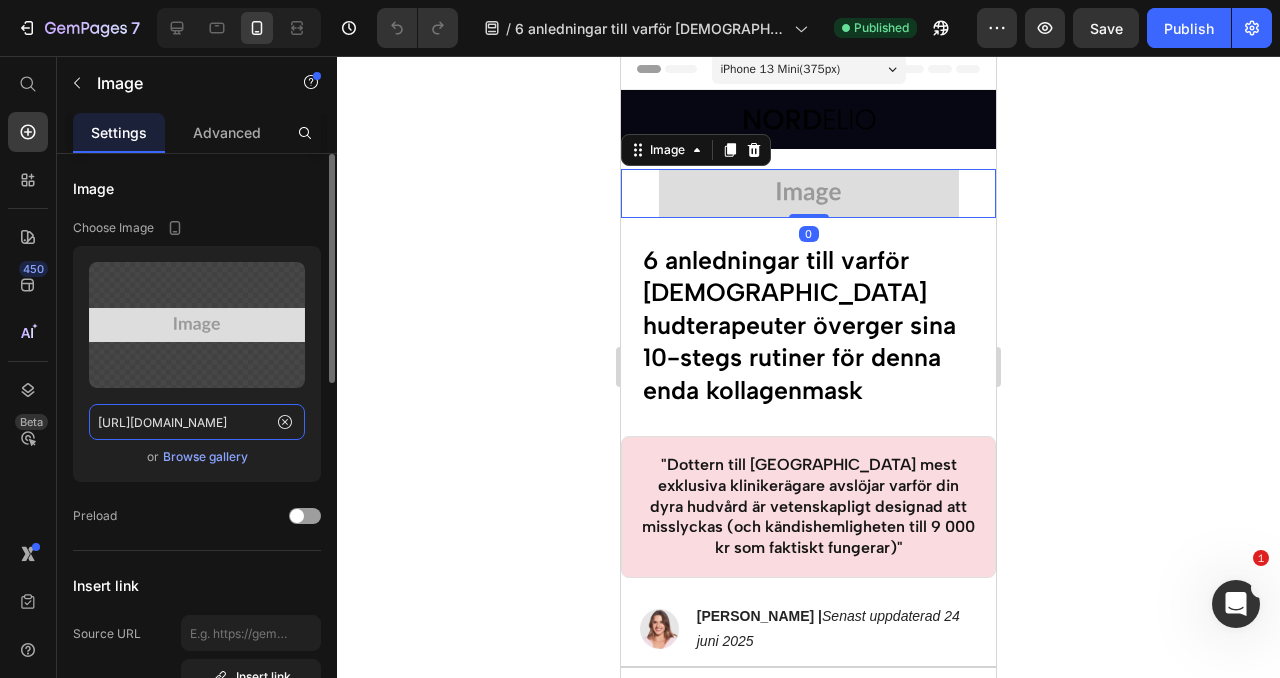 click on "https://placehold.co/600x97?text=Image" 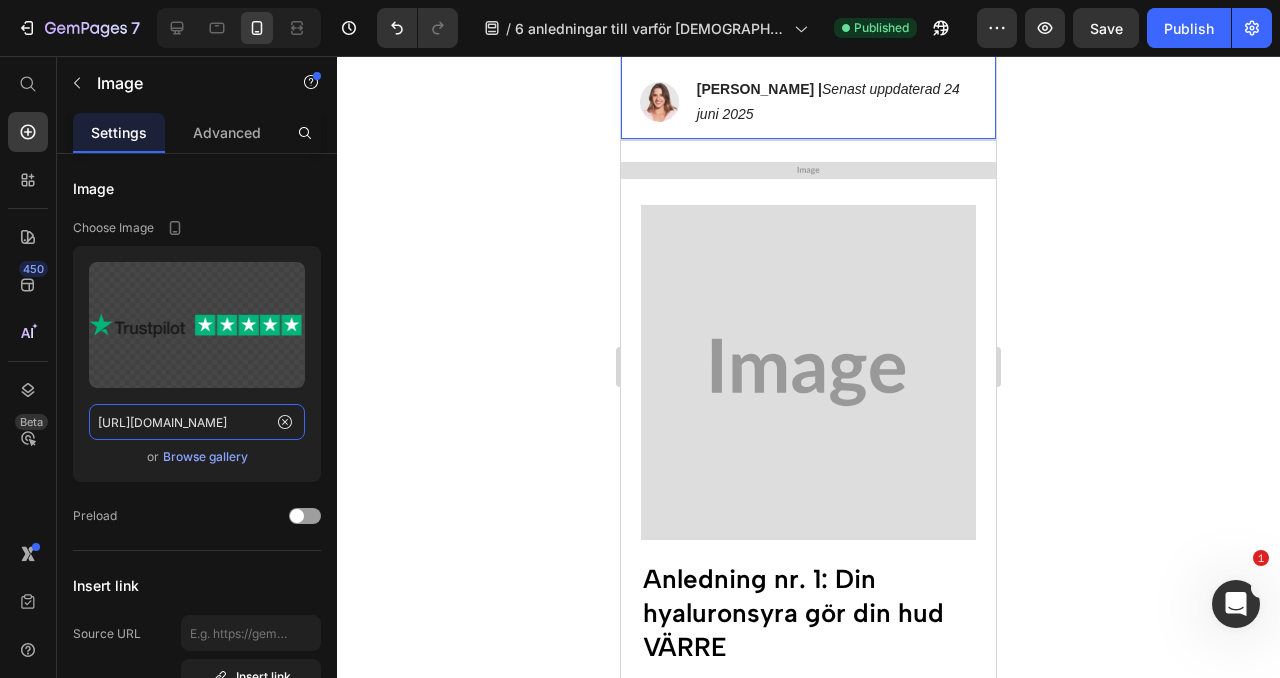 scroll, scrollTop: 535, scrollLeft: 0, axis: vertical 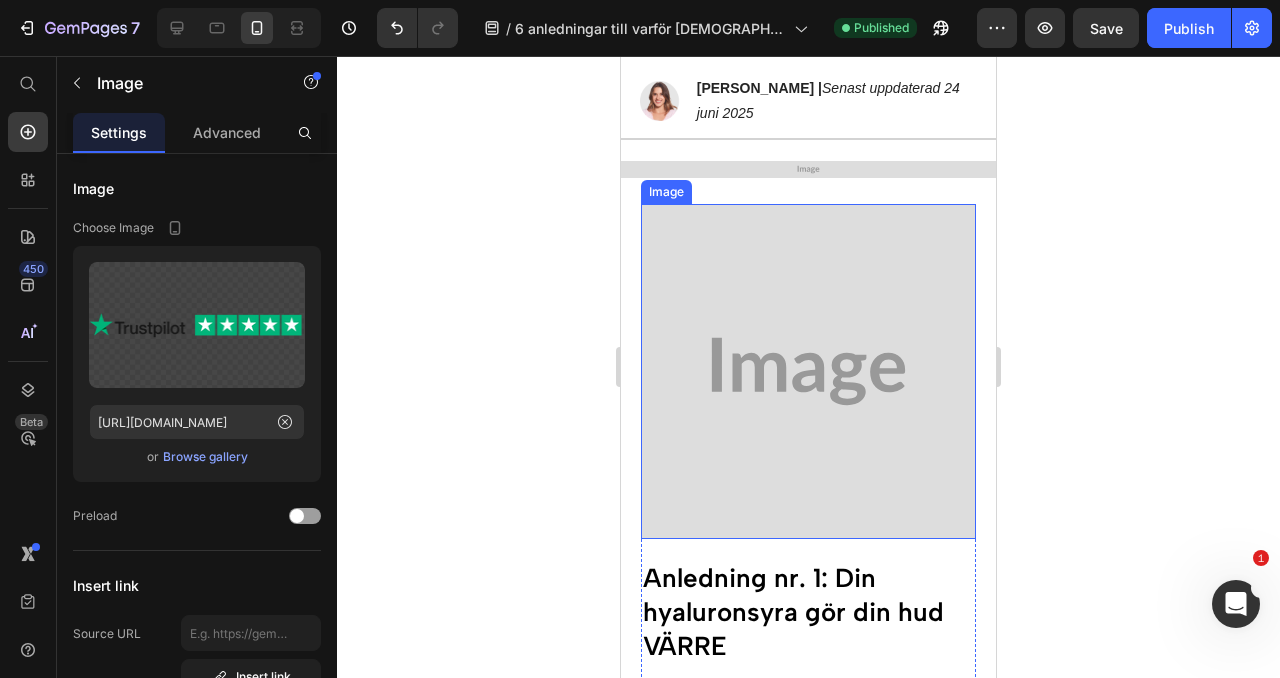 click at bounding box center (808, 371) 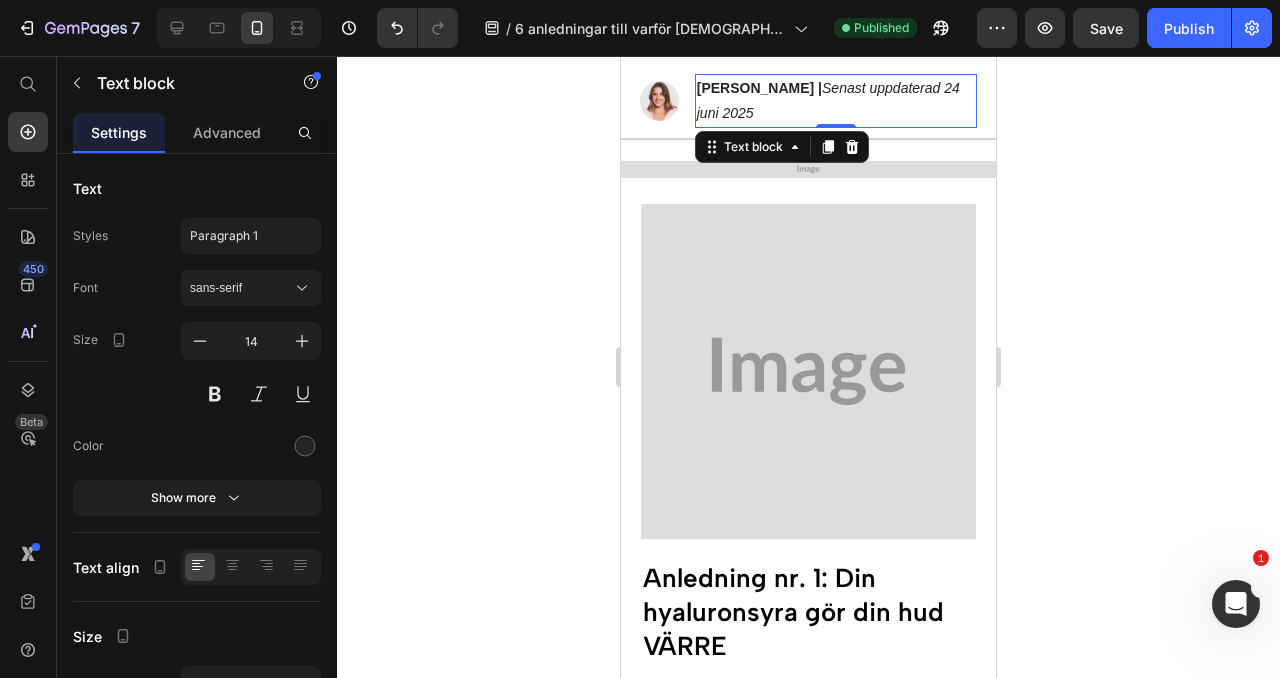 click on "Av Hanna D. |  Senast uppdaterad 24 juni 2025" at bounding box center (836, 101) 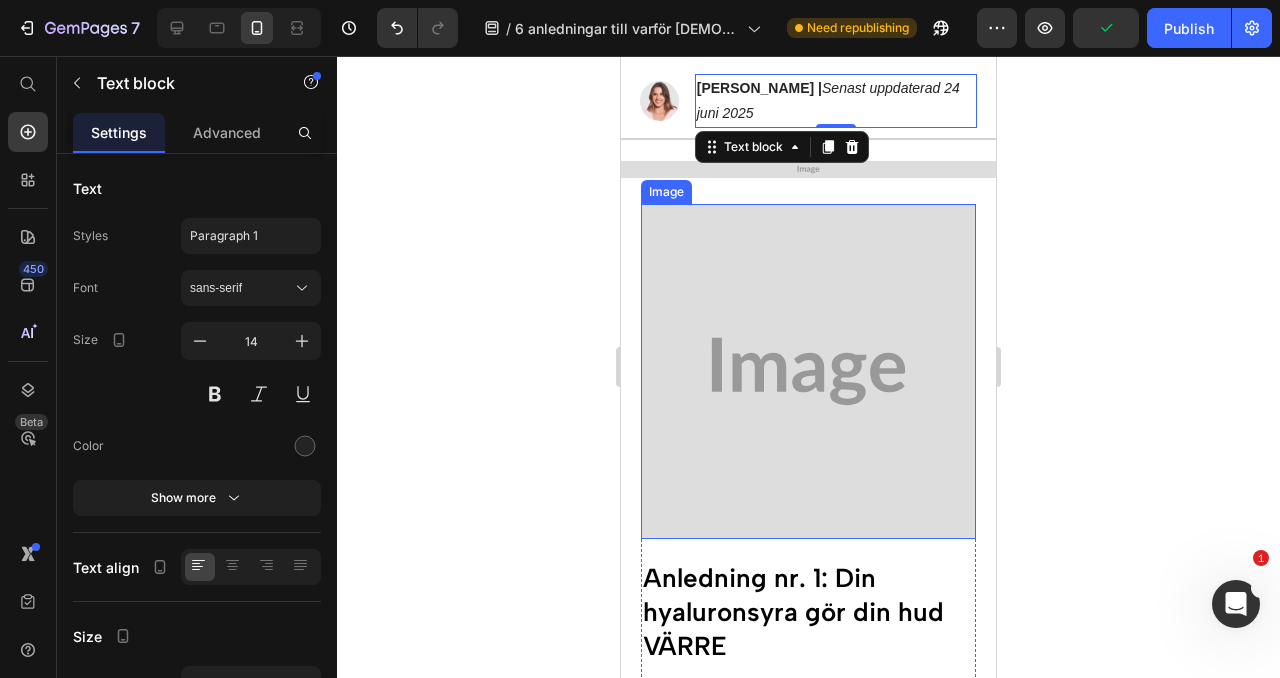 click at bounding box center [808, 371] 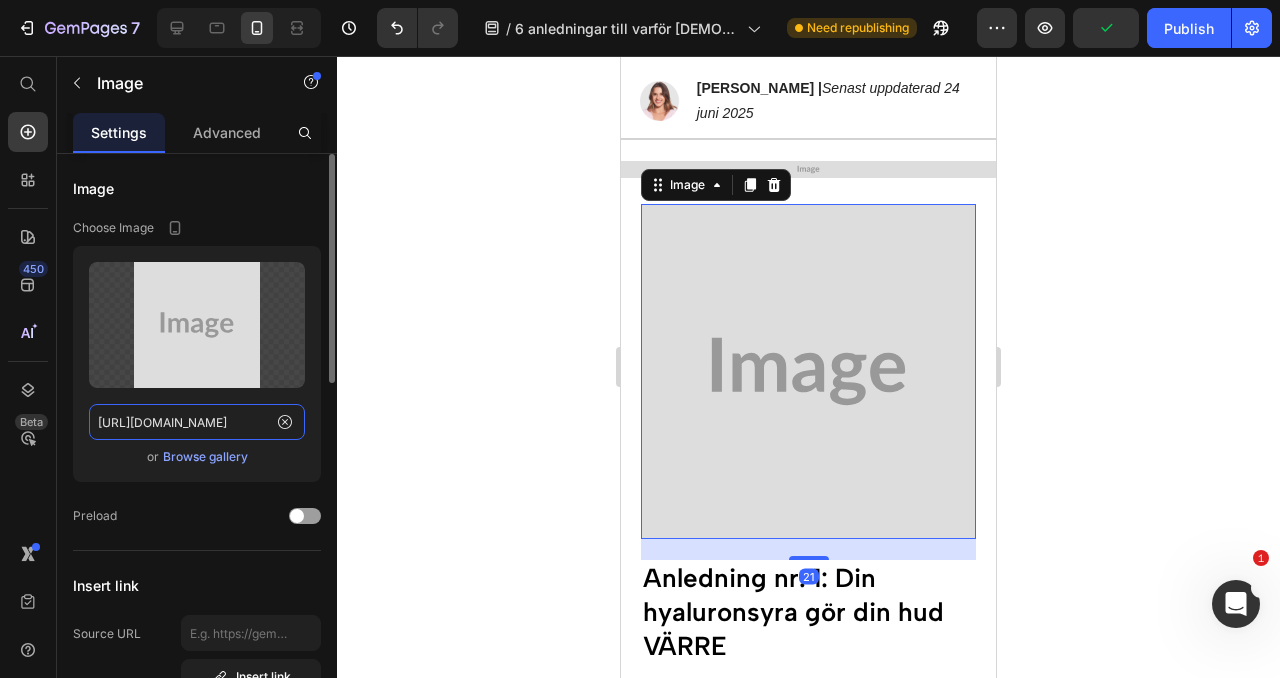 click on "https://placehold.co/1024x1024?text=Image" 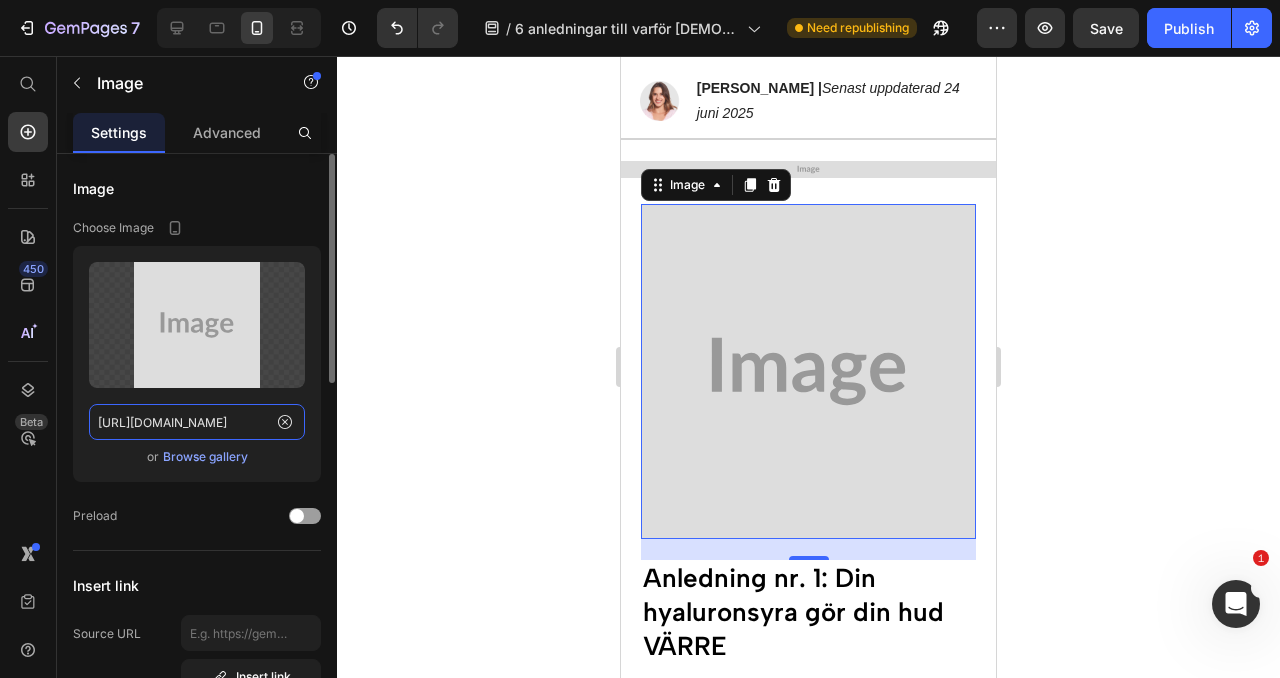 paste on "cdn.shopify.com/s/files/1/0939/8016/4436/files/gempages_574745079852303589-ea0f49df-39b9-48c0-9392-e21cda01422f.png" 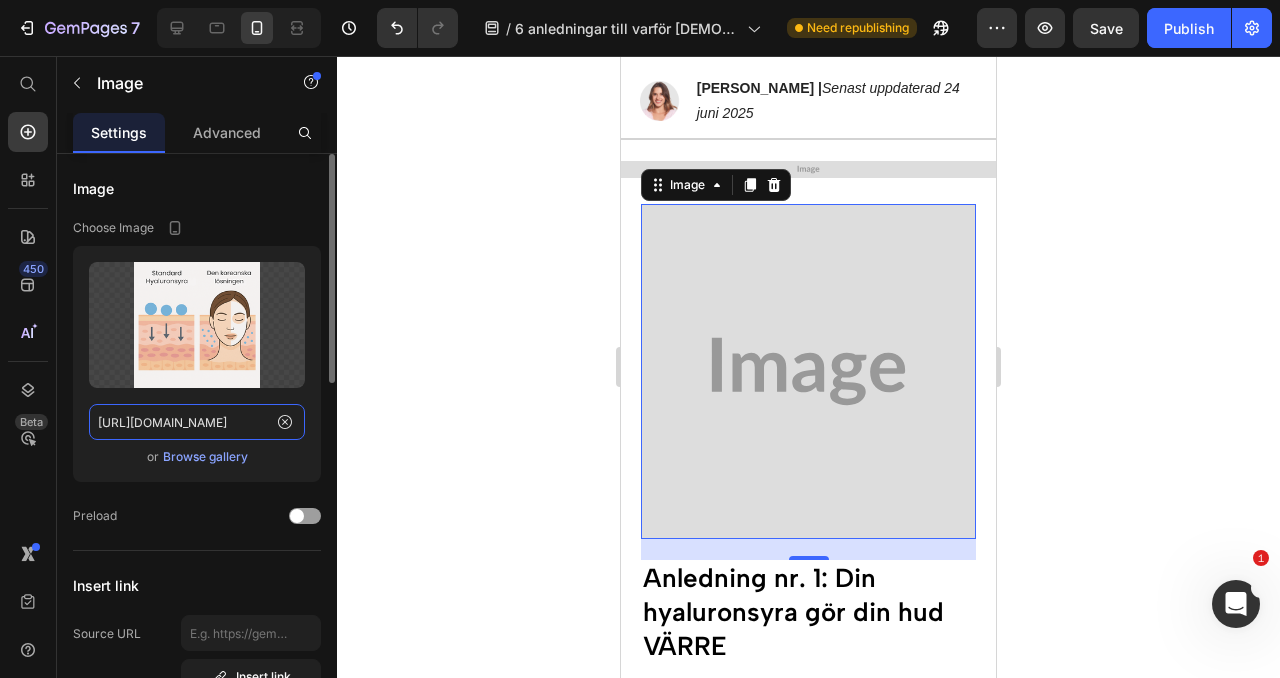 scroll, scrollTop: 0, scrollLeft: 607, axis: horizontal 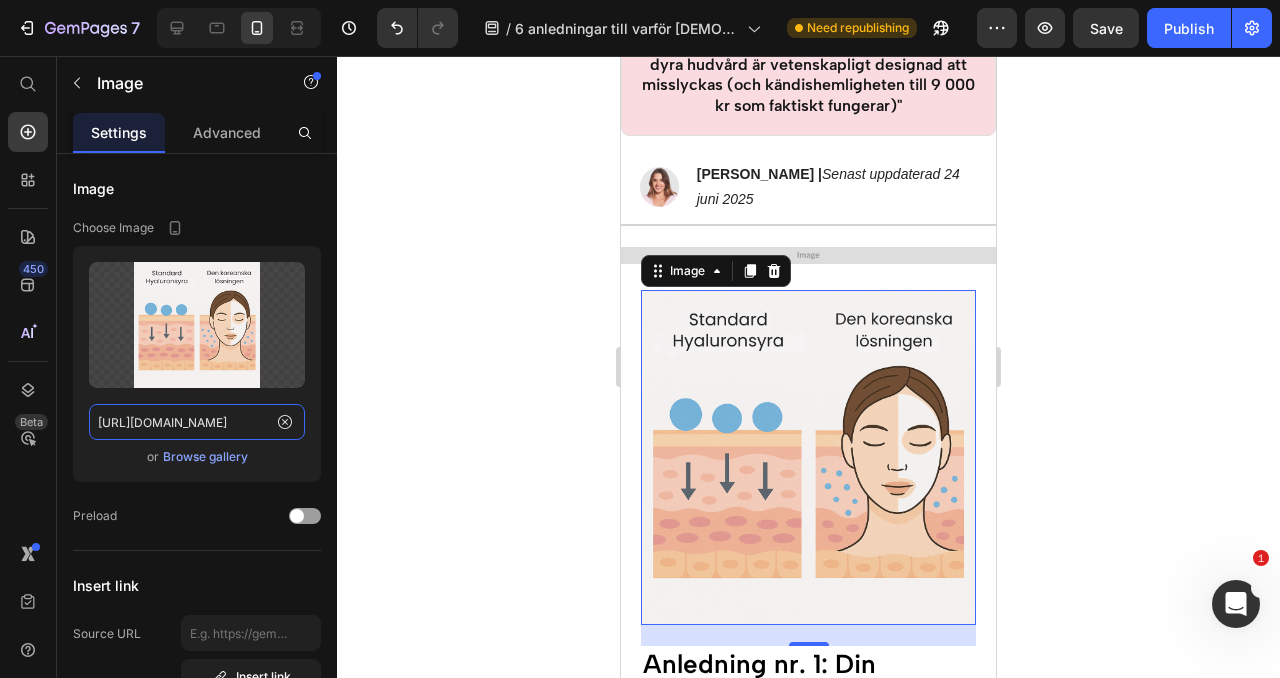 type on "https://cdn.shopify.com/s/files/1/0939/8016/4436/files/gempages_574745079852303589-ea0f49df-39b9-48c0-9392-e21cda01422f.png" 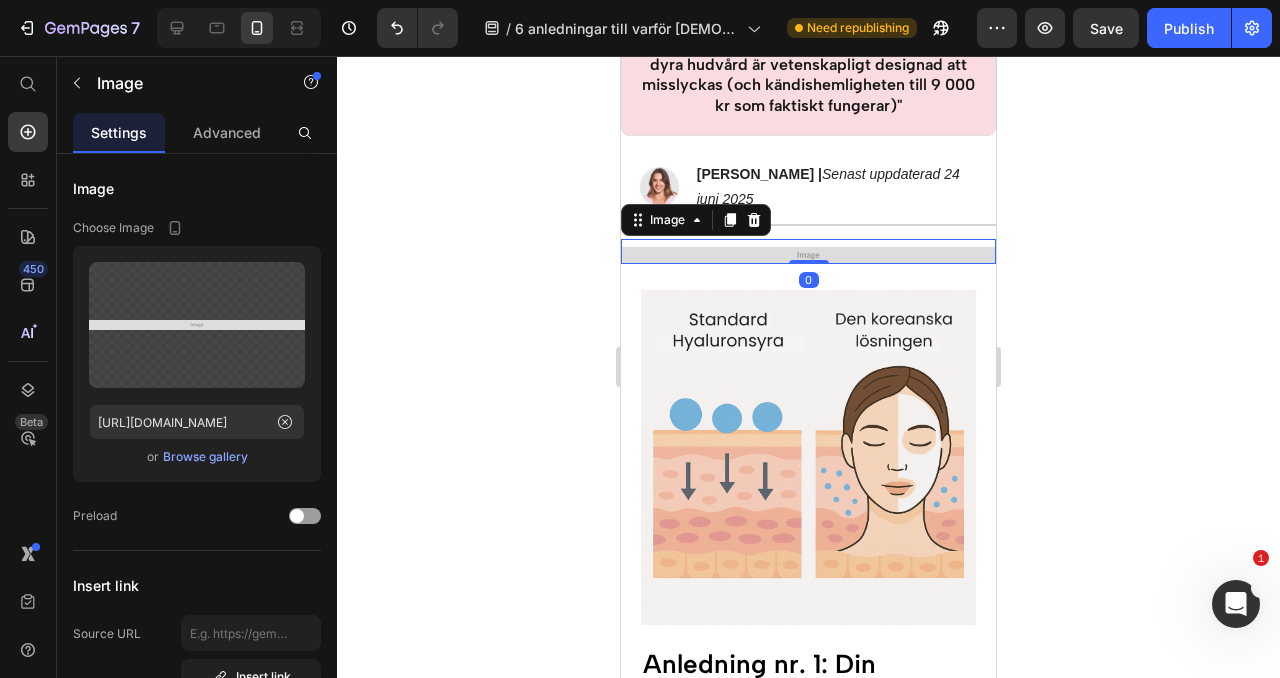 click at bounding box center (808, 251) 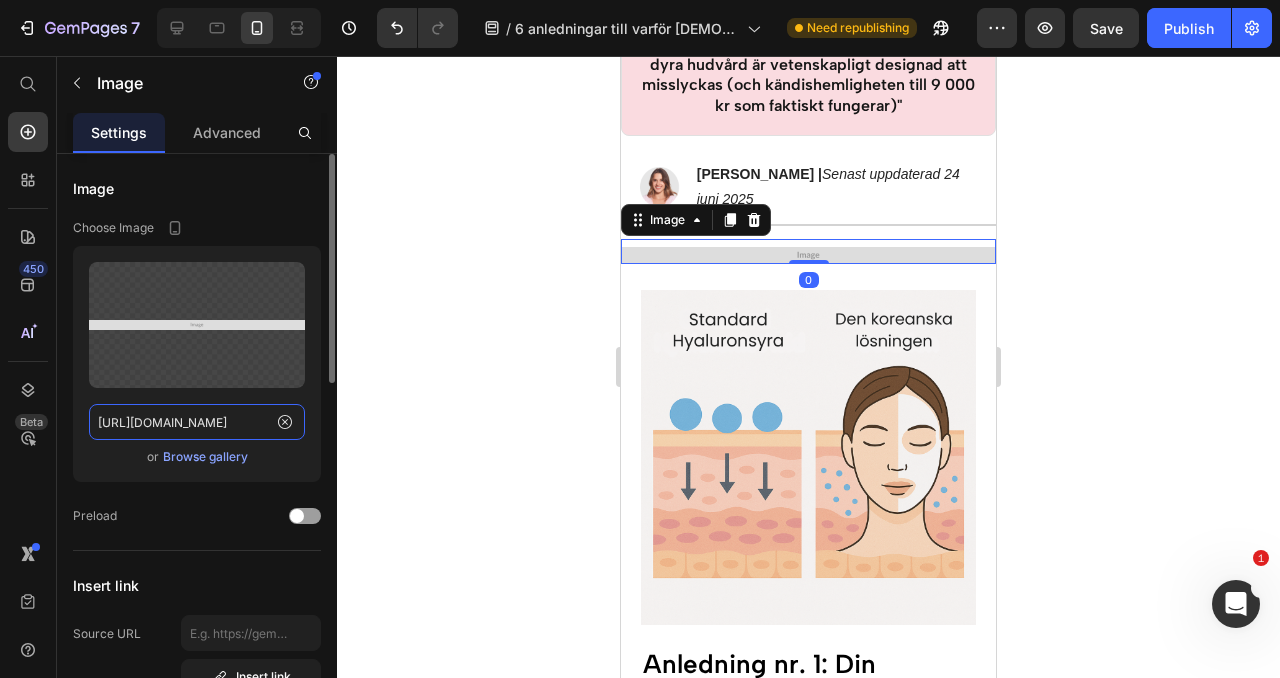 click on "https://placehold.co/1024x46?text=Image" 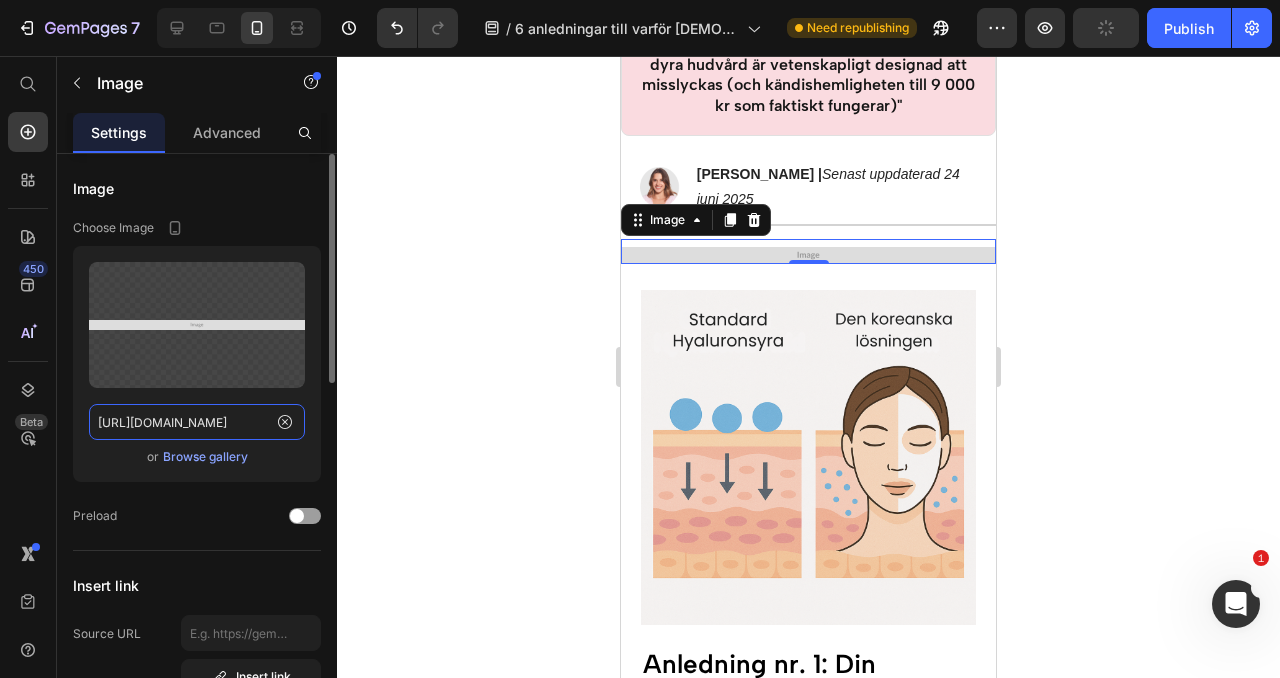 click on "https://placehold.co/1024x46?text=Image" 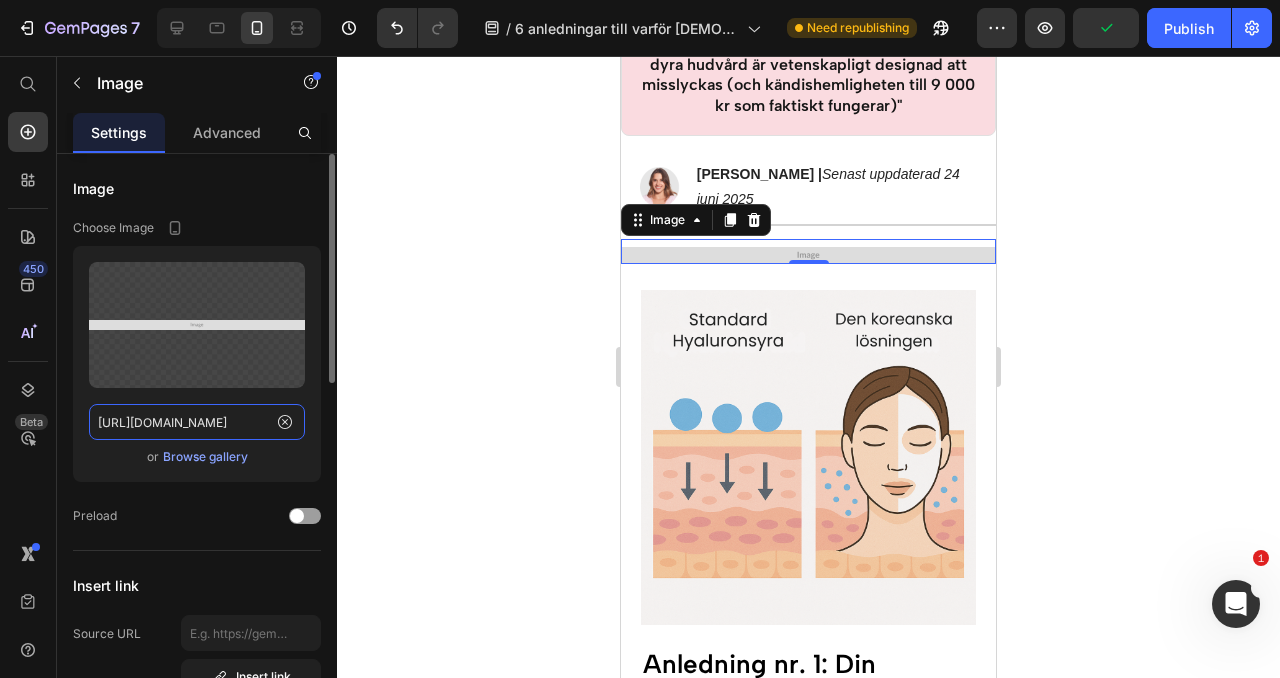 paste on "cdn.shopify.com/s/files/1/0939/8016/4436/files/gempages_574745079852303589-650efee1-d622-4cc0-8493-c7ca050b34b1.png" 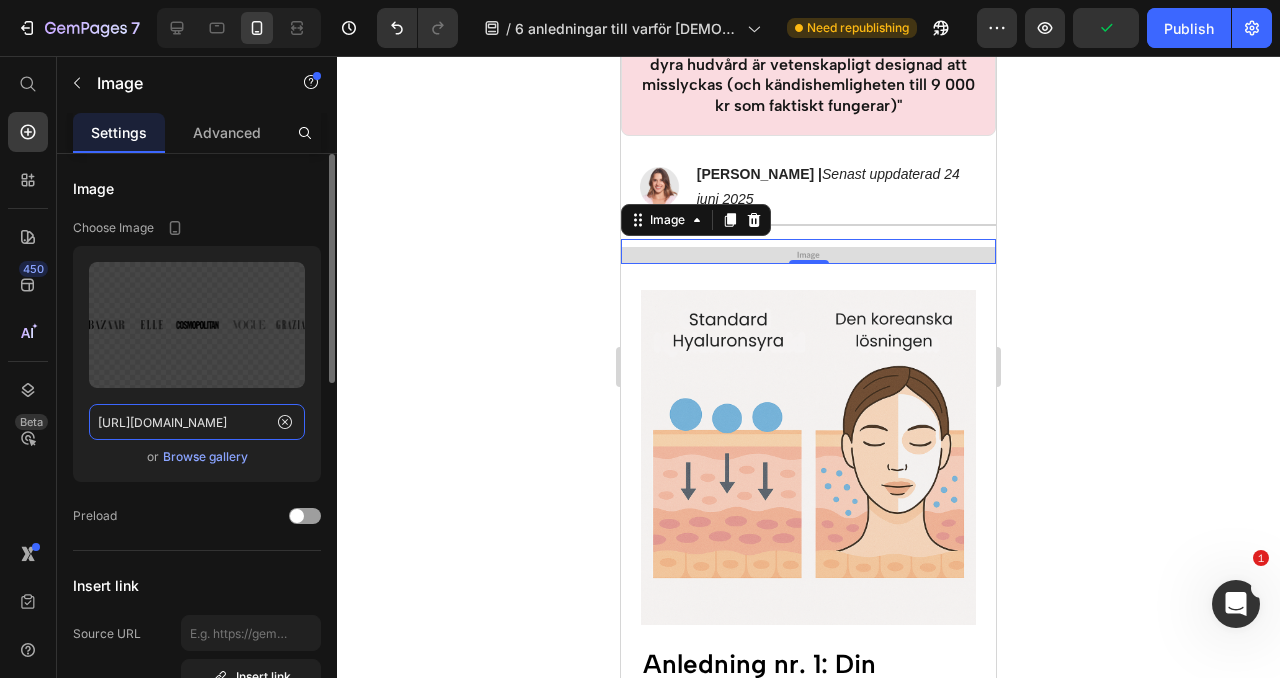 scroll, scrollTop: 0, scrollLeft: 612, axis: horizontal 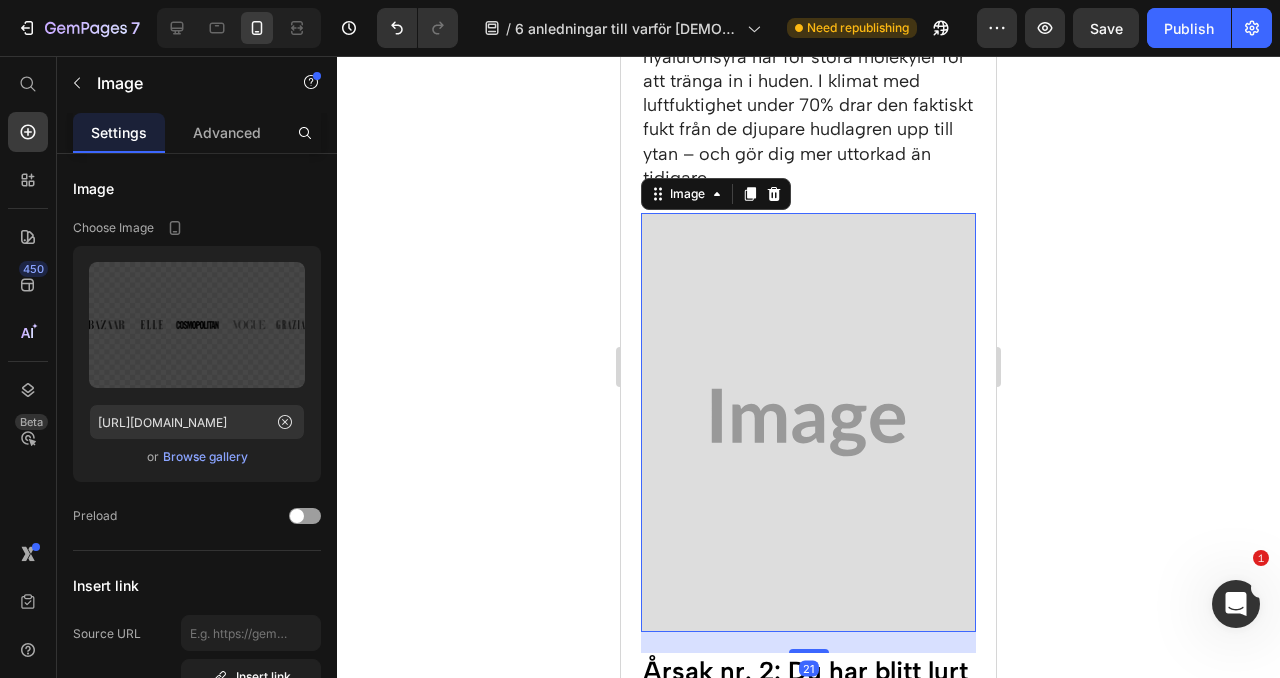 click at bounding box center (808, 422) 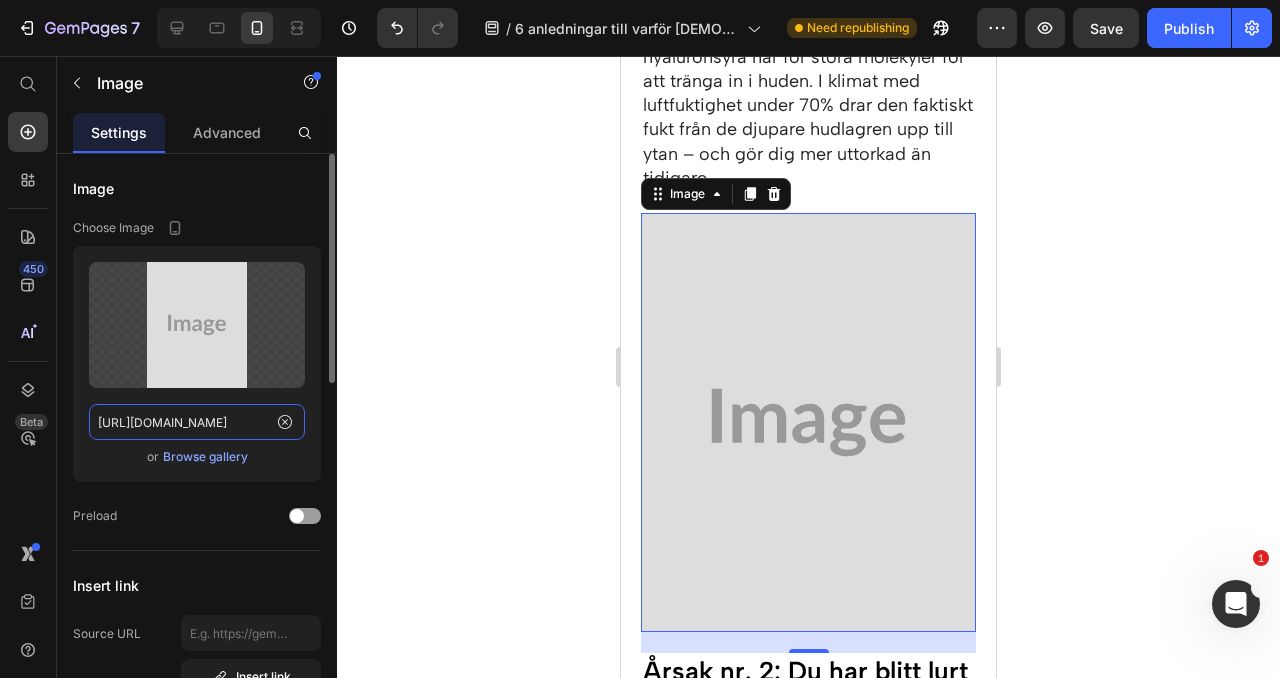 click on "https://placehold.co/736x919?text=Image" 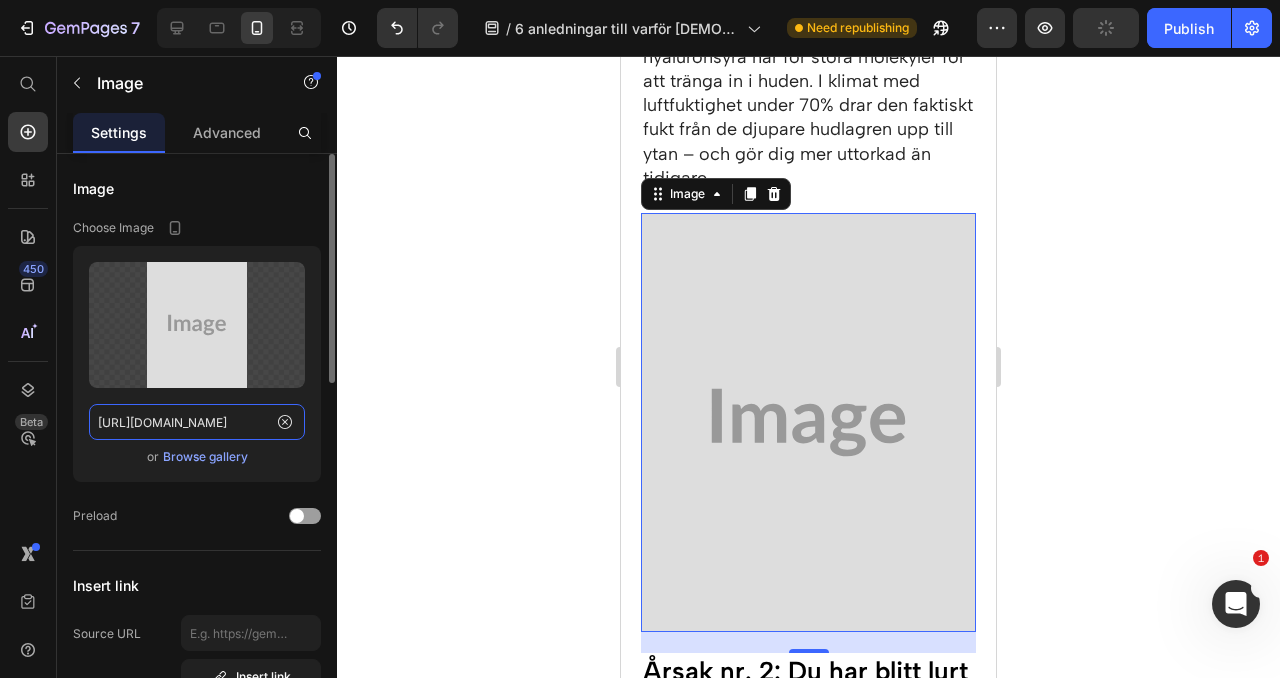 paste on "cdn.shopify.com/s/files/1/0939/8016/4436/files/gempages_574745079852303589-022a141d-9d17-46d4-aad5-e55a438126e3.jpg" 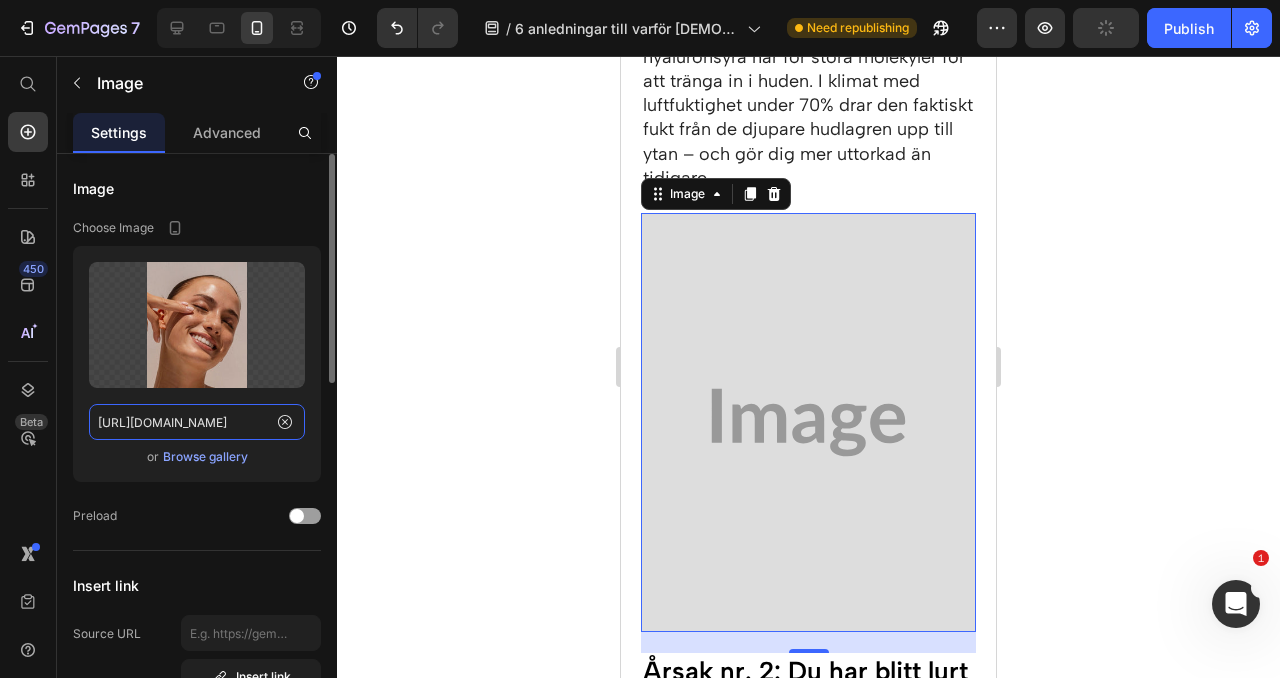 scroll, scrollTop: 0, scrollLeft: 606, axis: horizontal 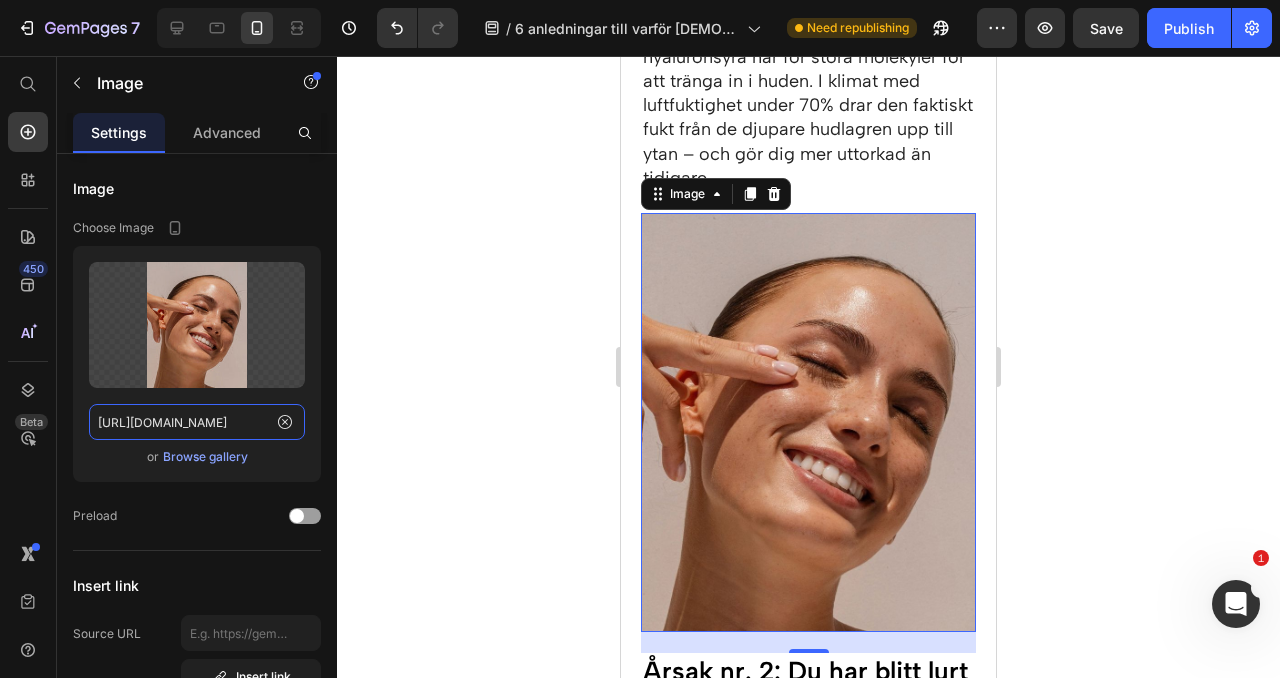 type on "https://cdn.shopify.com/s/files/1/0939/8016/4436/files/gempages_574745079852303589-022a141d-9d17-46d4-aad5-e55a438126e3.jpg" 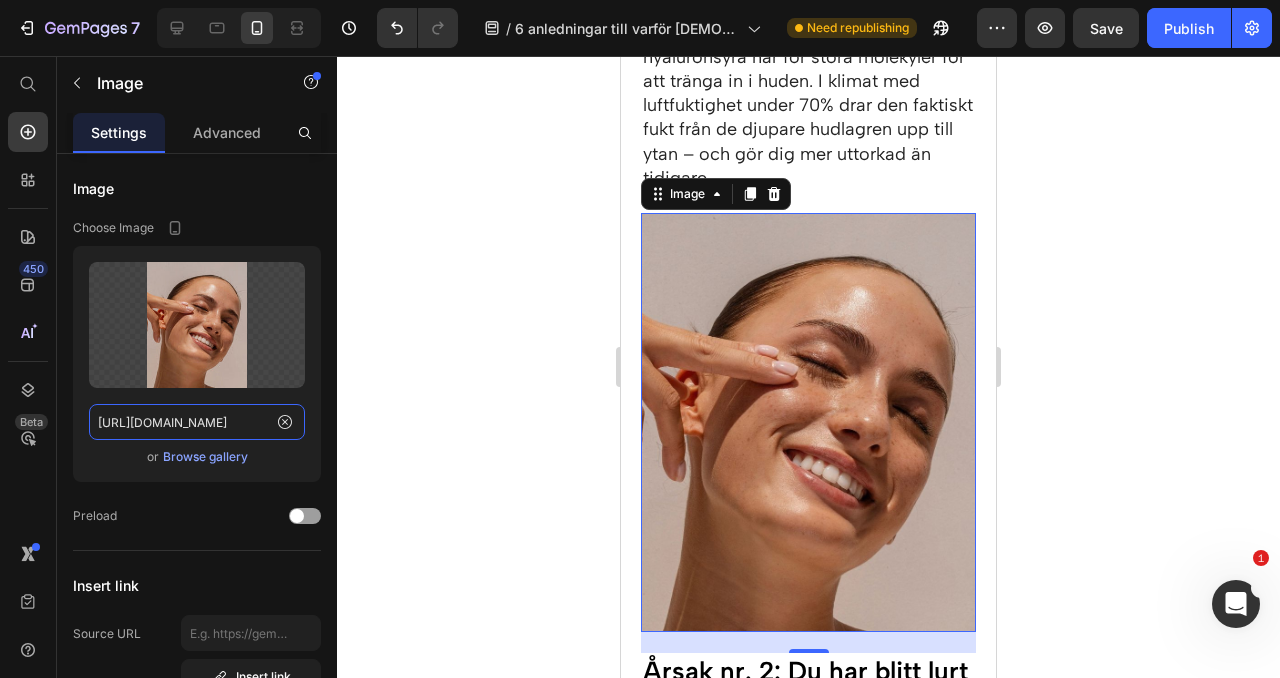 scroll, scrollTop: 0, scrollLeft: 0, axis: both 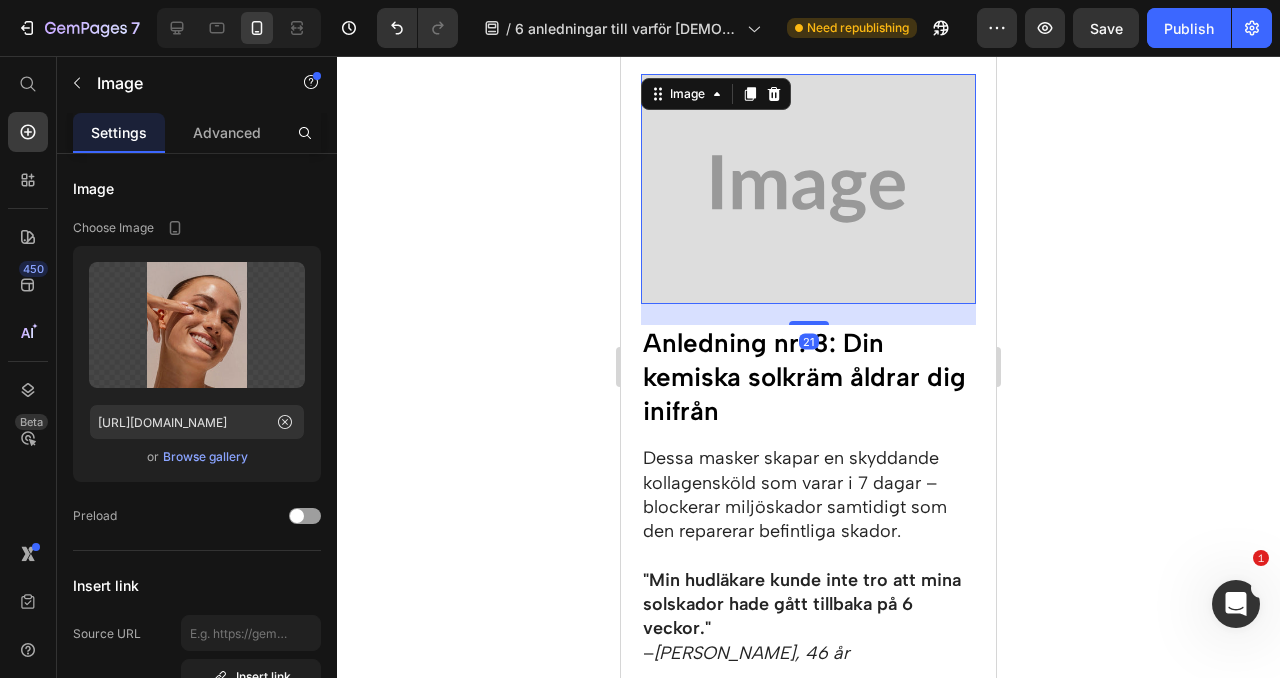 click at bounding box center [808, 189] 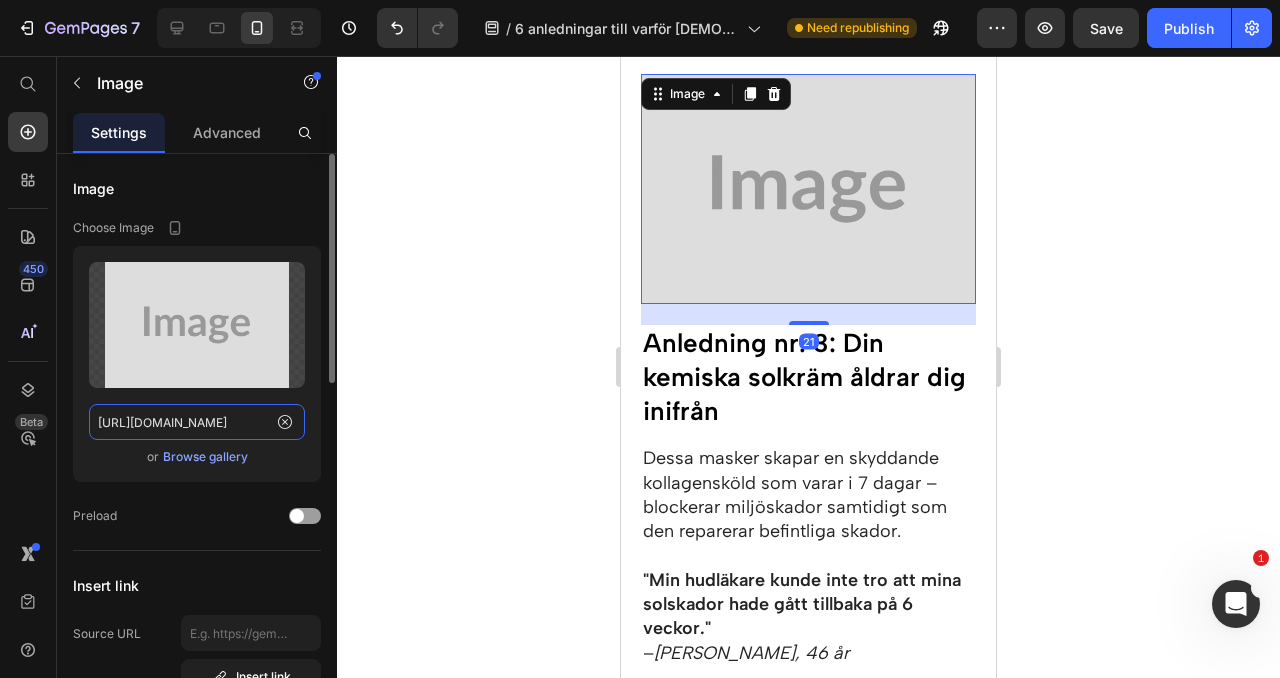 click on "https://placehold.co/752x516?text=Image" 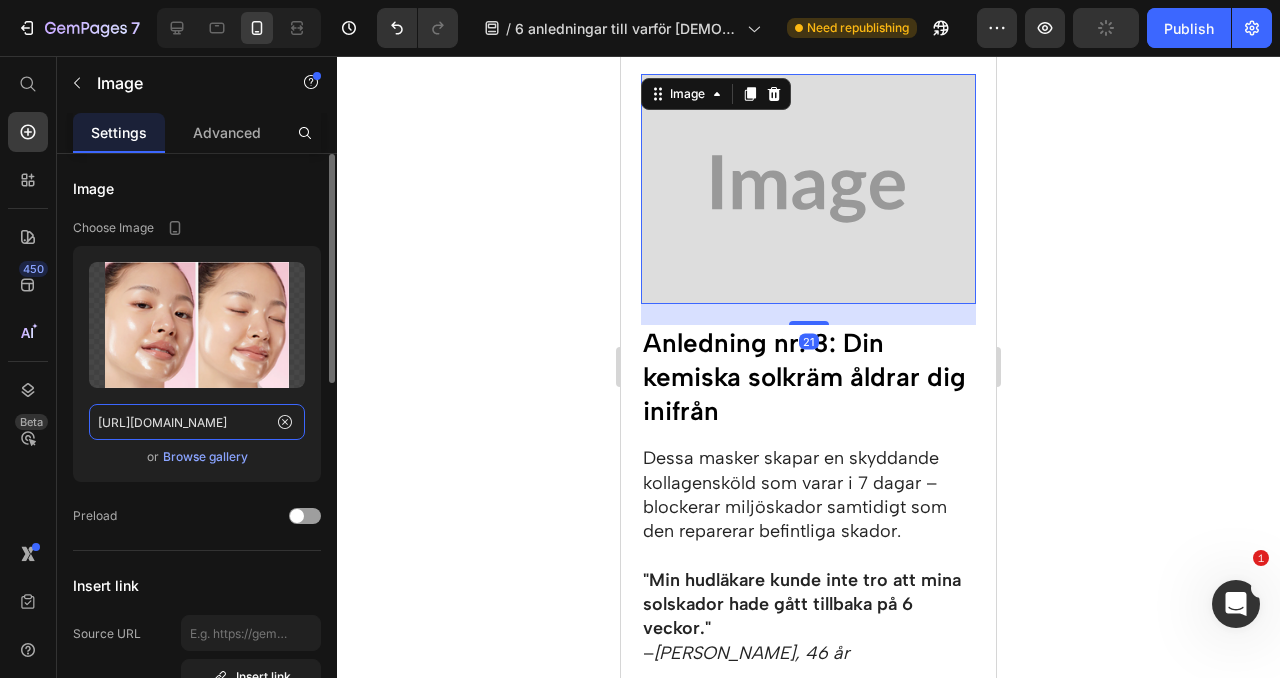 scroll, scrollTop: 0, scrollLeft: 603, axis: horizontal 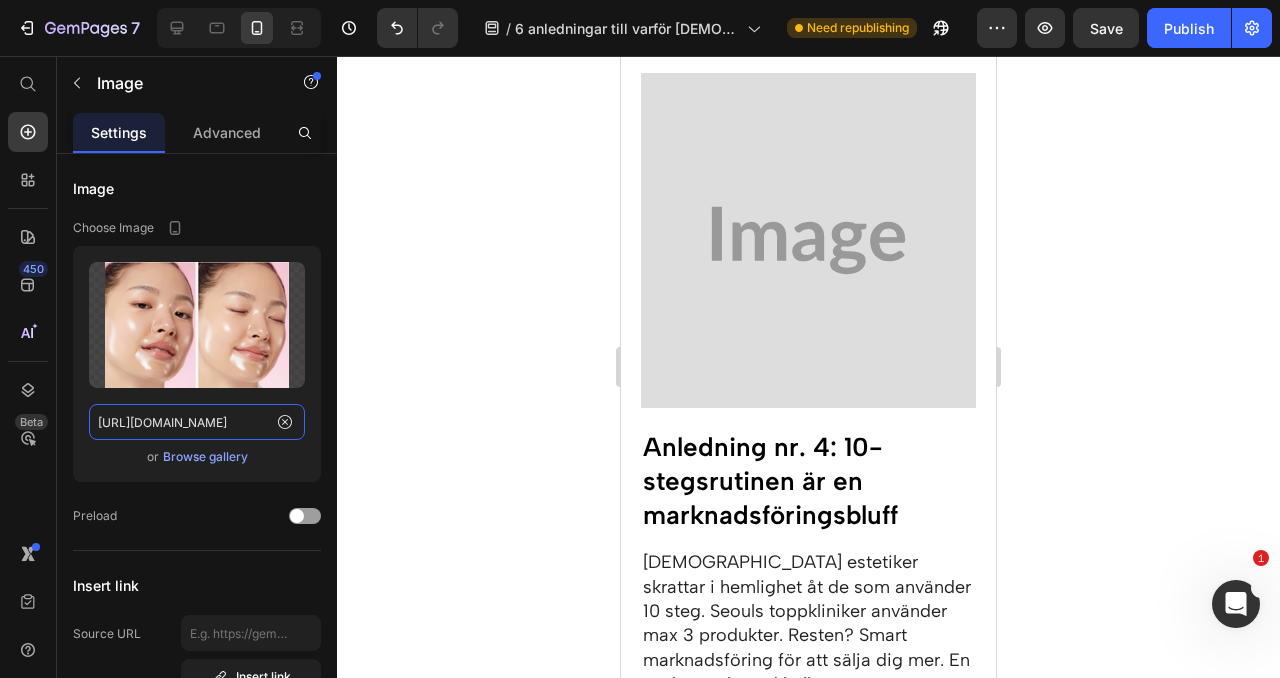 type on "https://cdn.shopify.com/s/files/1/0939/8016/4436/files/gempages_574745079852303589-de1f887b-c1c3-45a7-adda-b6ab7dfe69f2.png" 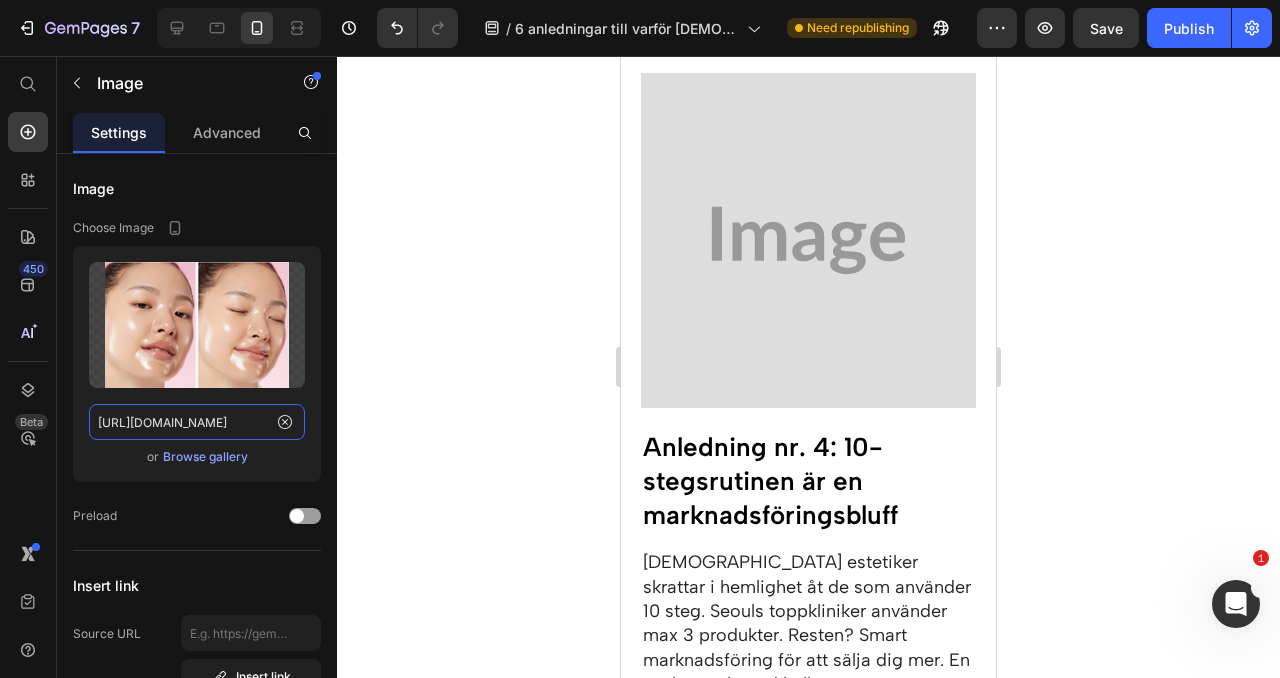 scroll, scrollTop: 0, scrollLeft: 0, axis: both 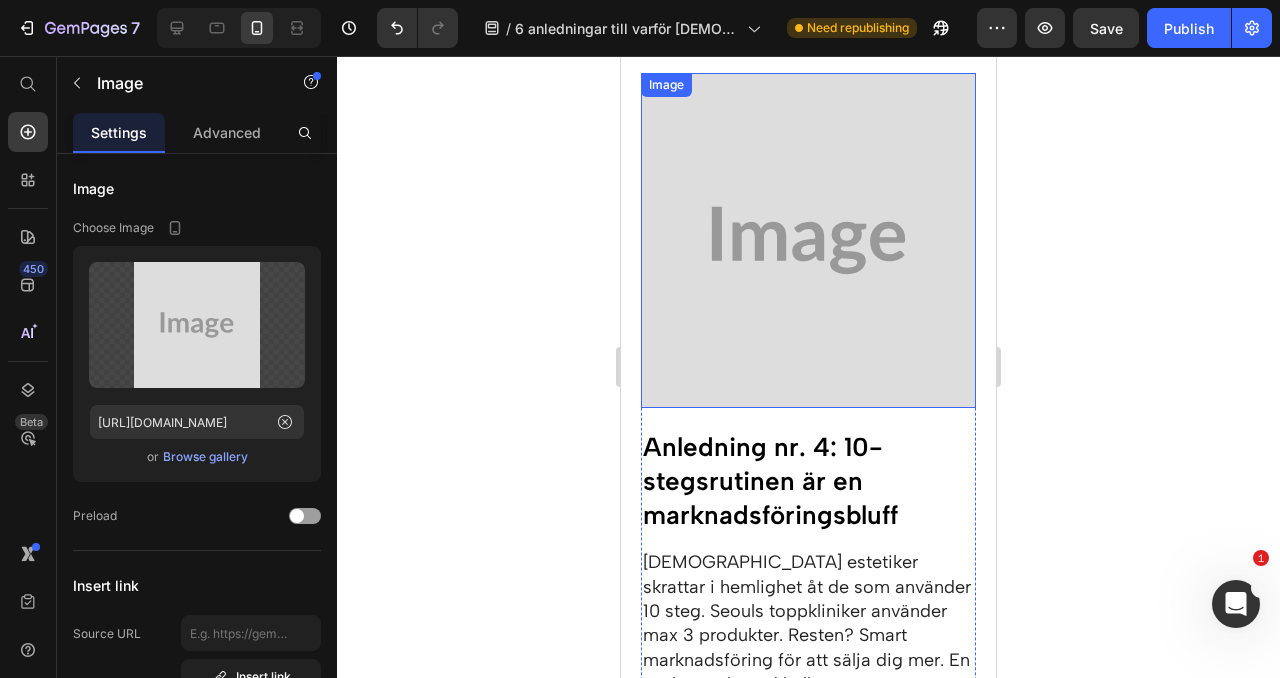 click at bounding box center [808, 240] 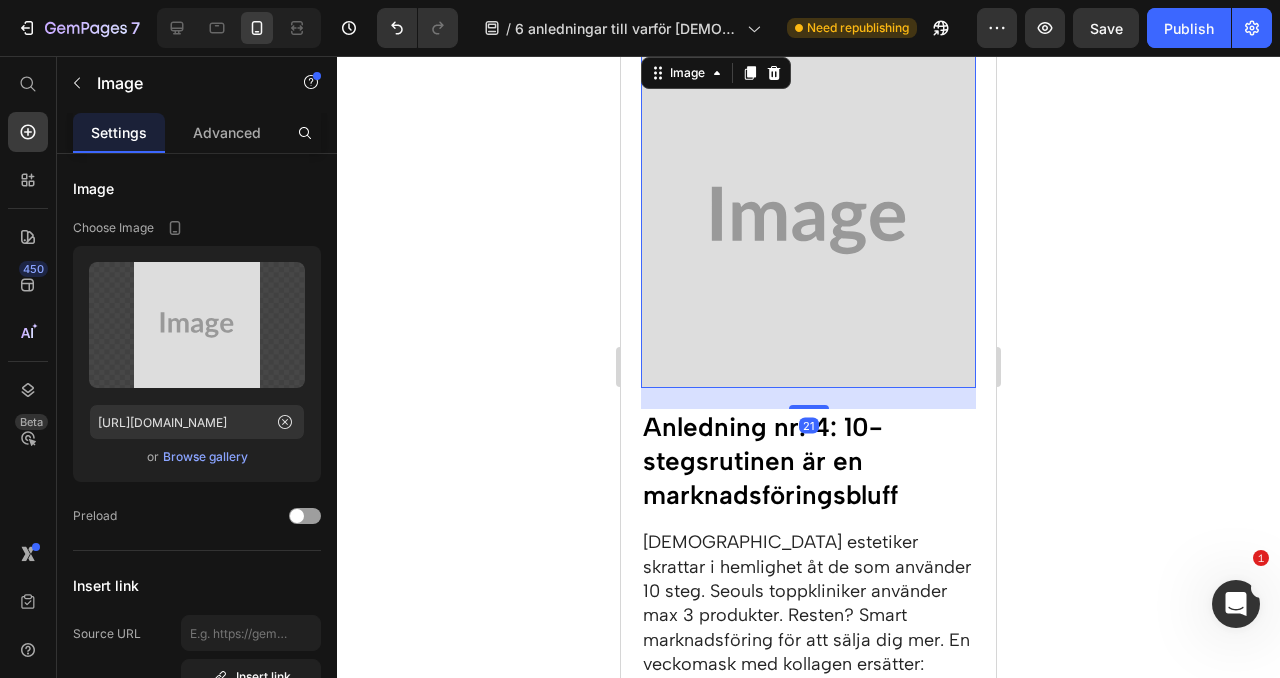 scroll, scrollTop: 2835, scrollLeft: 0, axis: vertical 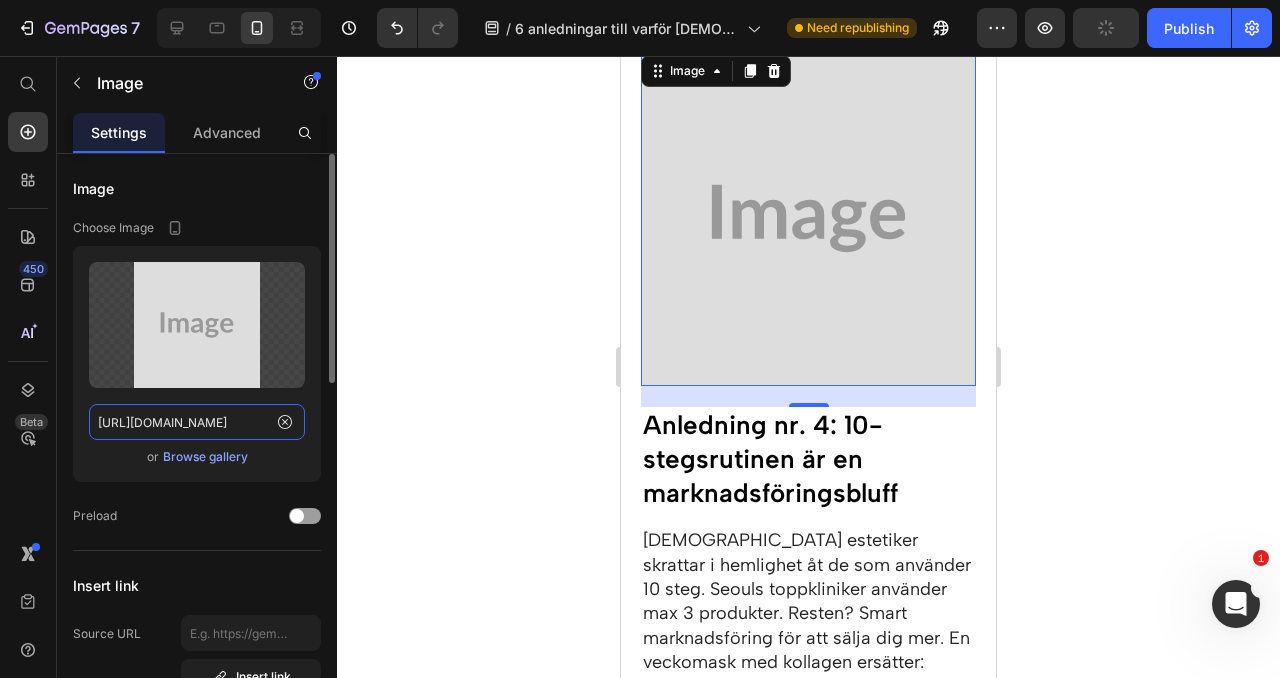 click on "https://placehold.co/1024x1024?text=Image" 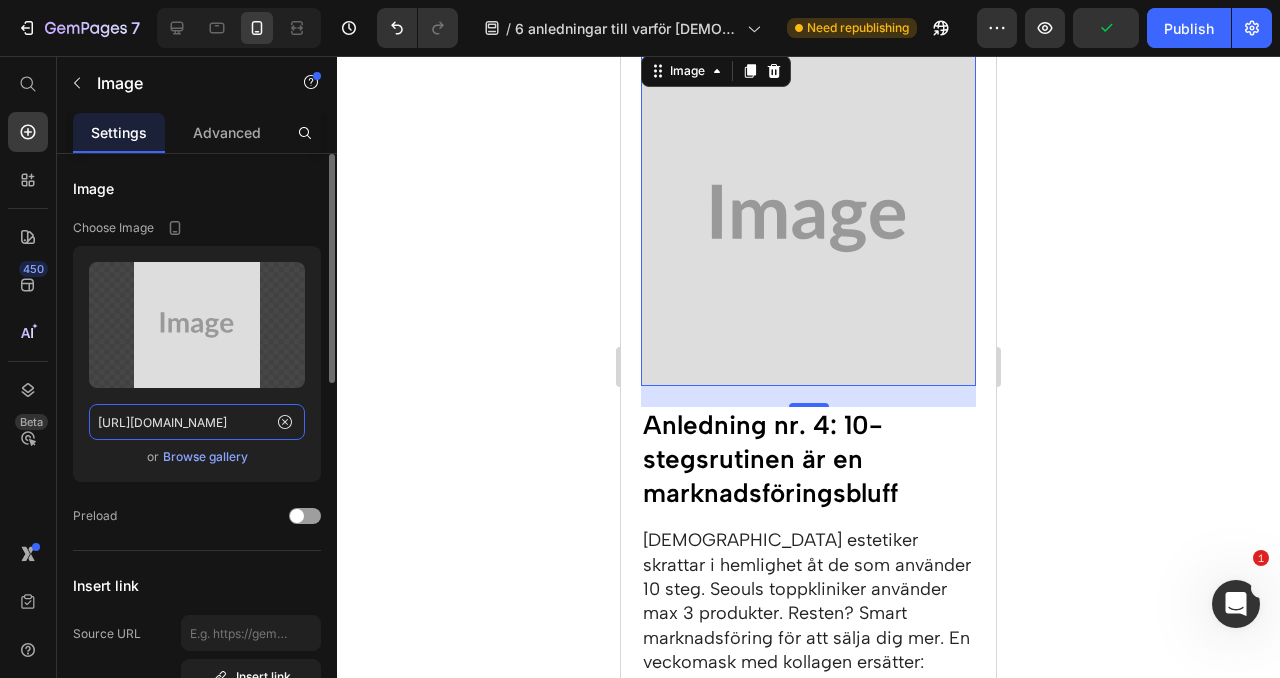 paste on "cdn.shopify.com/s/files/1/0939/8016/4436/files/gempages_574745079852303589-fb586ec9-4fb1-42f6-80a1-8de0eddd27ee.gif" 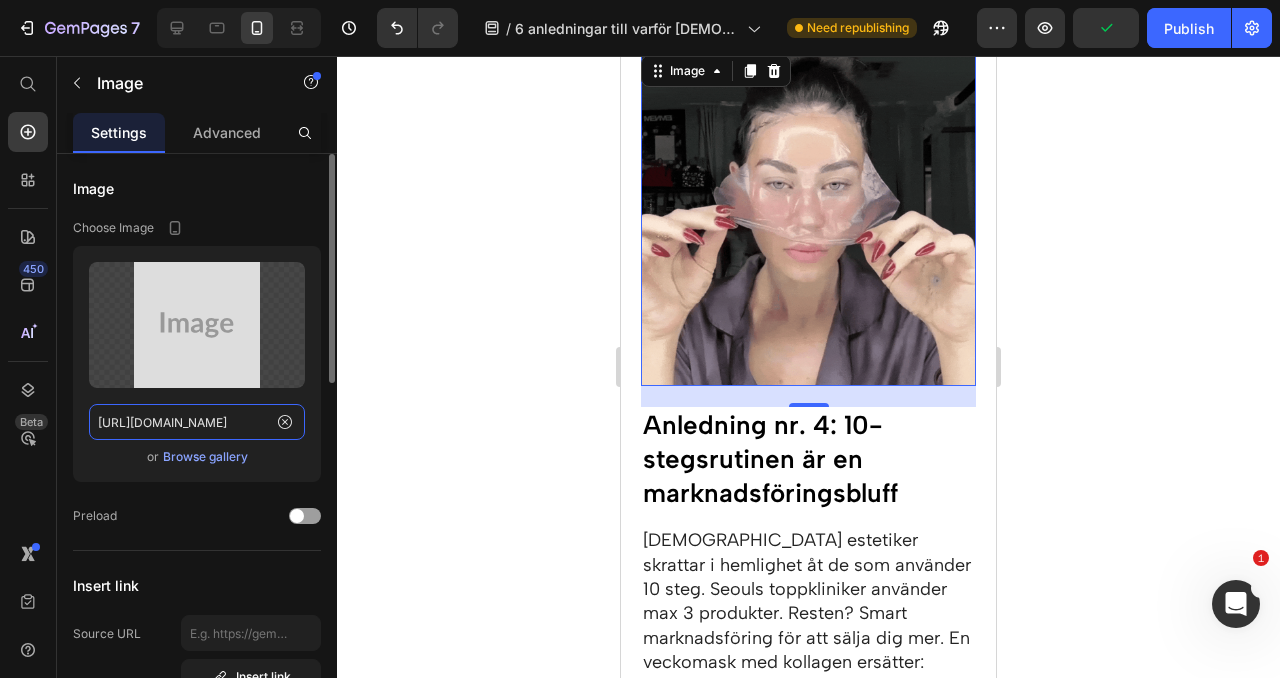 scroll, scrollTop: 0, scrollLeft: 599, axis: horizontal 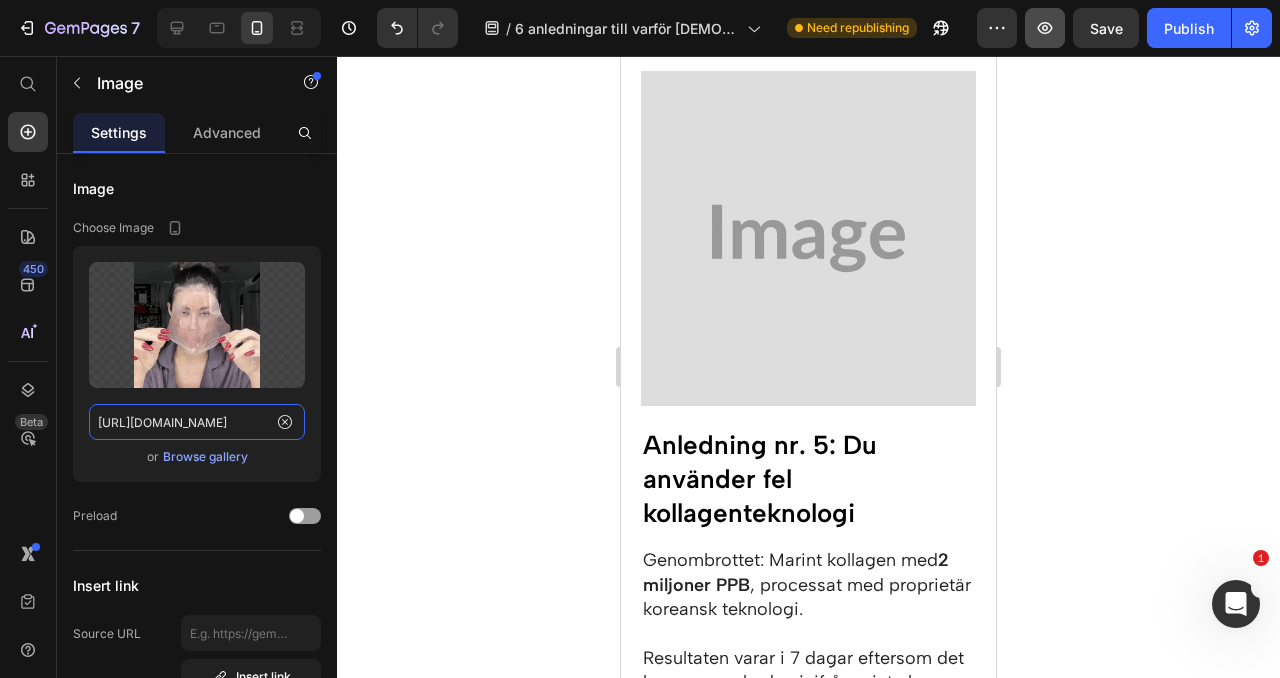 type on "https://cdn.shopify.com/s/files/1/0939/8016/4436/files/gempages_574745079852303589-fb586ec9-4fb1-42f6-80a1-8de0eddd27ee.gif" 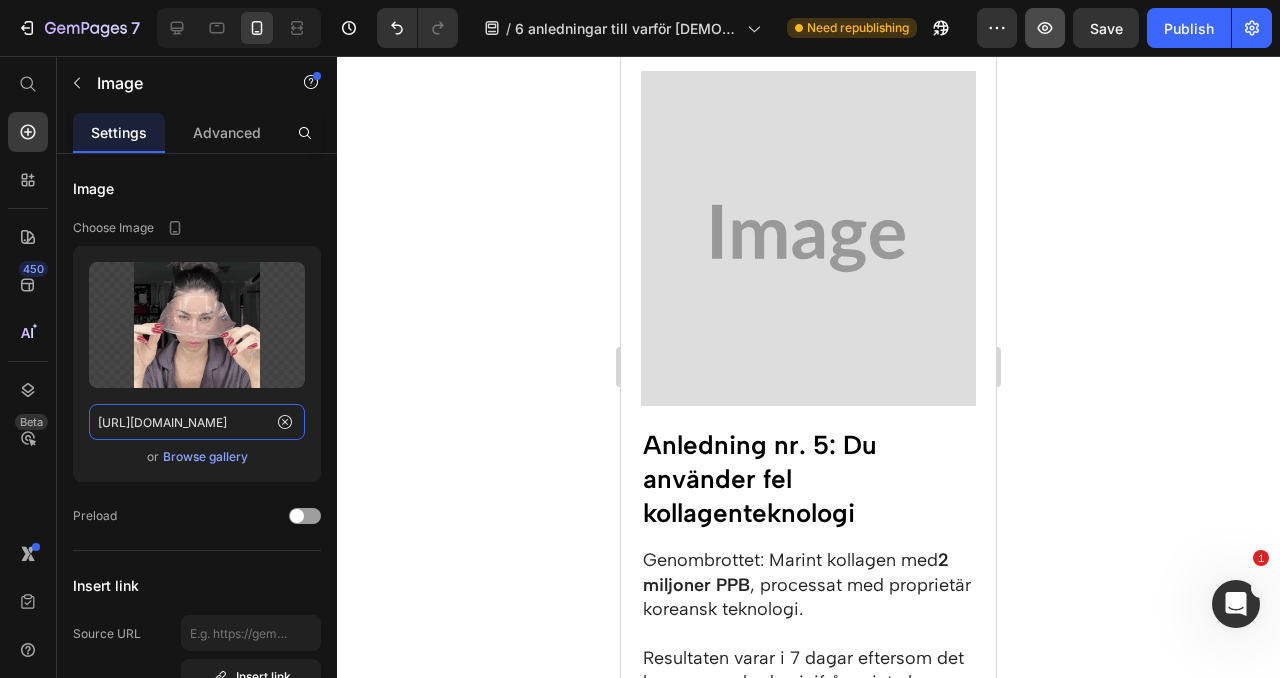 scroll, scrollTop: 0, scrollLeft: 0, axis: both 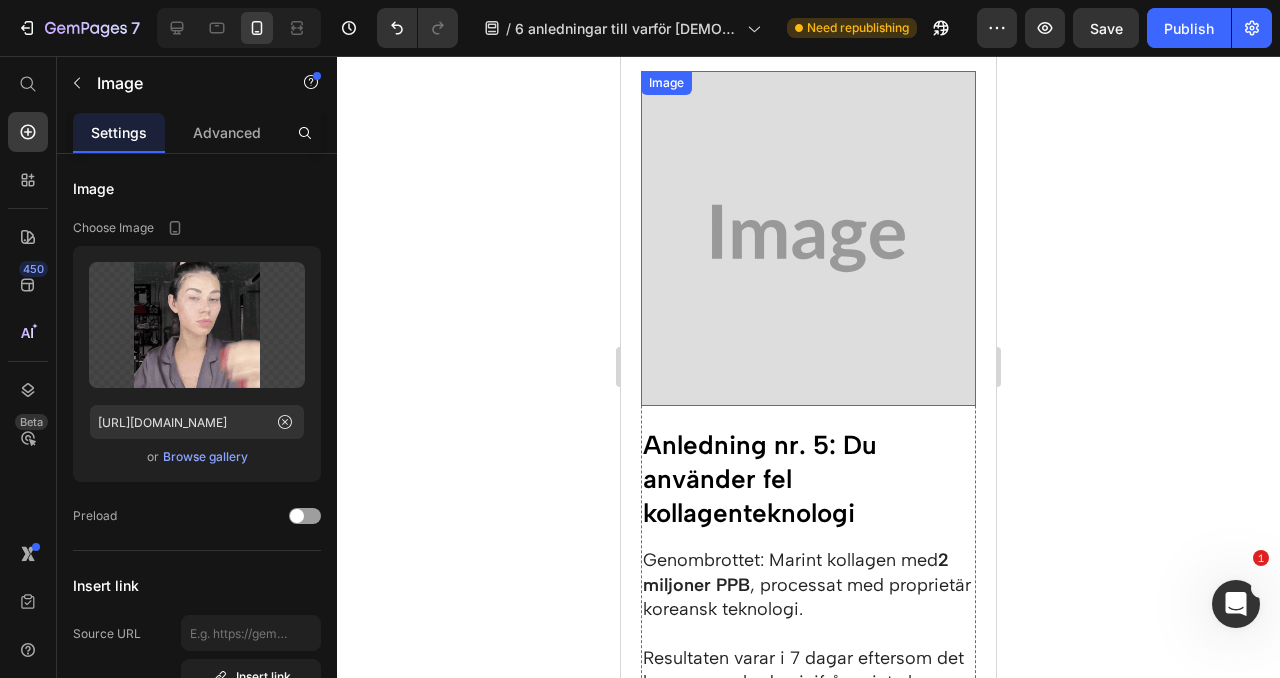 click at bounding box center [808, 238] 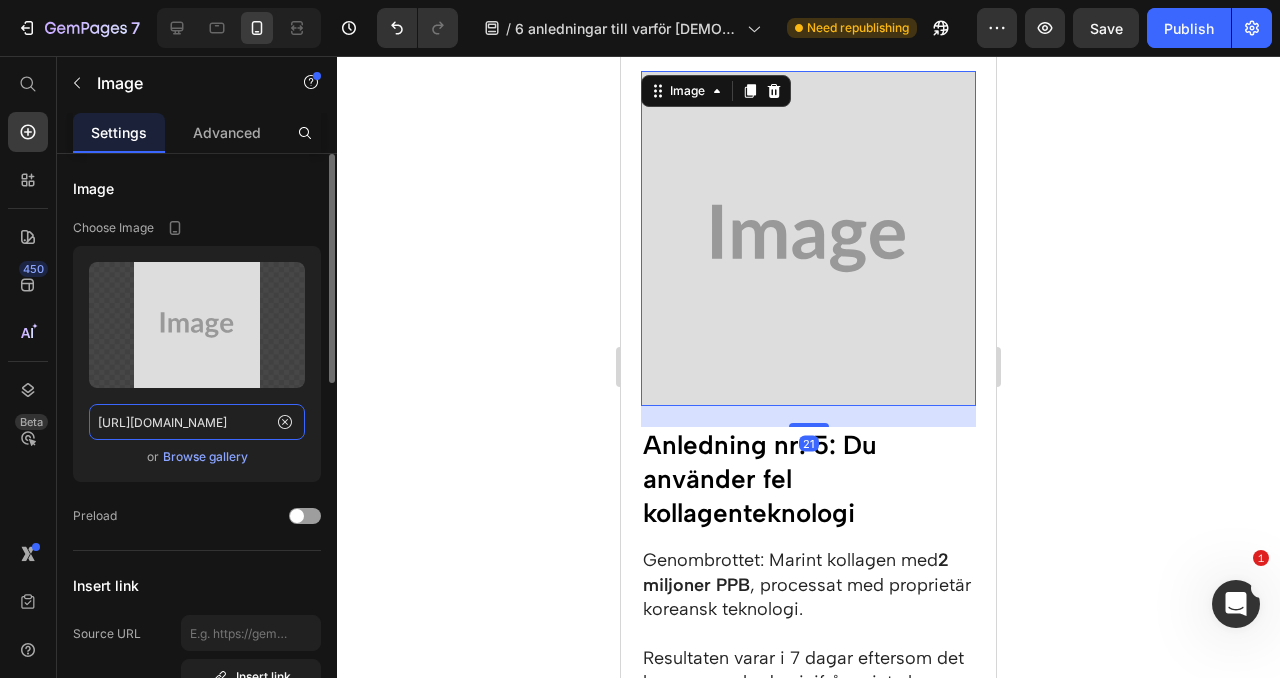 click on "https://placehold.co/900x900?text=Image" 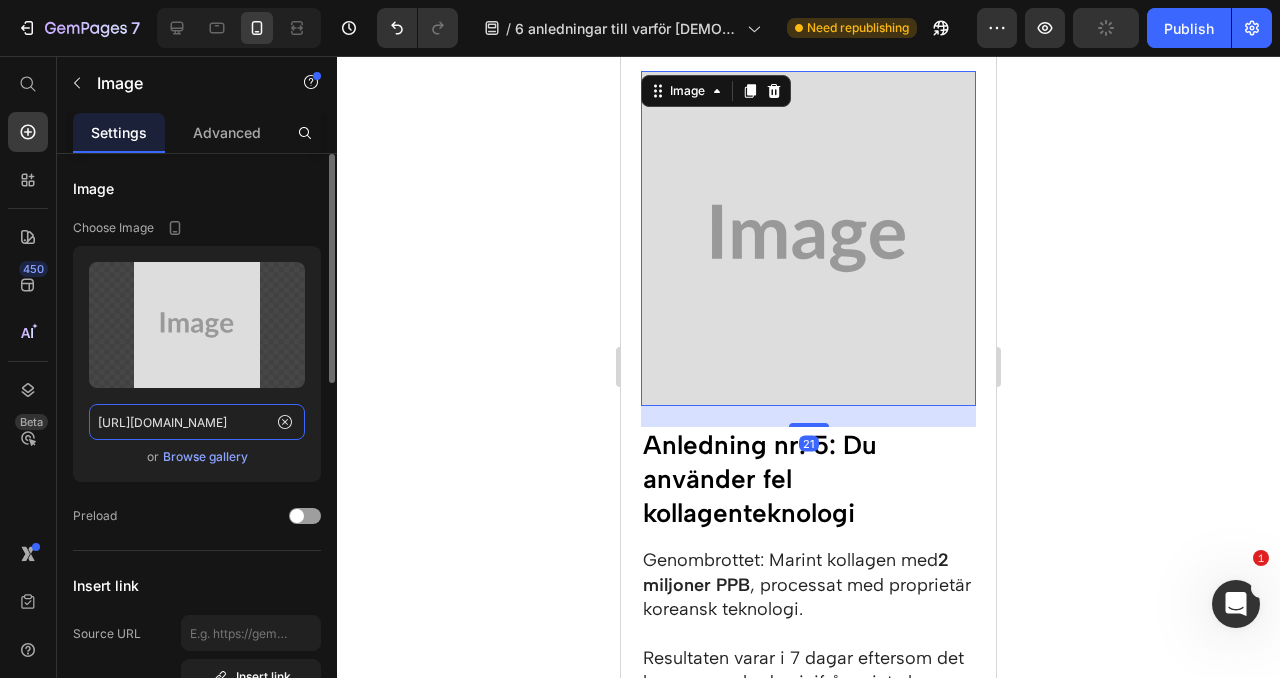 paste on "cdn.shopify.com/s/files/1/0939/8016/4436/files/gempages_574745079852303589-b5d957d4-44ab-463e-a571-2950cf64f4b9.jpg" 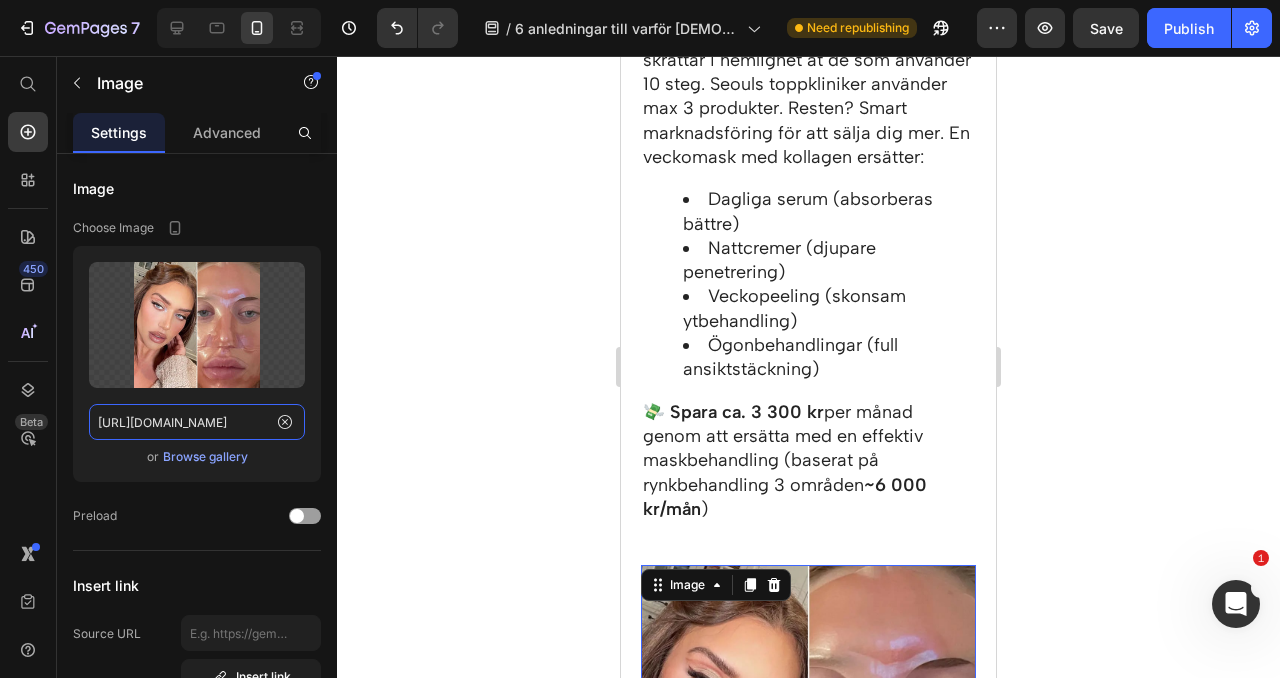 scroll, scrollTop: 3375, scrollLeft: 0, axis: vertical 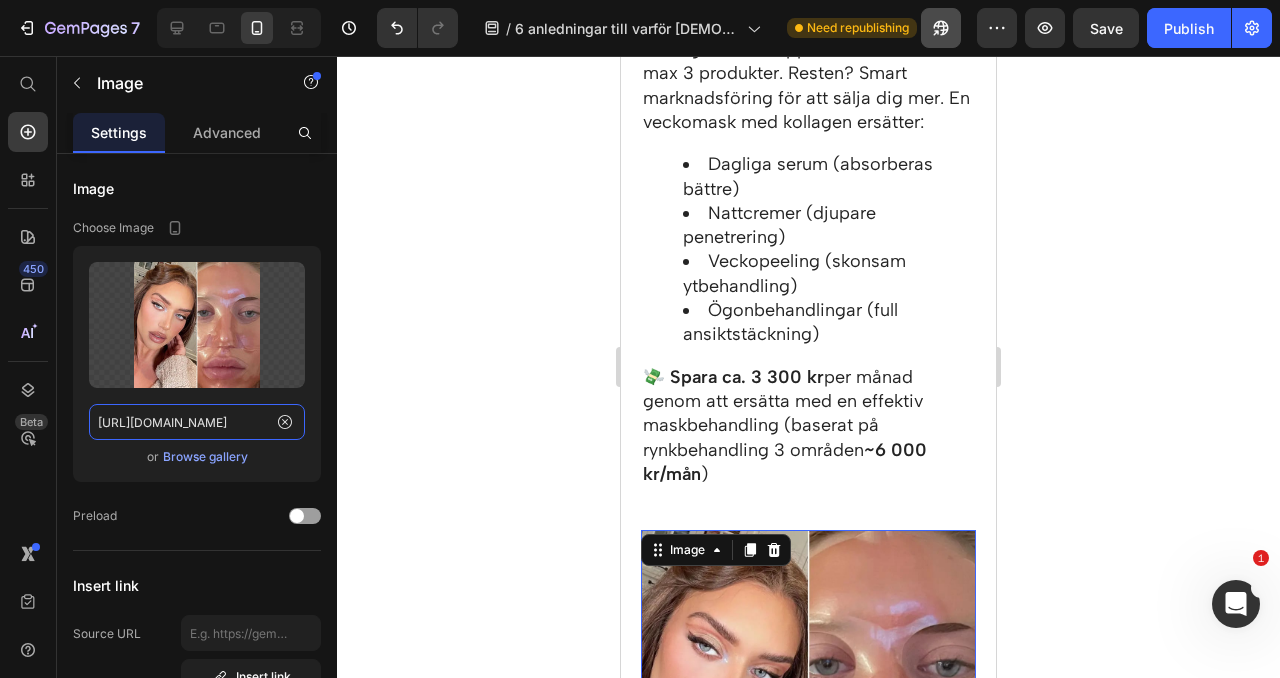 type on "https://cdn.shopify.com/s/files/1/0939/8016/4436/files/gempages_574745079852303589-b5d957d4-44ab-463e-a571-2950cf64f4b9.jpg" 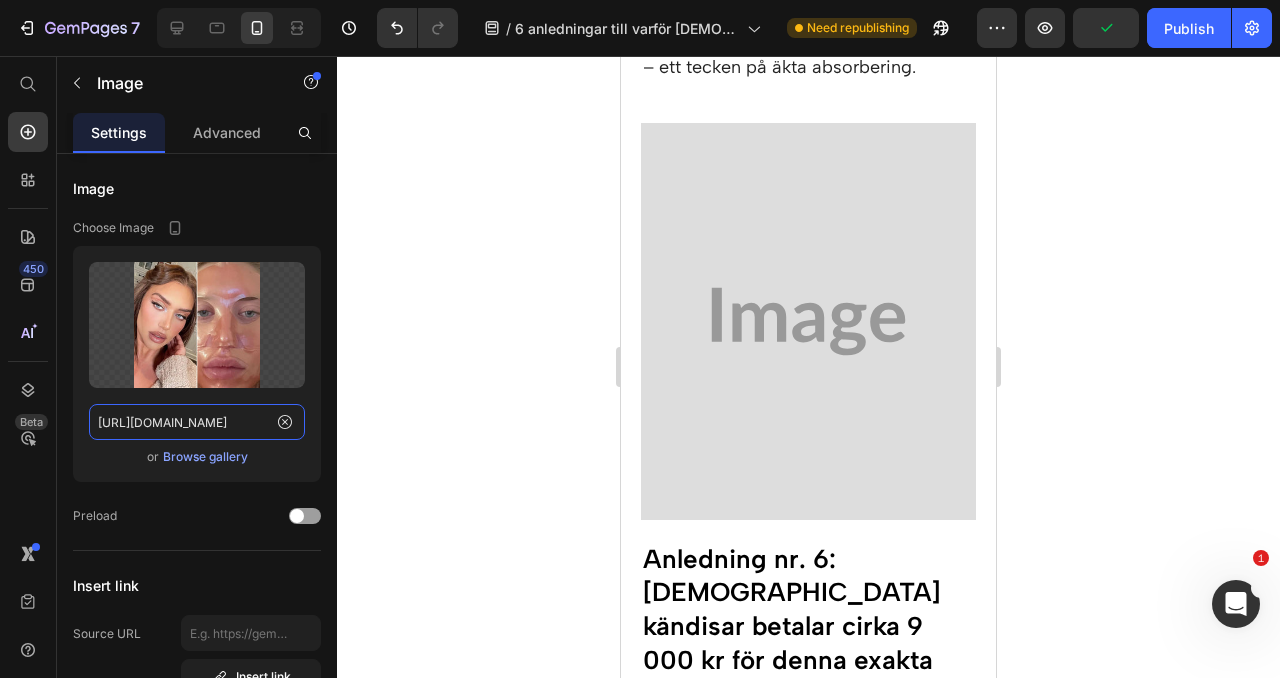 scroll, scrollTop: 4565, scrollLeft: 0, axis: vertical 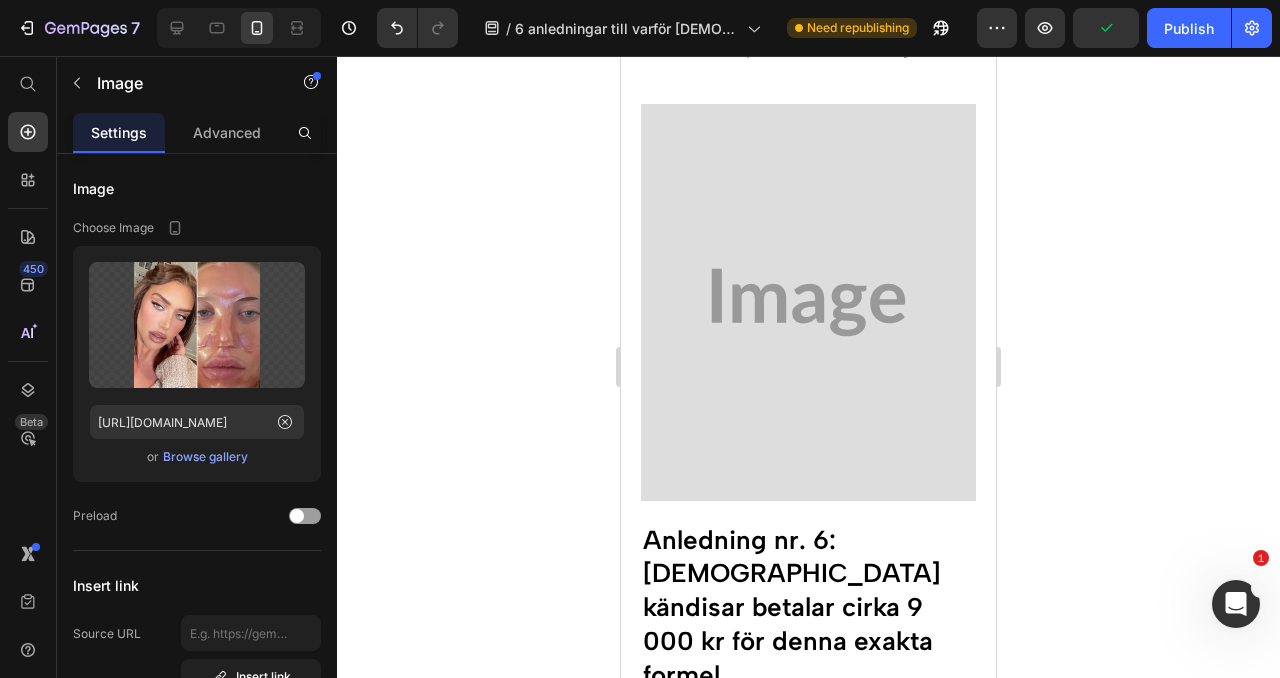 click at bounding box center (808, 302) 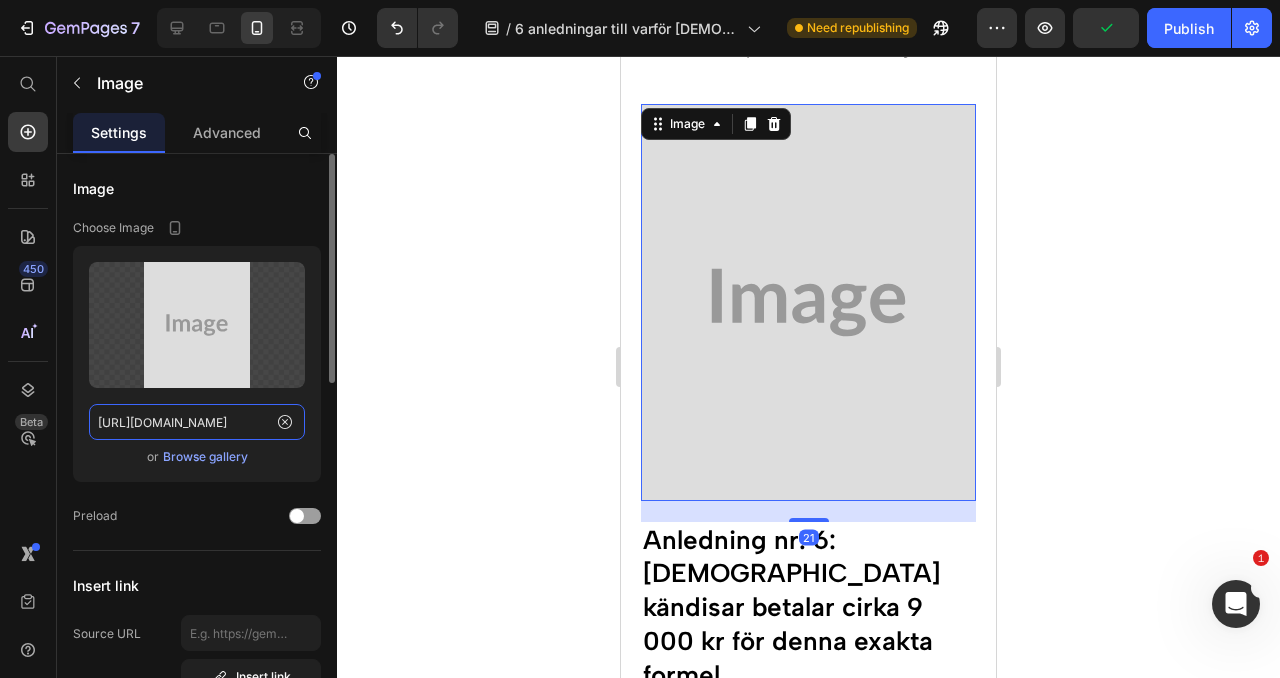 click on "https://placehold.co/866x1024?text=Image" 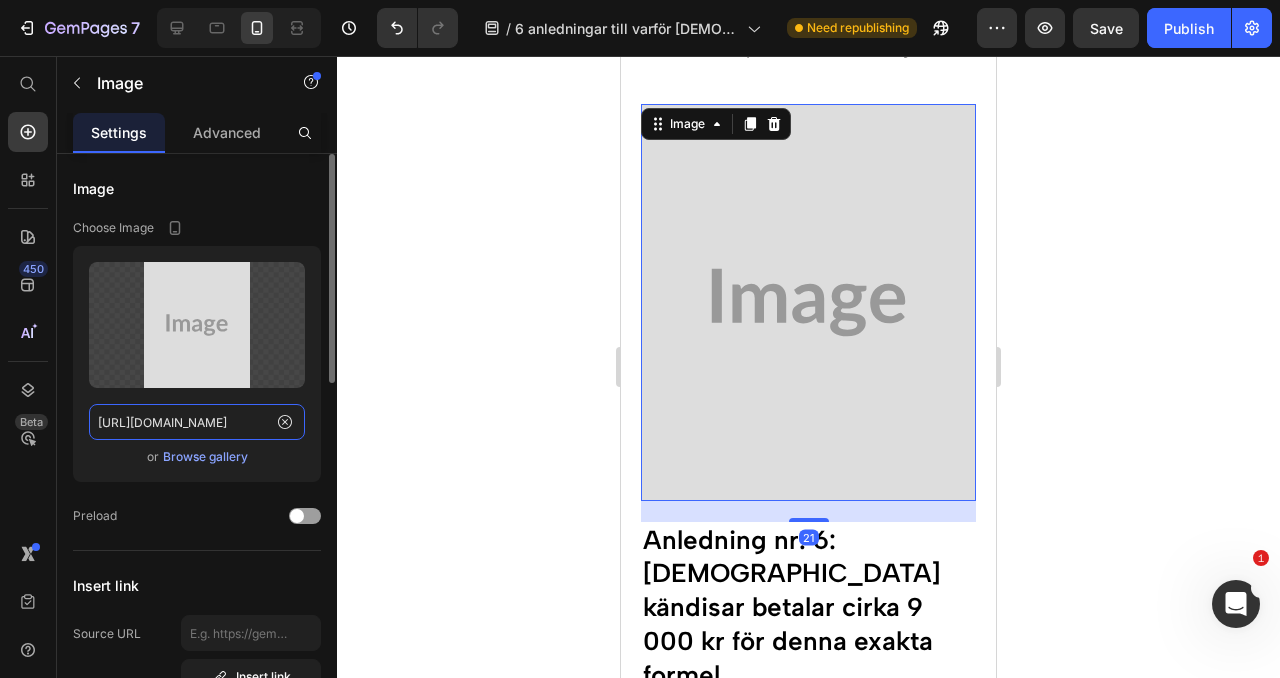 click on "https://placehold.co/866x1024?text=Image" 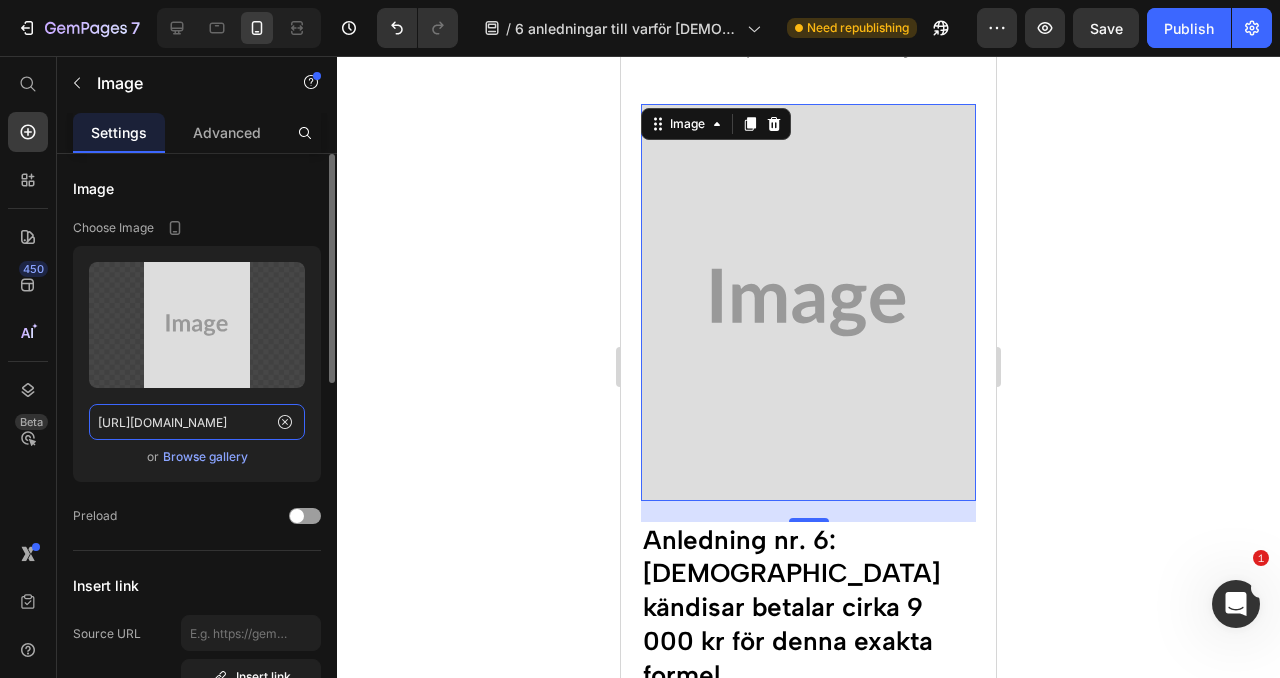 paste on "cdn.shopify.com/s/files/1/0939/8016/4436/files/gempages_574745079852303589-8c44dcfc-f423-418c-8635-eb7820db7a03.png" 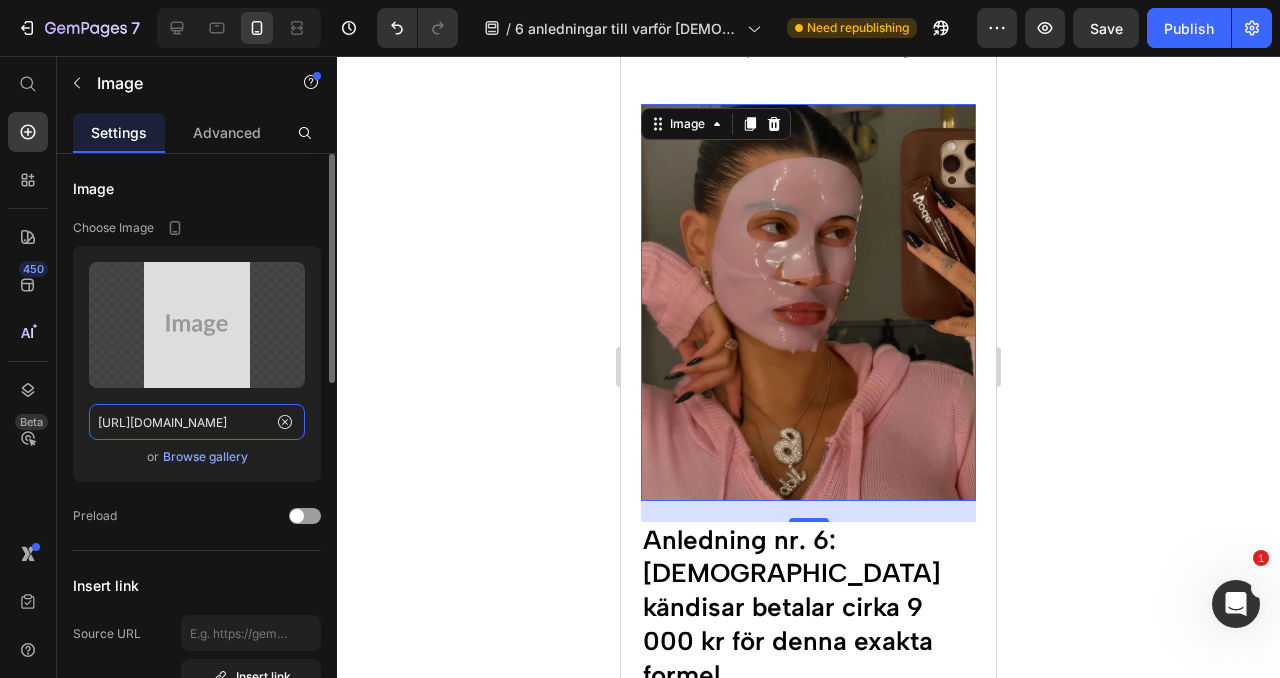 scroll, scrollTop: 0, scrollLeft: 611, axis: horizontal 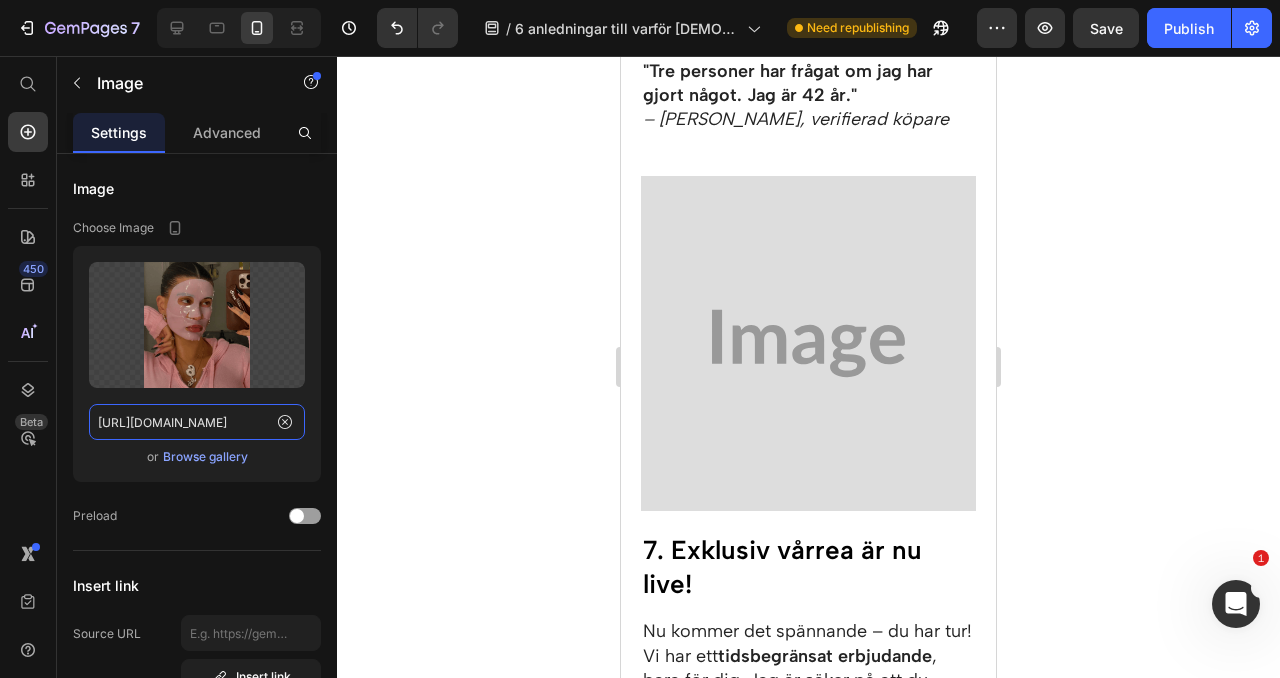 type on "https://cdn.shopify.com/s/files/1/0939/8016/4436/files/gempages_574745079852303589-8c44dcfc-f423-418c-8635-eb7820db7a03.png" 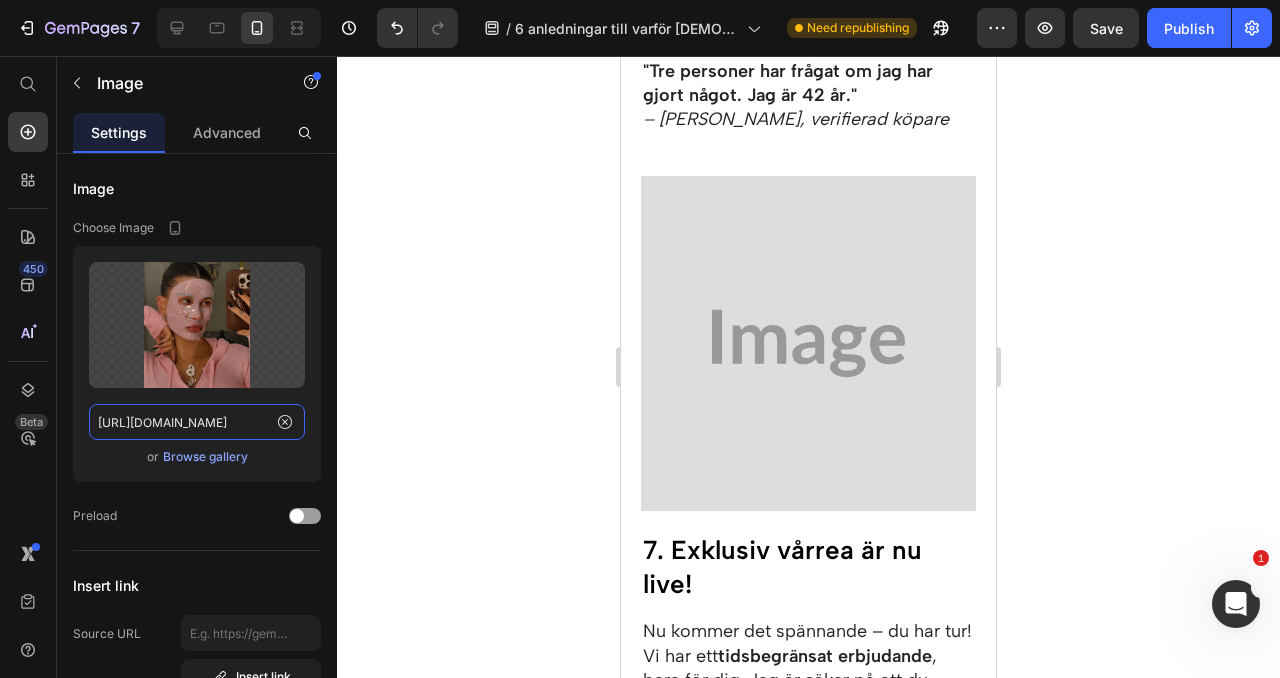 scroll, scrollTop: 0, scrollLeft: 0, axis: both 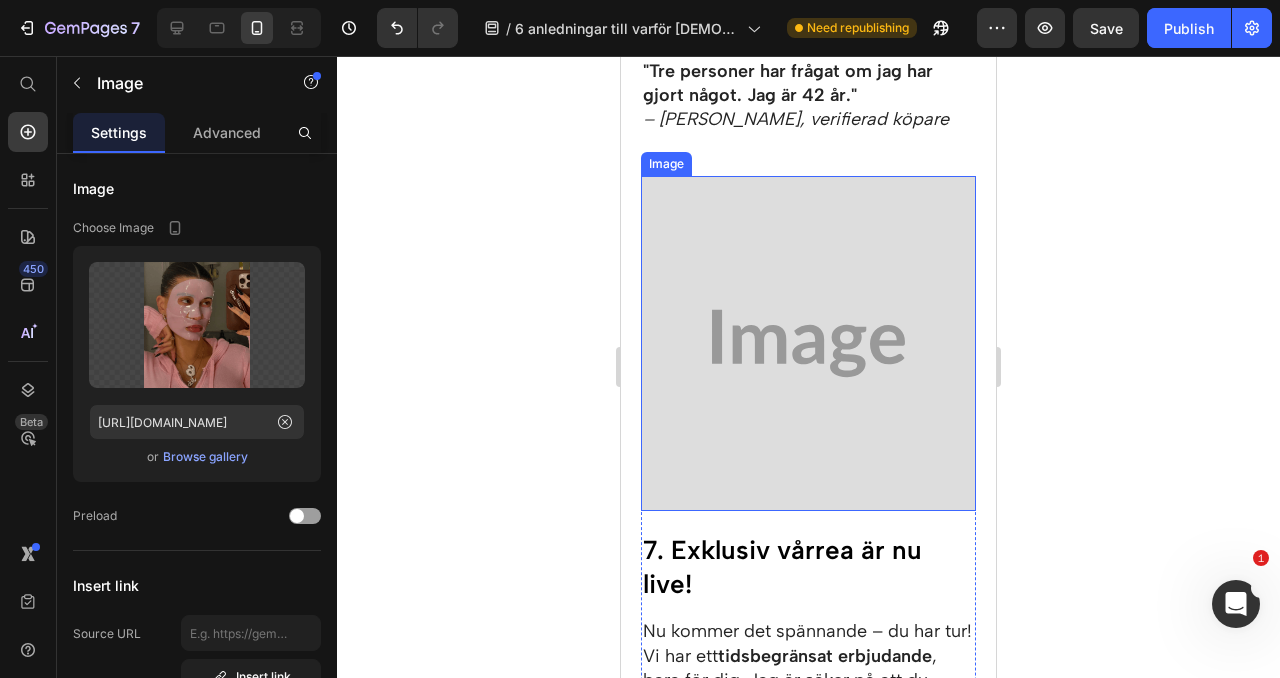 click at bounding box center [808, 343] 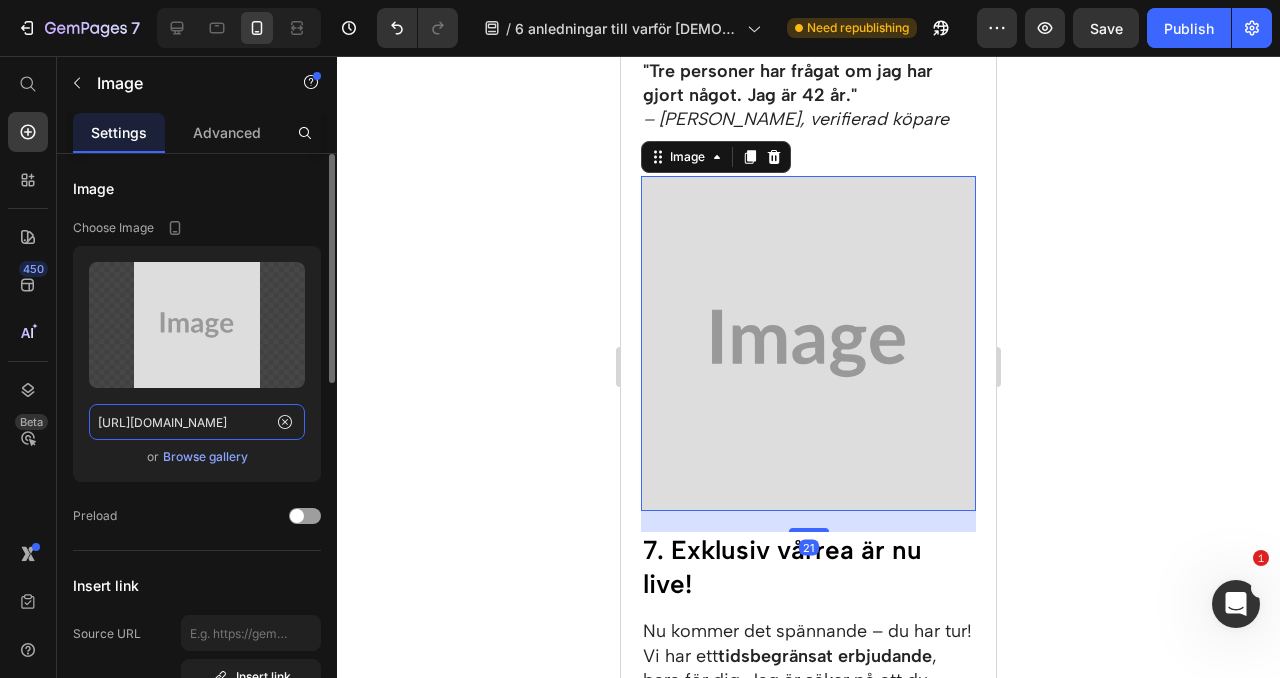 click on "https://placehold.co/1080x1080?text=Image" 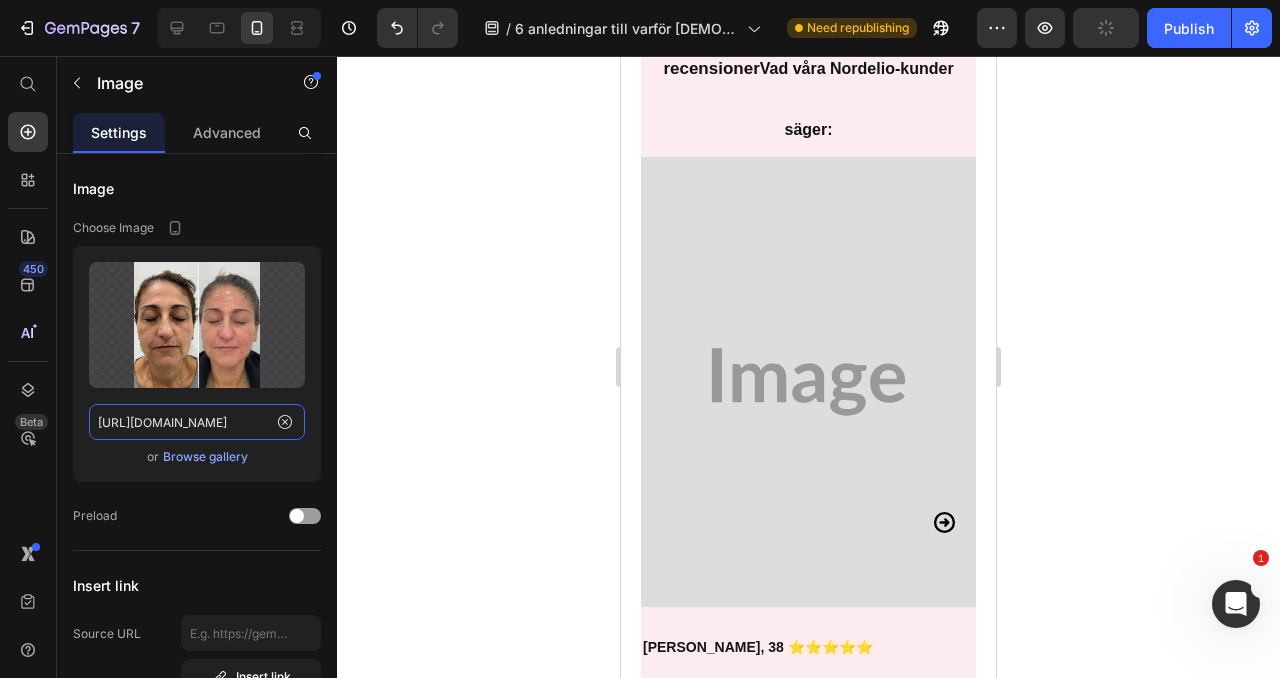 scroll, scrollTop: 6409, scrollLeft: 0, axis: vertical 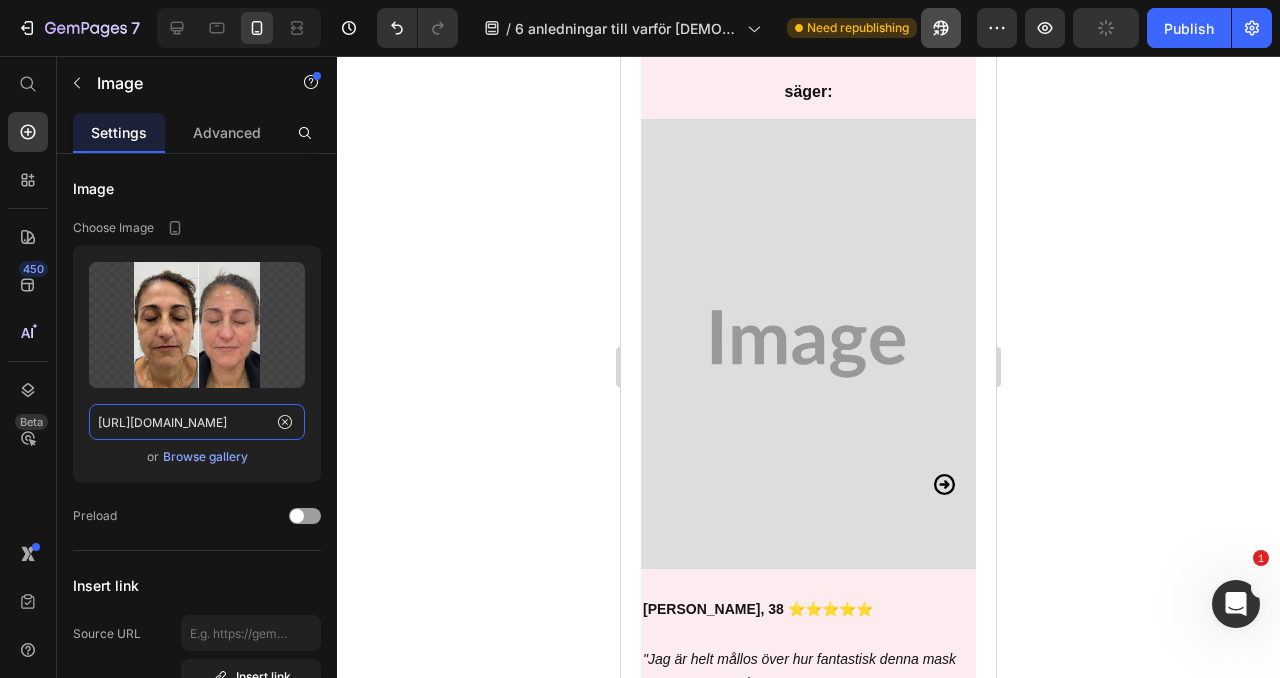 type on "https://cdn.shopify.com/s/files/1/0939/8016/4436/files/gempages_574745079852303589-76db6995-4353-45c8-838c-289142201acc.jpg" 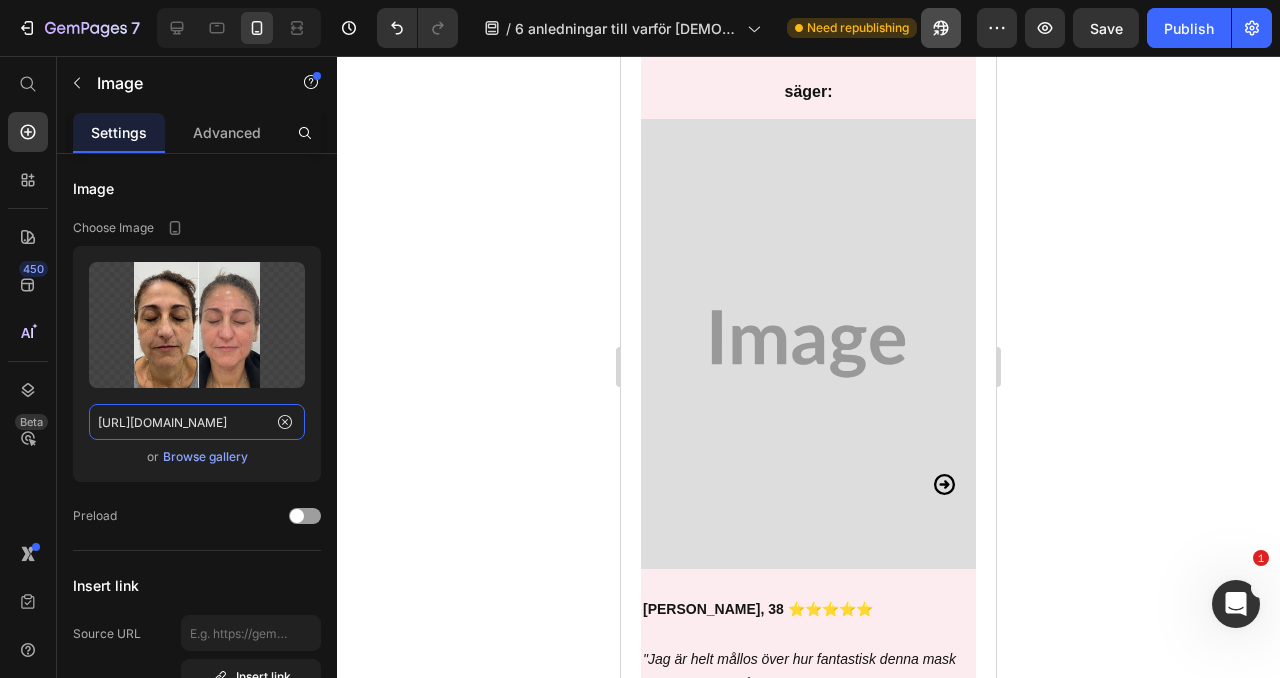 scroll, scrollTop: 0, scrollLeft: 0, axis: both 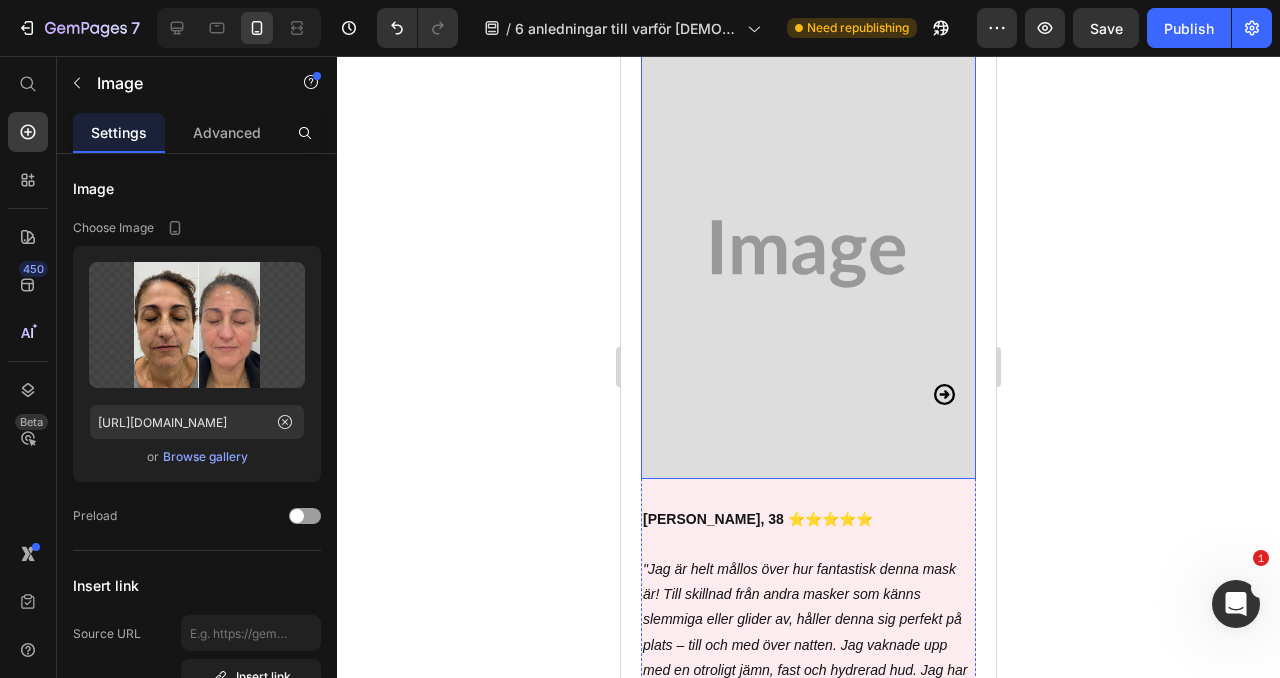 click at bounding box center (808, 254) 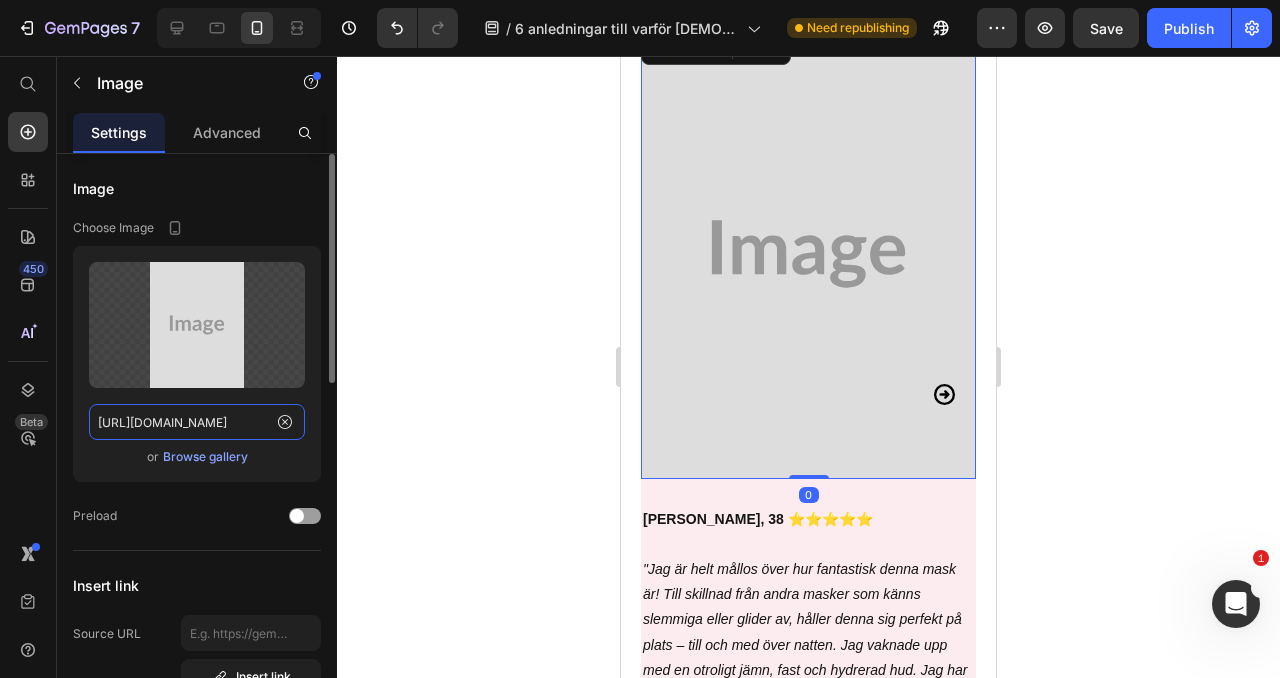 click on "https://placehold.co/1024x1378?text=Image" 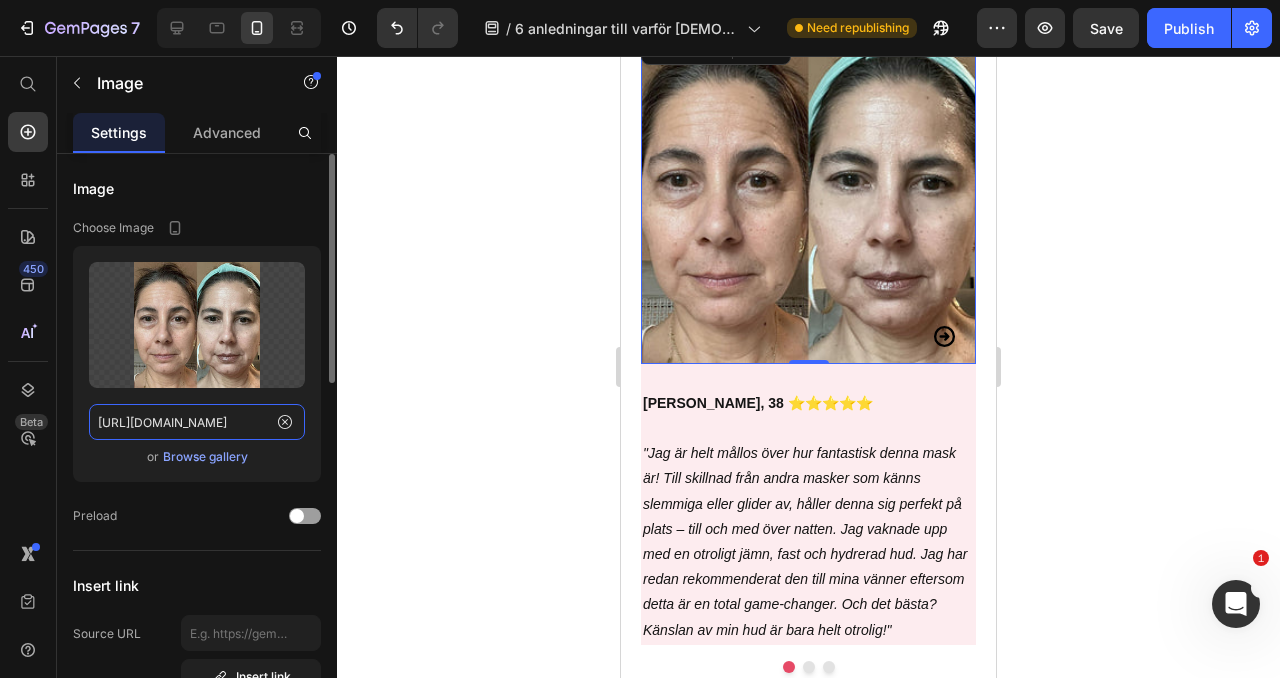 scroll, scrollTop: 0, scrollLeft: 610, axis: horizontal 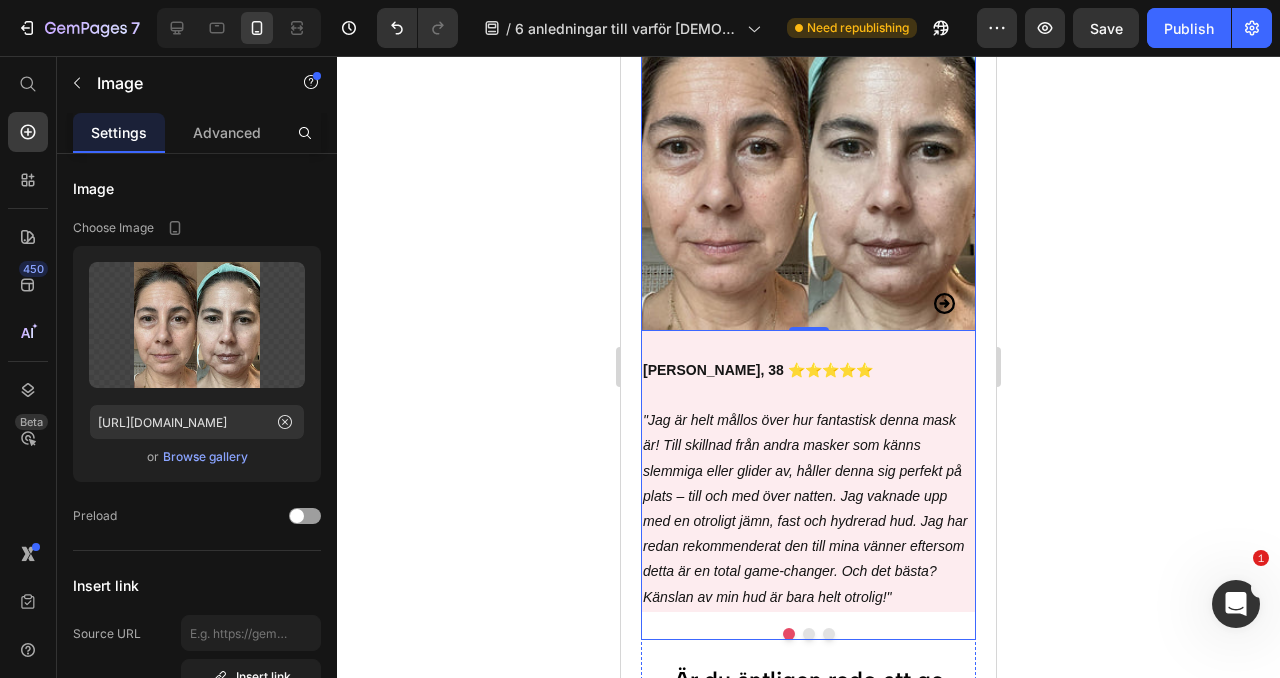 click 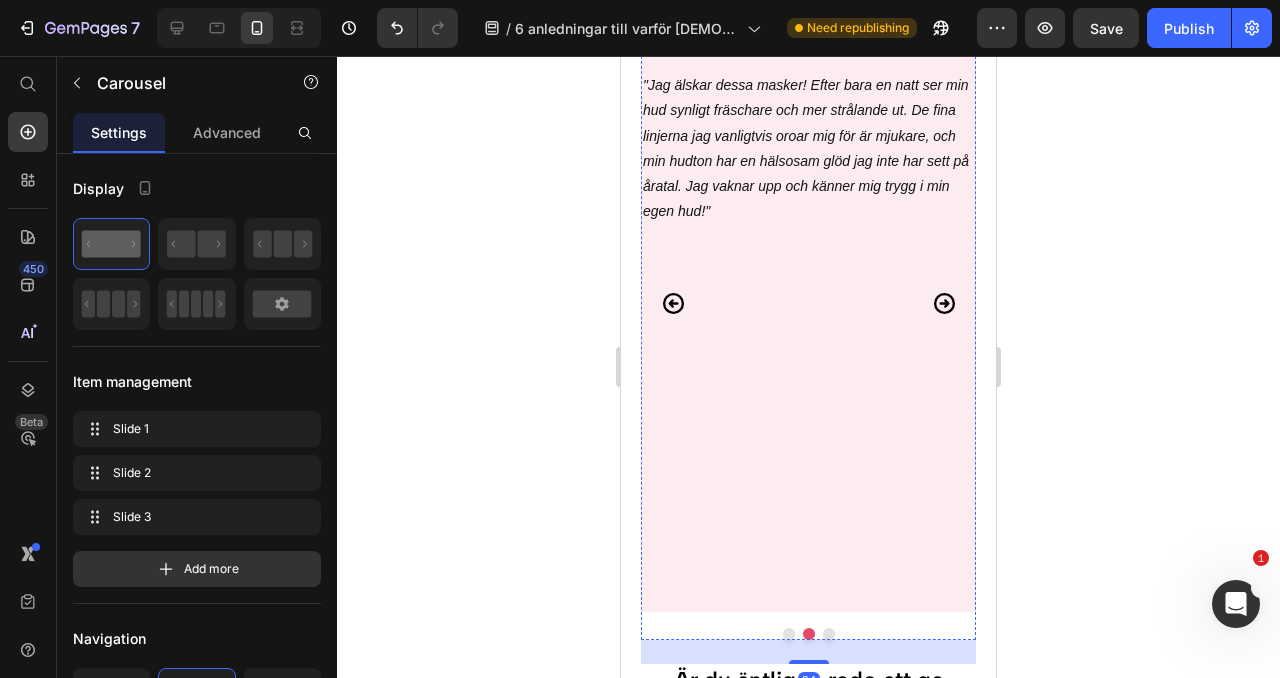 click at bounding box center (808, -4) 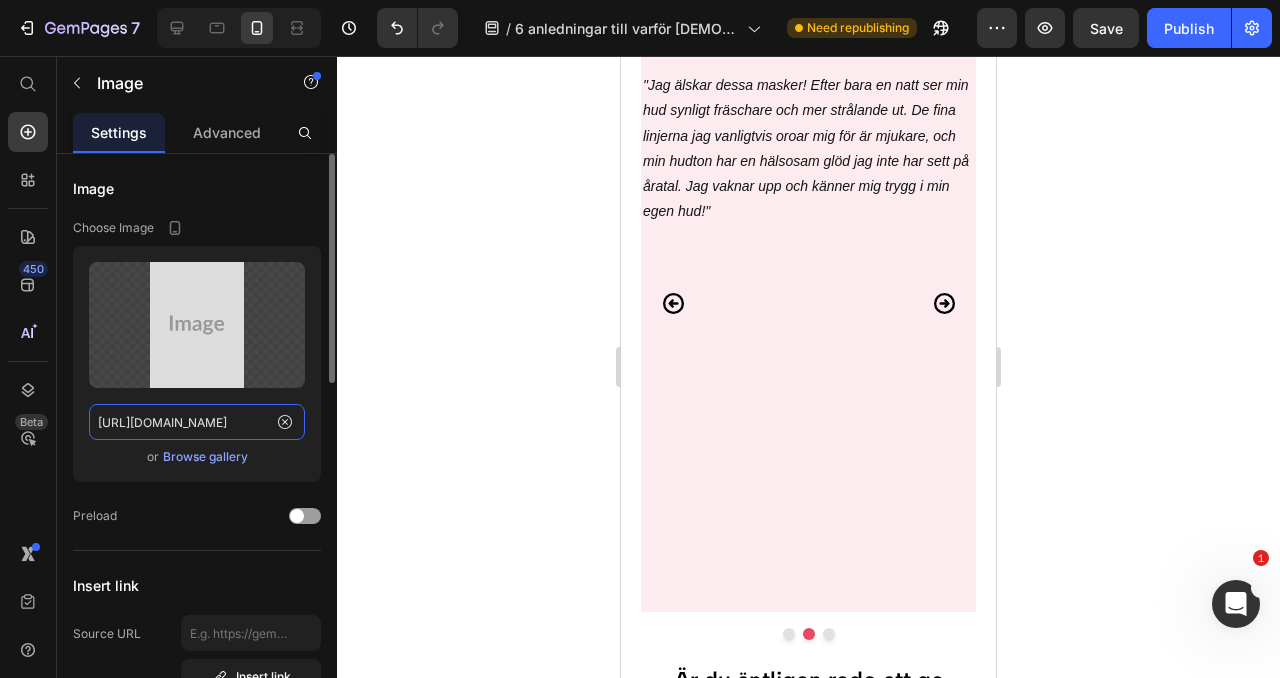click on "https://placehold.co/1024x1373?text=Image" 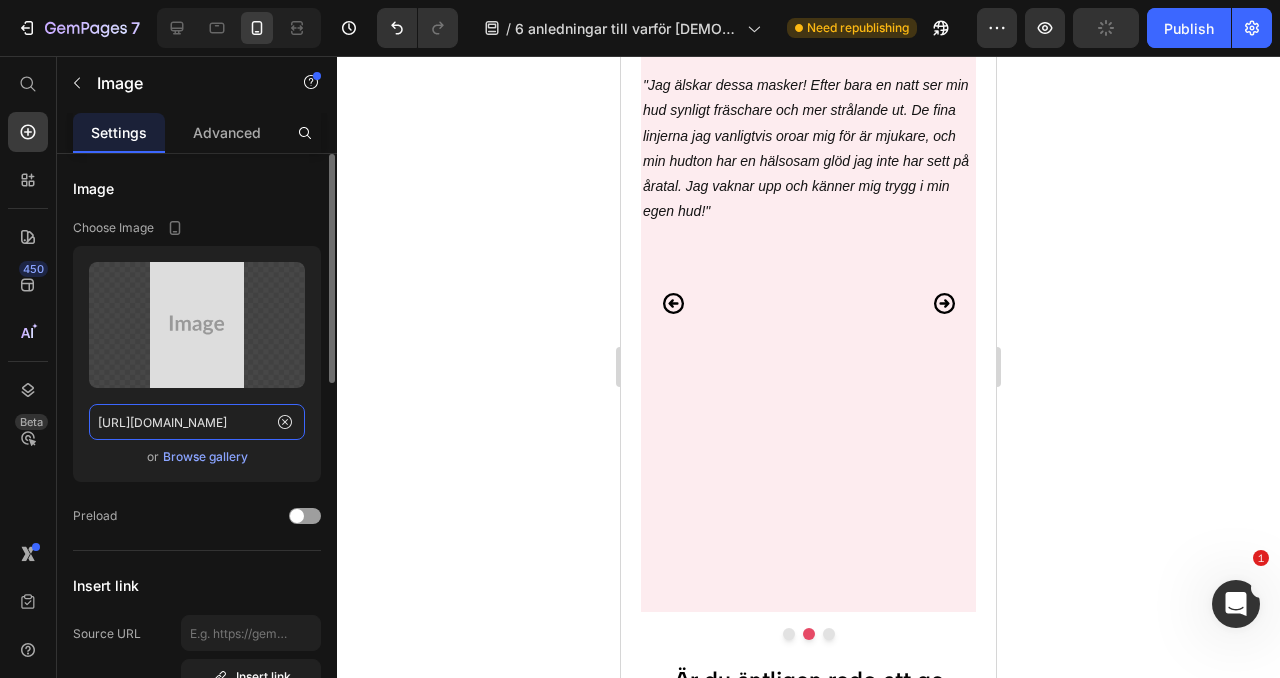 paste on "cdn.shopify.com/s/files/1/0939/8016/4436/files/gempages_574745079852303589-d7e0cce4-0670-4eff-9f43-f993ff075d08.png" 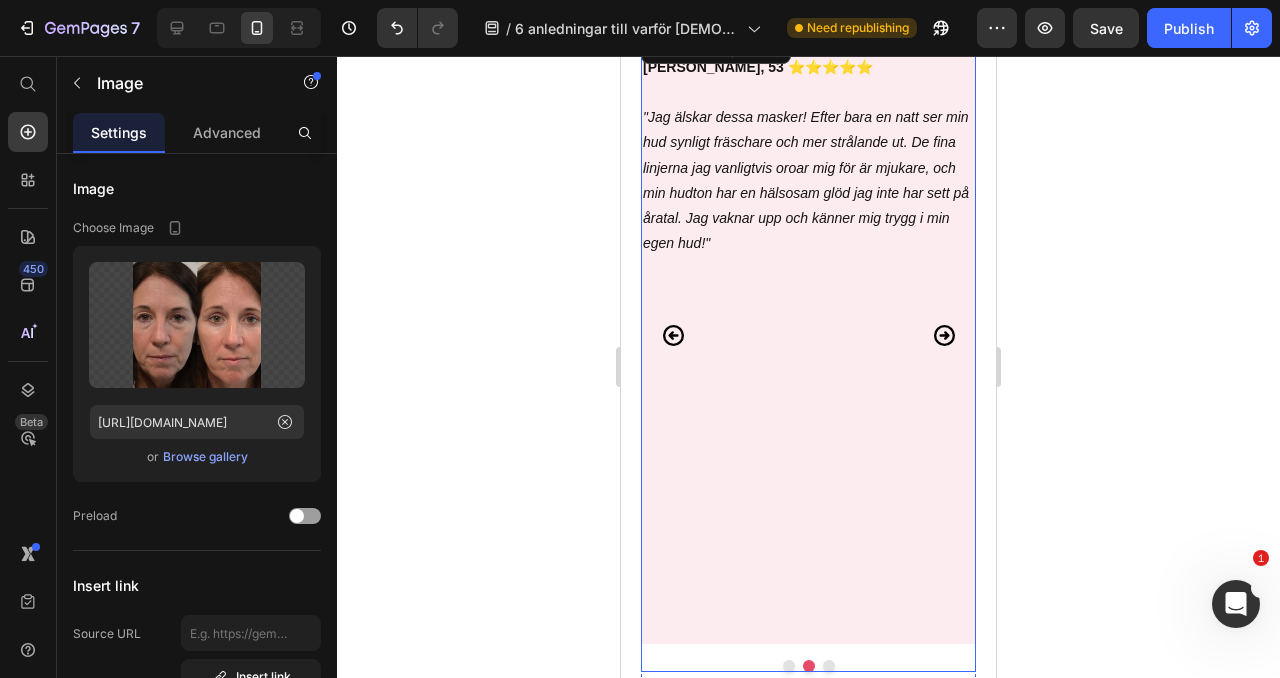 click 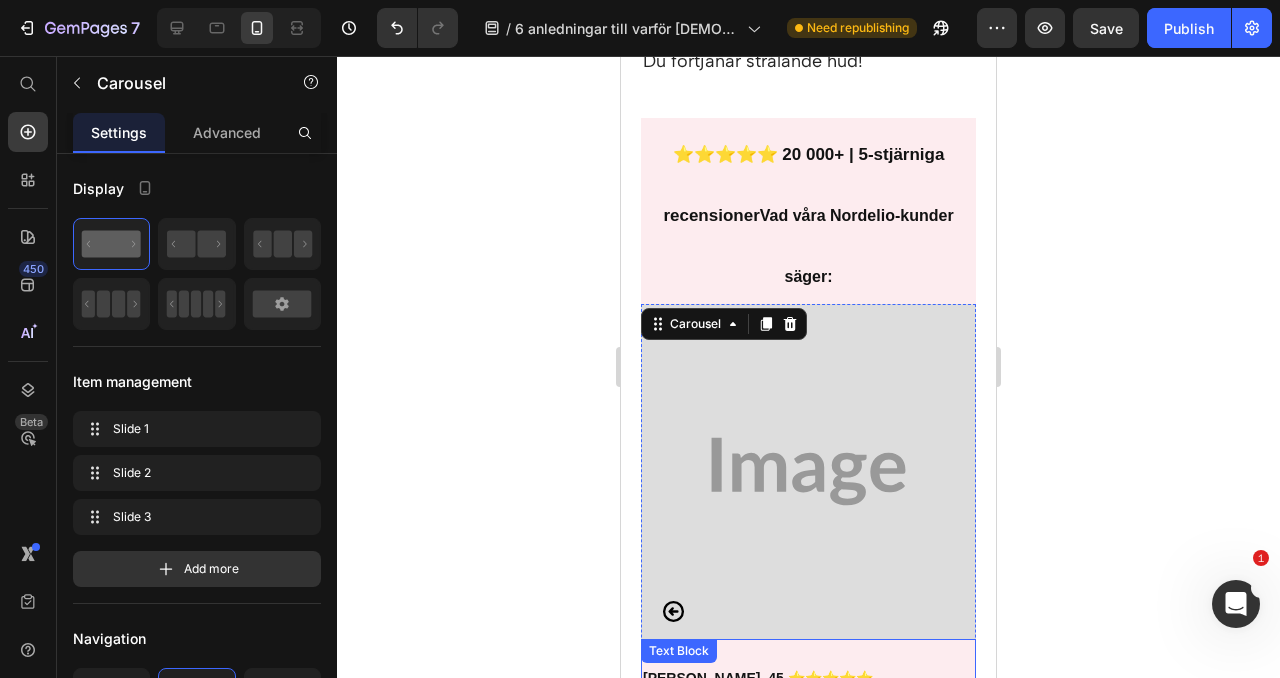 scroll, scrollTop: 6229, scrollLeft: 0, axis: vertical 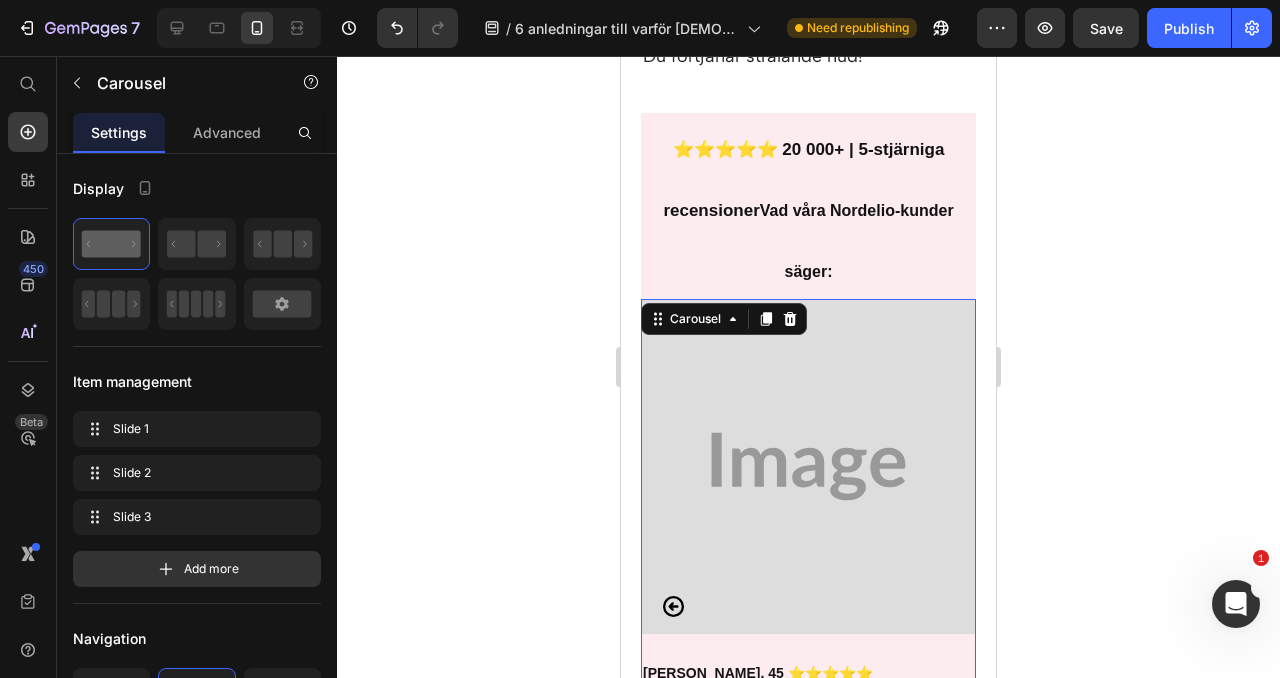 click 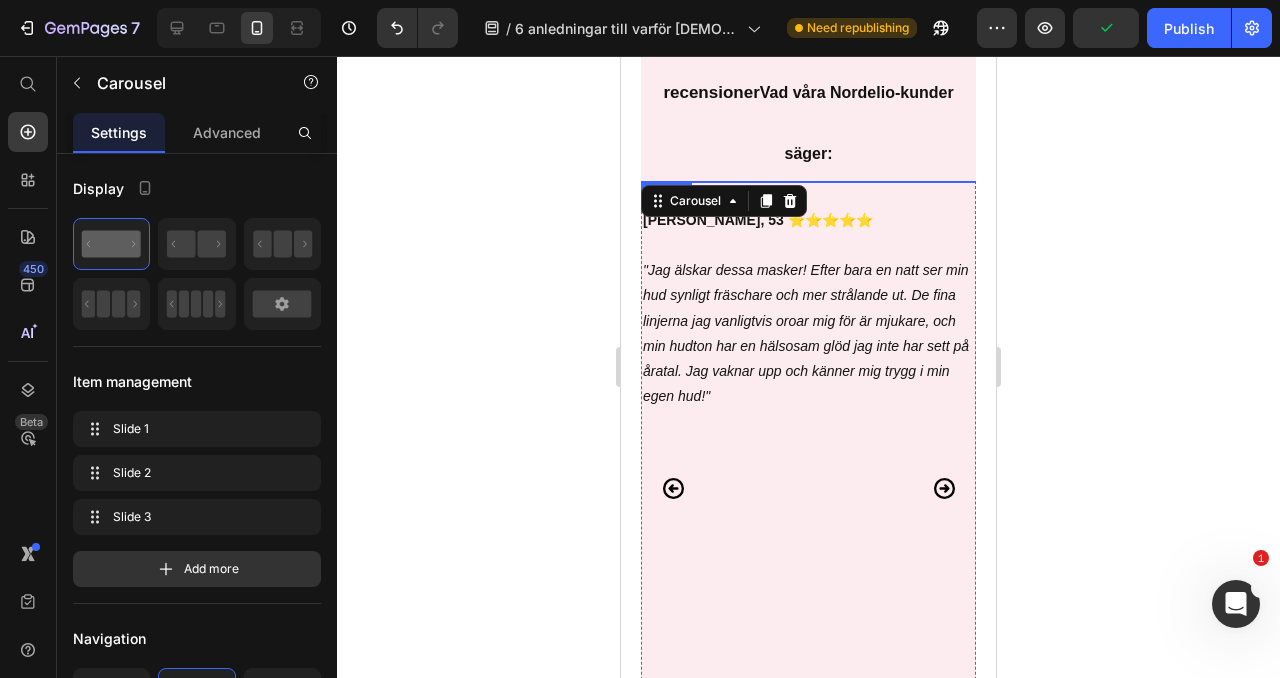 scroll, scrollTop: 6378, scrollLeft: 0, axis: vertical 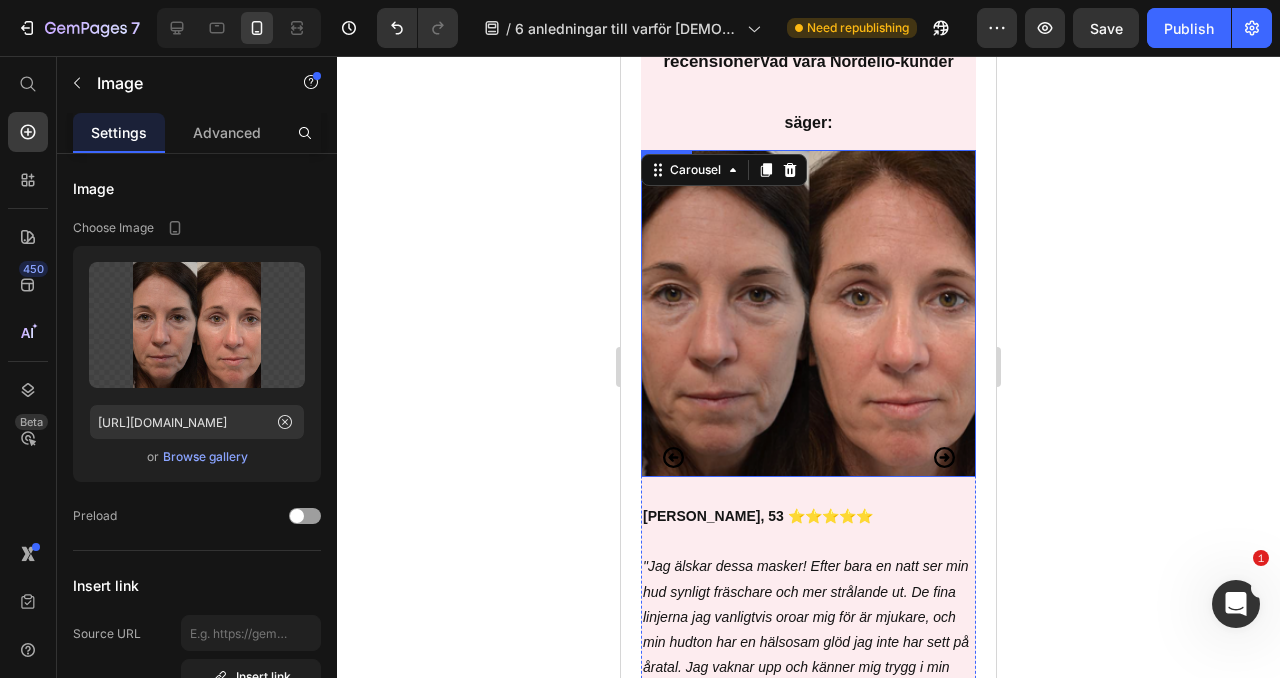 click at bounding box center [808, 313] 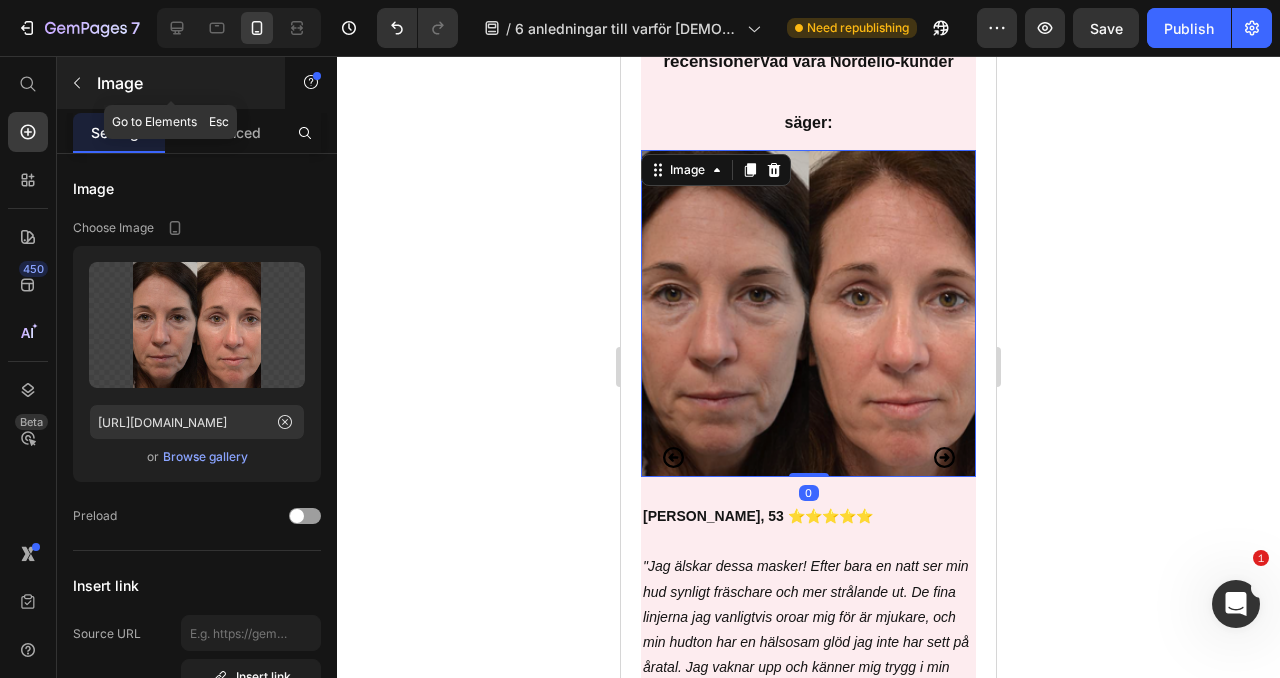 click at bounding box center (77, 83) 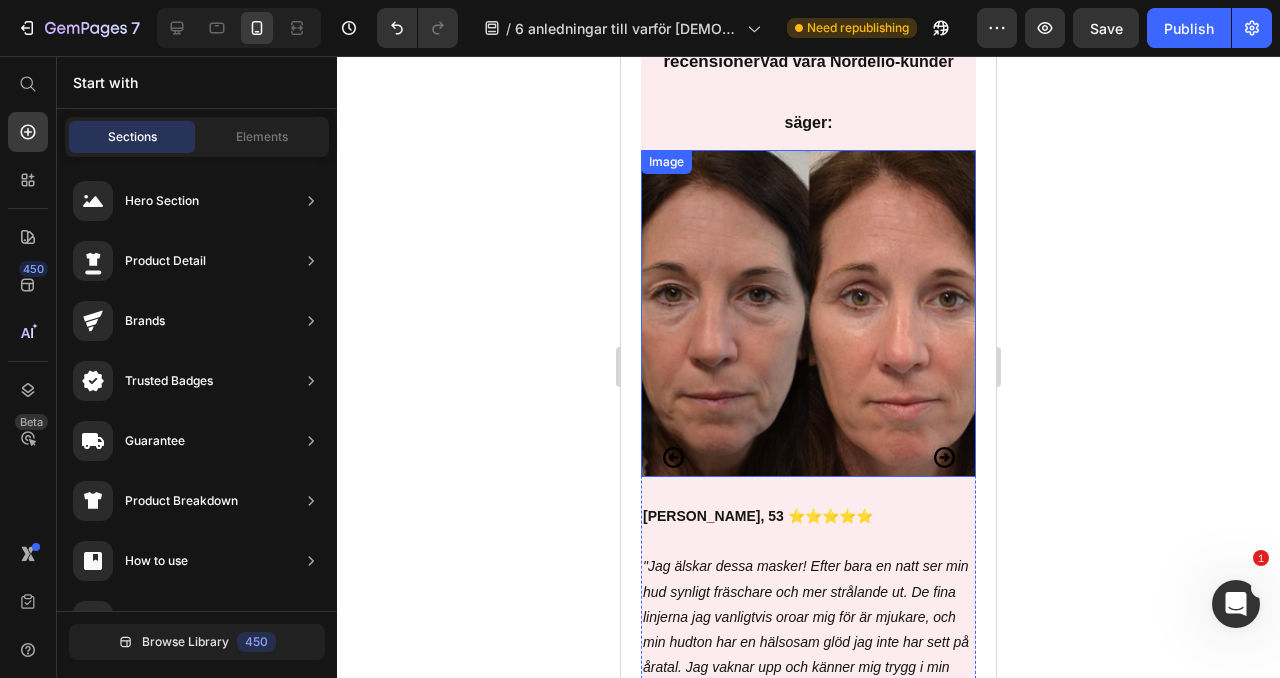 click at bounding box center [808, 313] 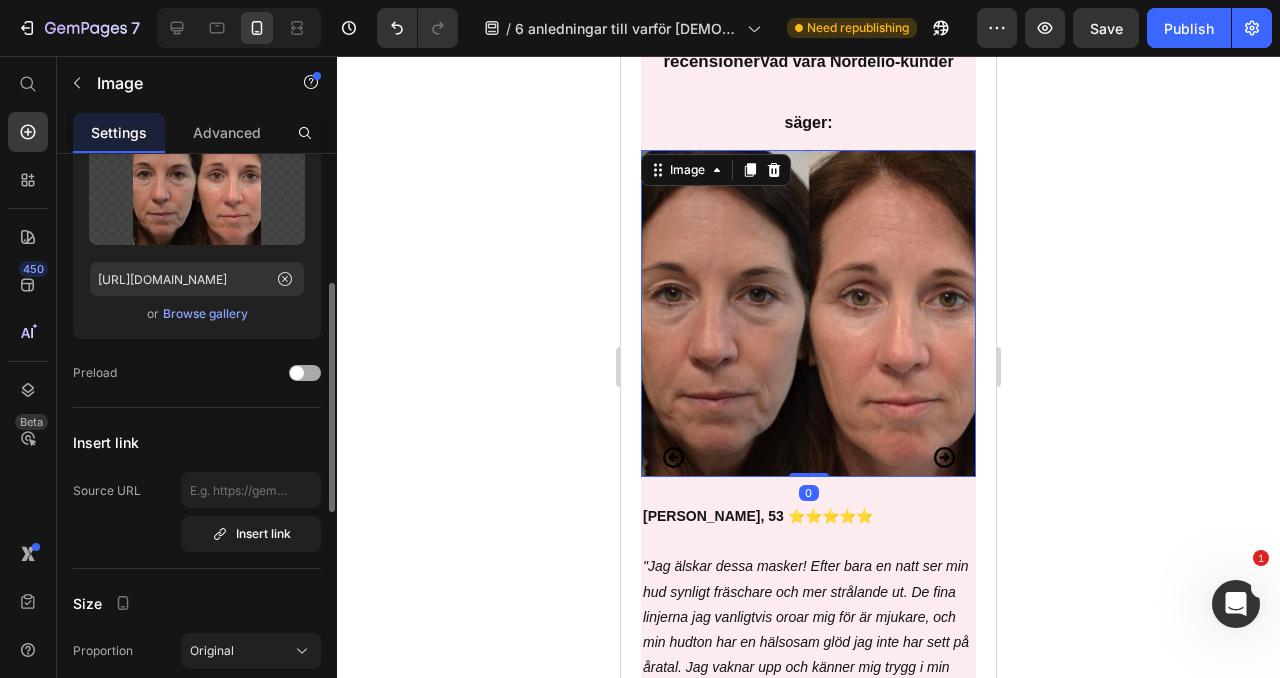 scroll, scrollTop: 196, scrollLeft: 0, axis: vertical 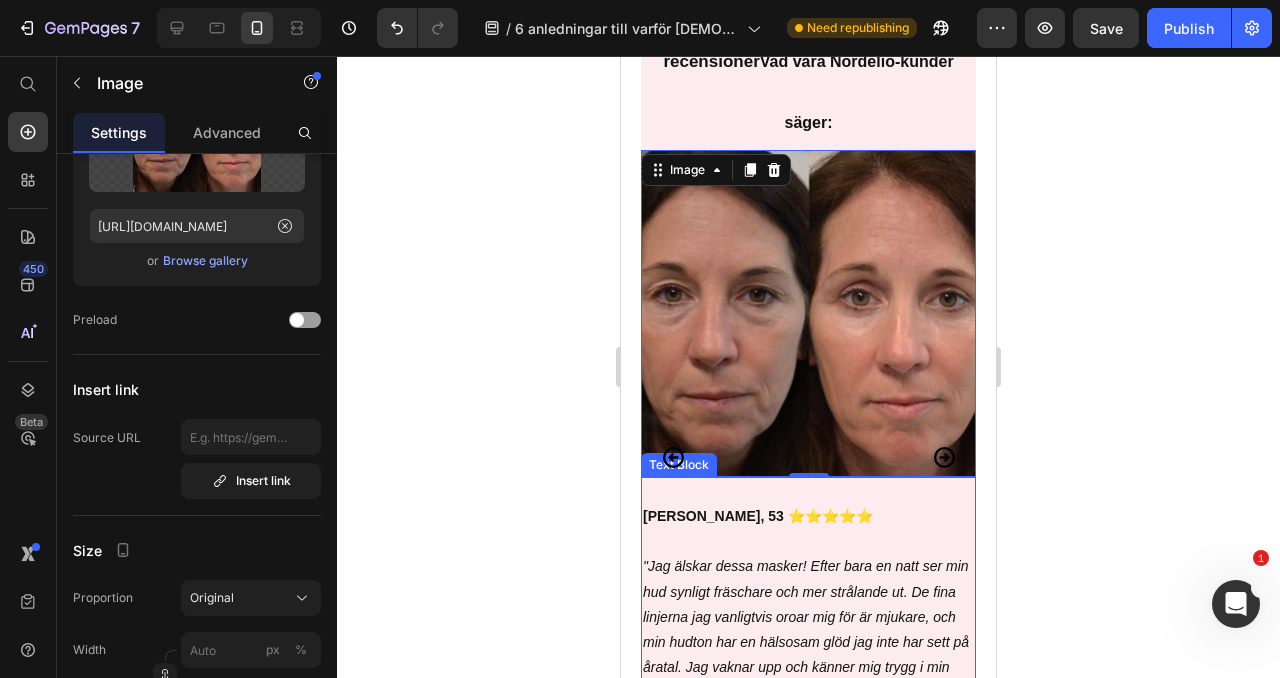 click on "Samantha, 53 ⭐⭐⭐⭐⭐" at bounding box center [808, 516] 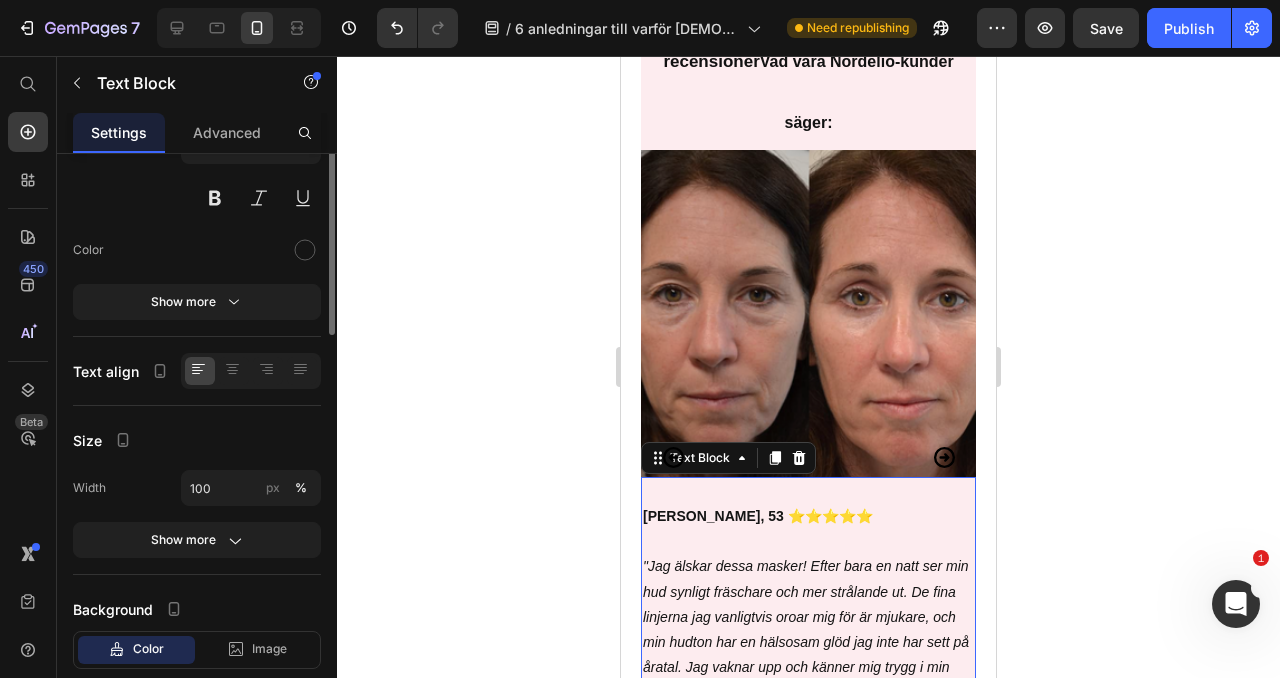 scroll, scrollTop: 0, scrollLeft: 0, axis: both 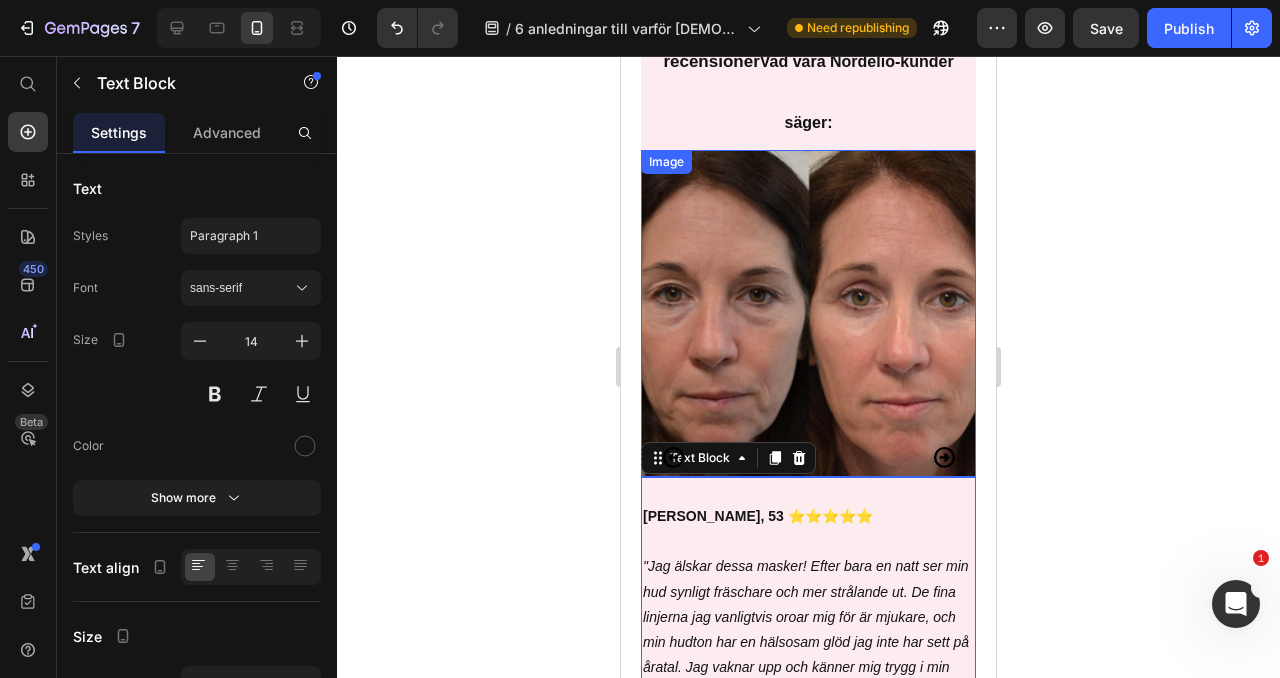 click at bounding box center [808, 313] 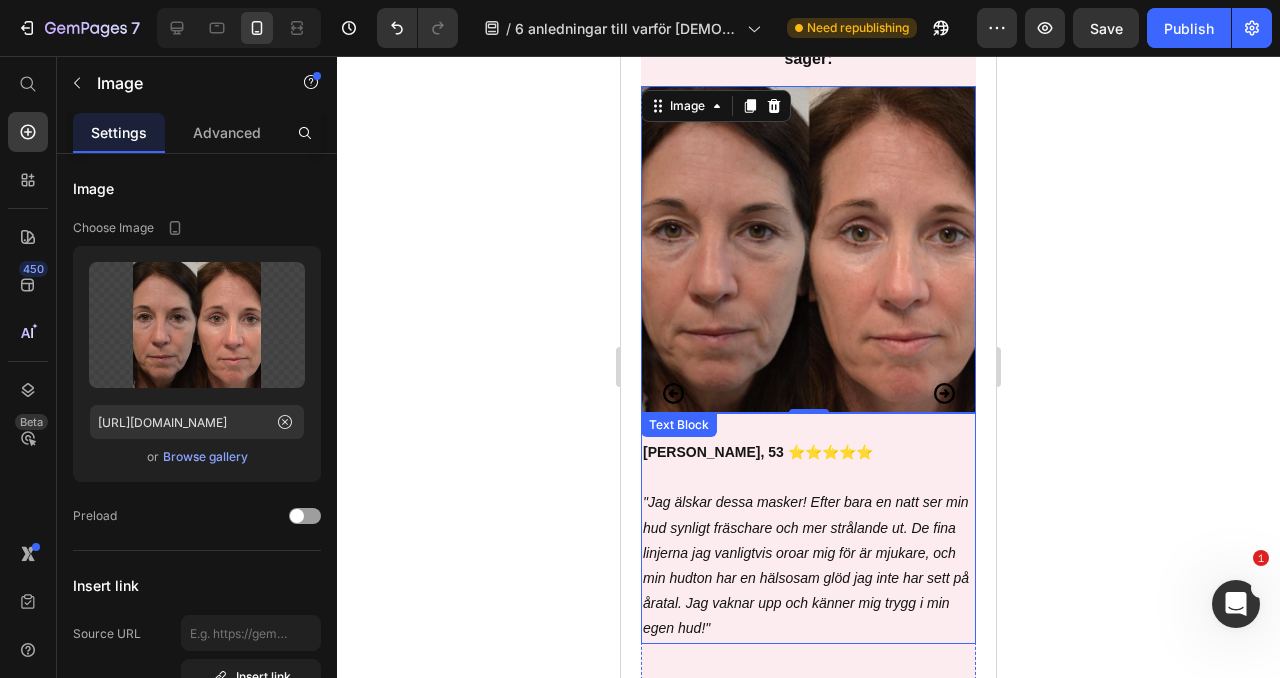 scroll, scrollTop: 6454, scrollLeft: 0, axis: vertical 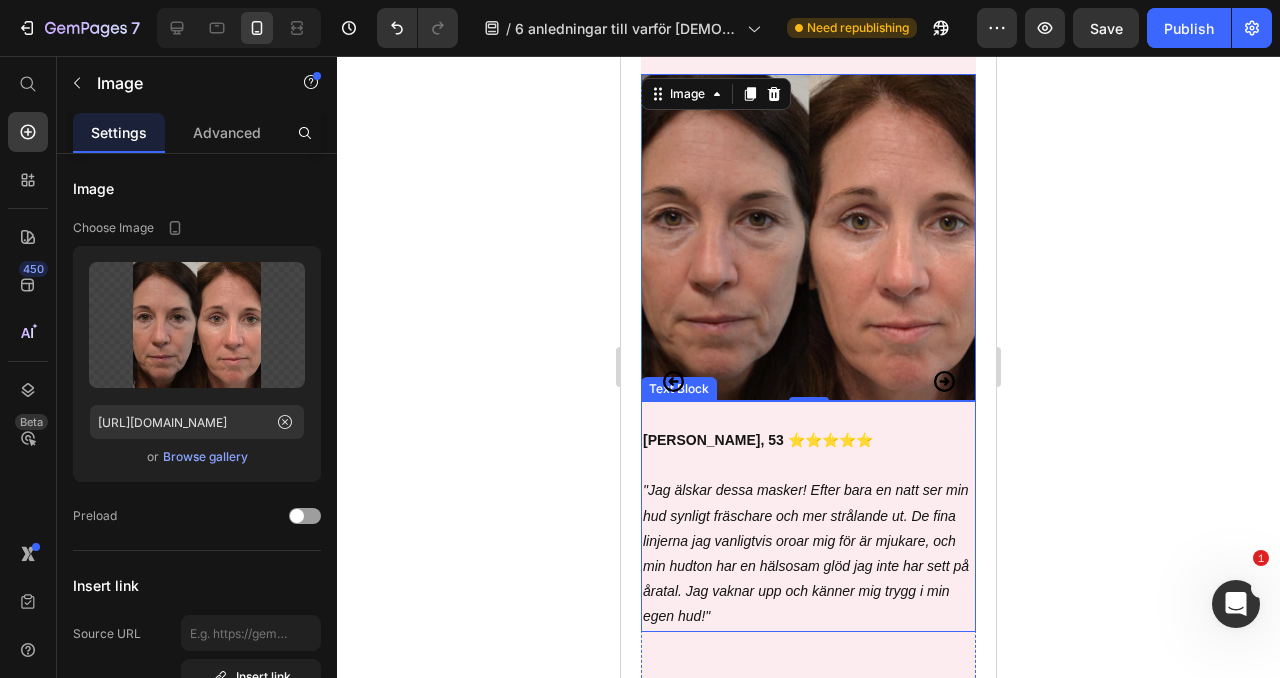 click on "Samantha, 53 ⭐⭐⭐⭐⭐" at bounding box center (808, 440) 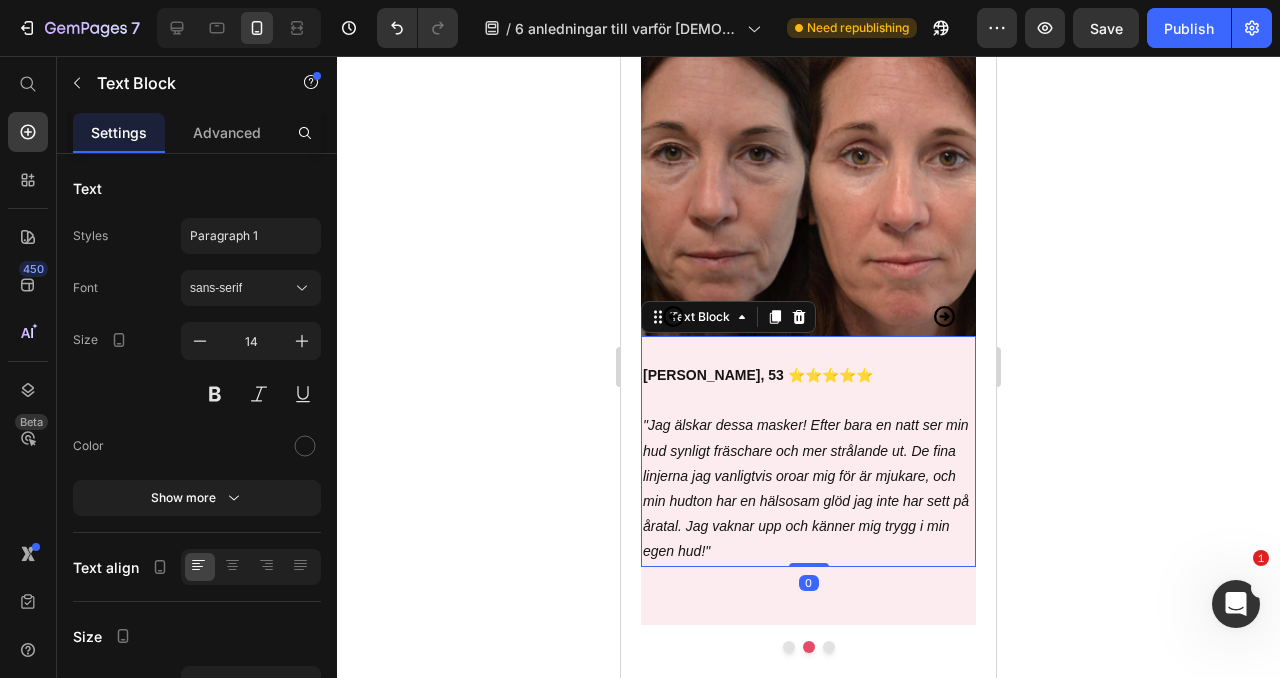 scroll, scrollTop: 6430, scrollLeft: 0, axis: vertical 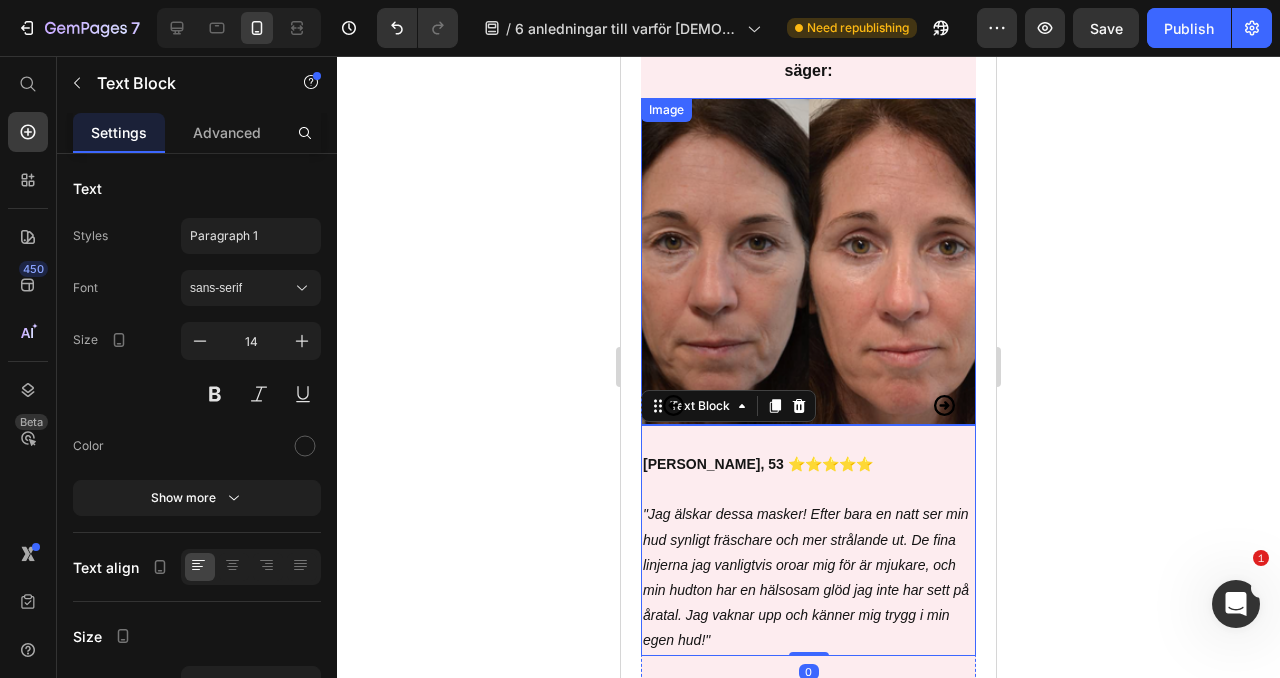 click at bounding box center (808, 261) 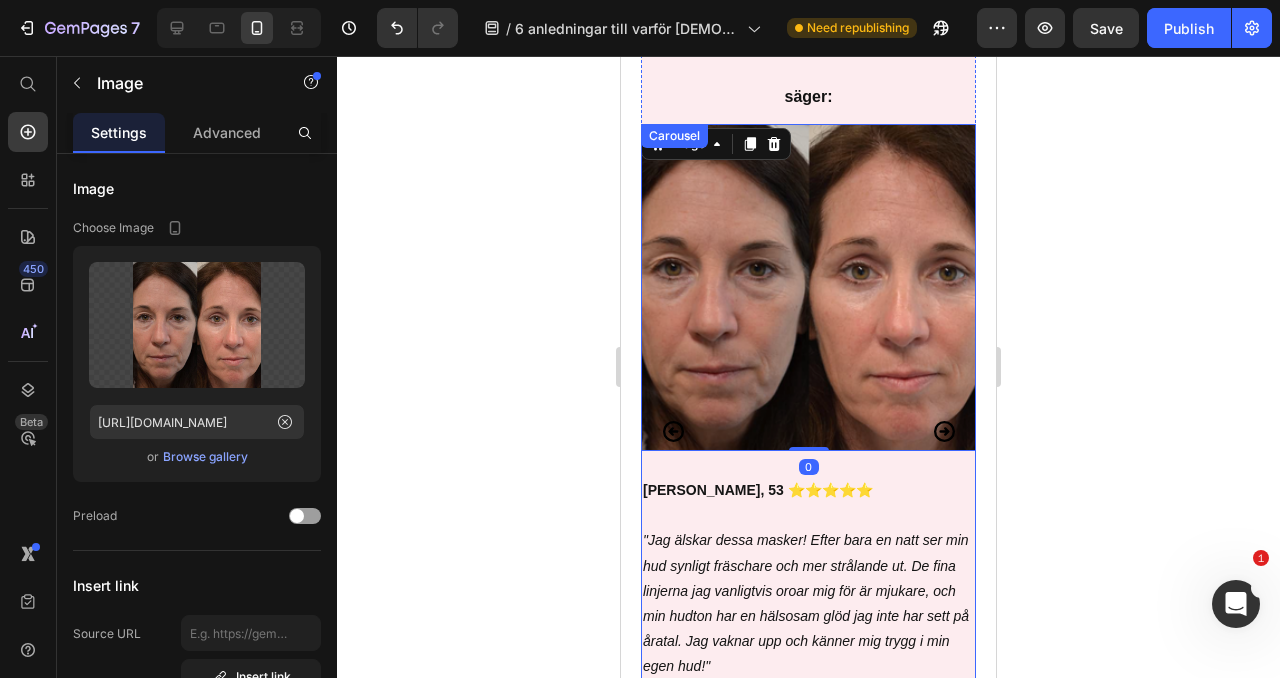 scroll, scrollTop: 6412, scrollLeft: 0, axis: vertical 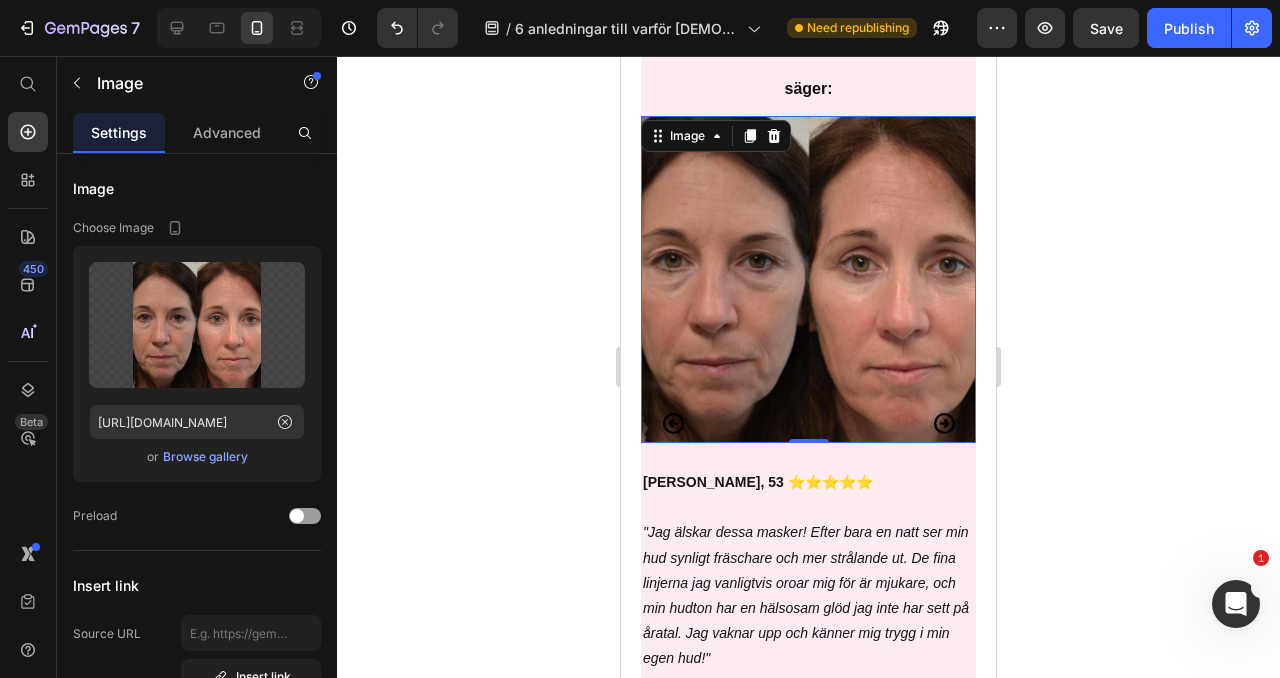 click at bounding box center (808, 279) 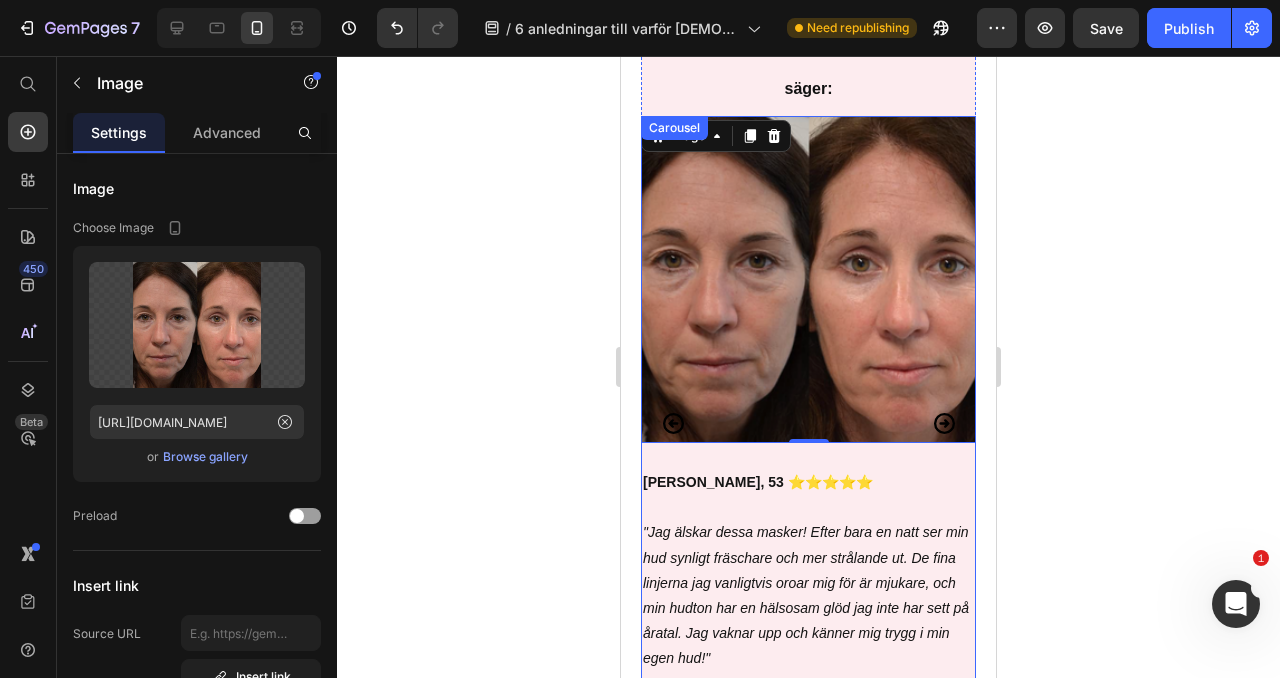 click 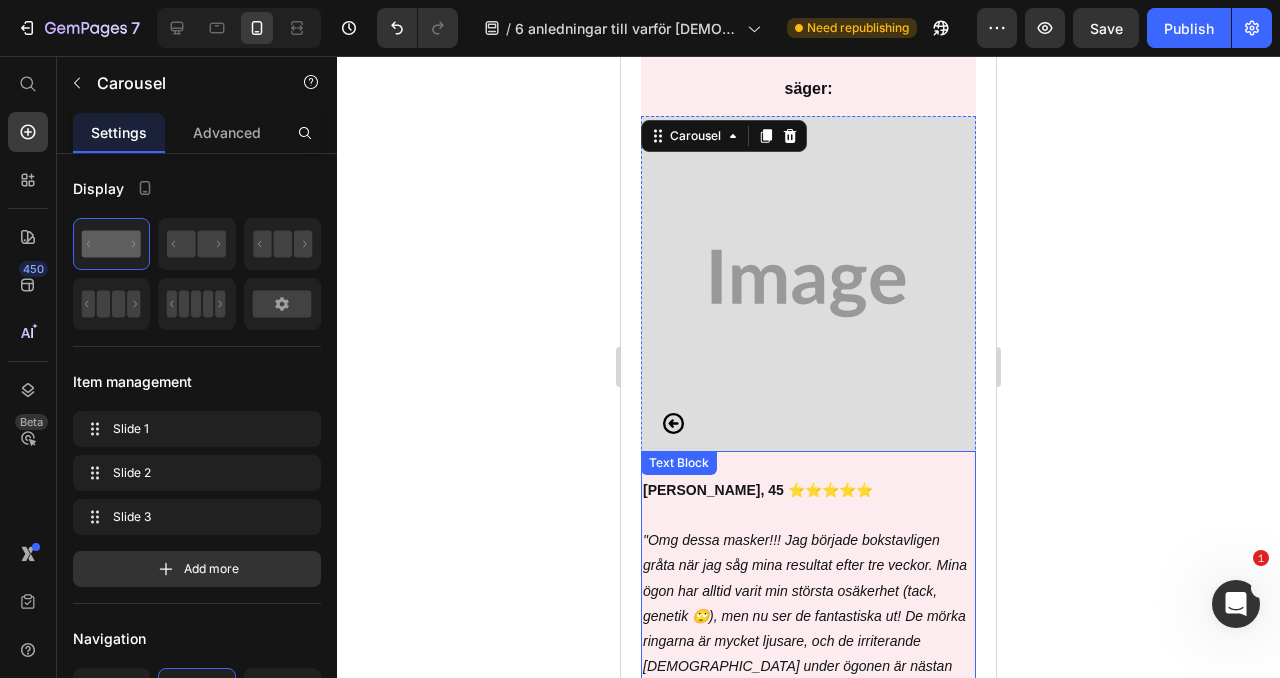 click on ""Omg dessa masker!!! Jag började bokstavligen gråta när jag såg mina resultat efter tre veckor. Mina ögon har alltid varit min största osäkerhet (tack, genetik 🙄), men nu ser de fantastiska ut! De mörka ringarna är mycket ljusare, och de irriterande påsarna under ögonen är nästan borta. Min syster frågar hela tiden vad jag har gjort, haha. Jag är så glad att jag hittade dessa!"" at bounding box center [808, 616] 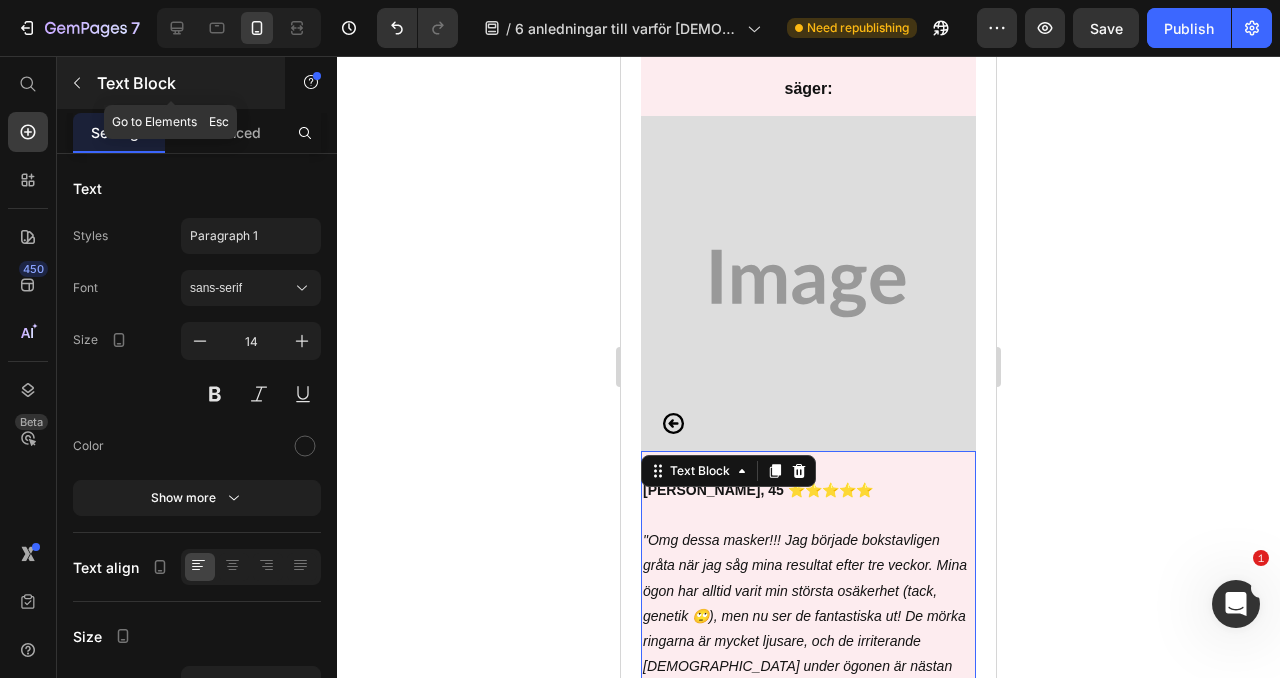 click 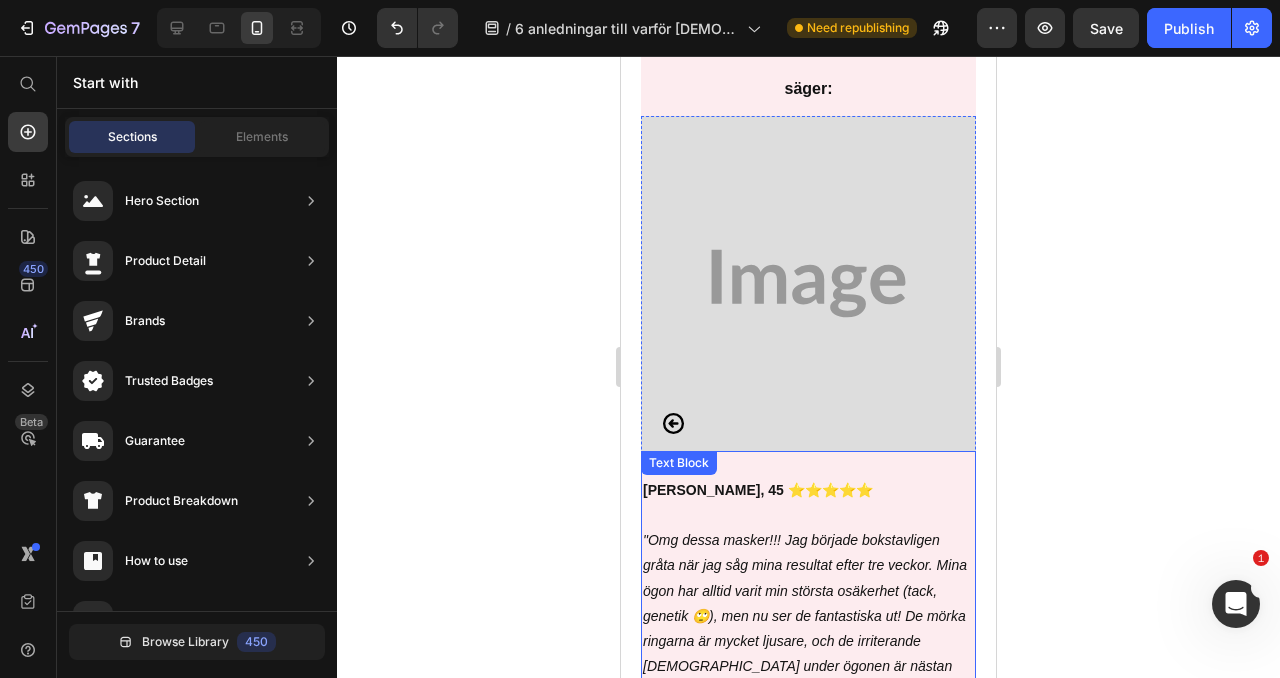 scroll, scrollTop: 6308, scrollLeft: 0, axis: vertical 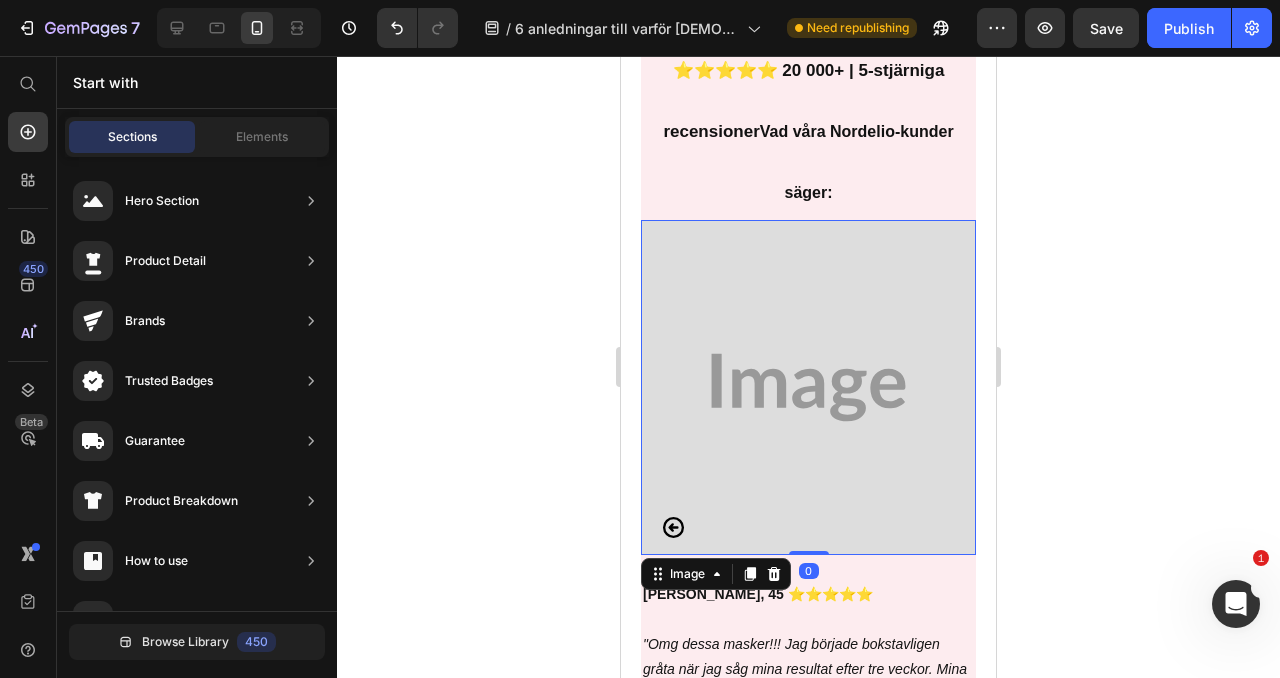 click on "Image   0" at bounding box center [808, 387] 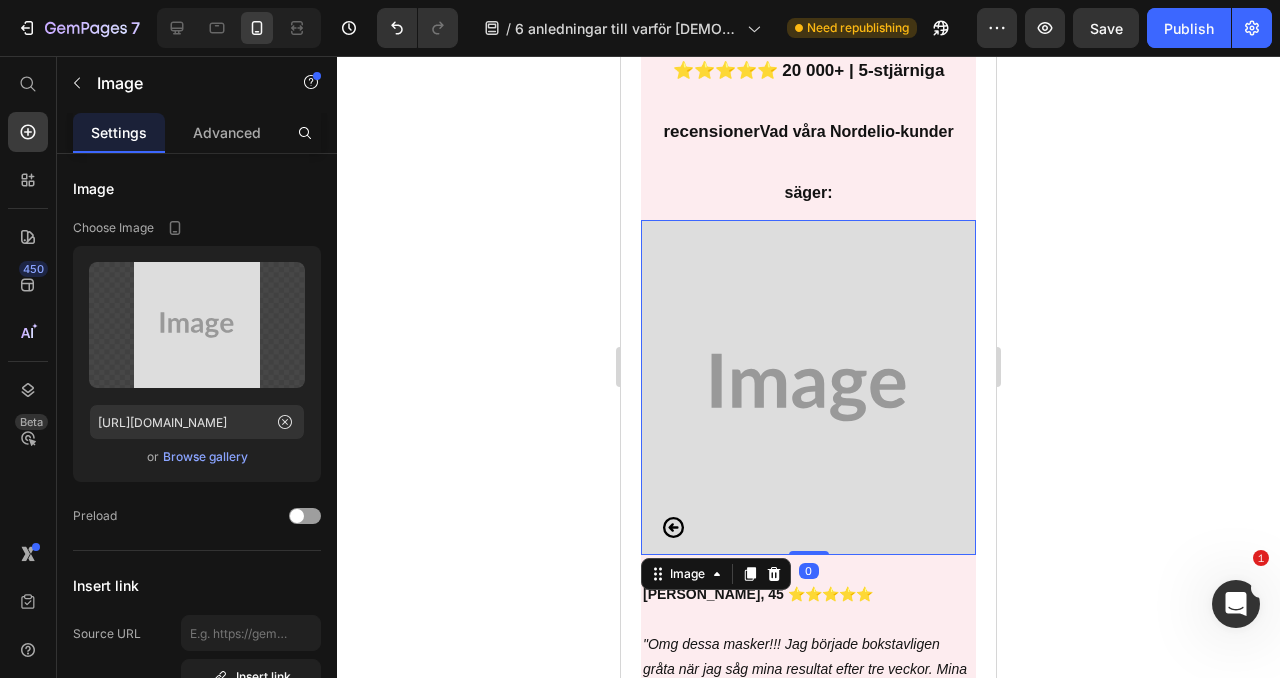 click at bounding box center (808, 387) 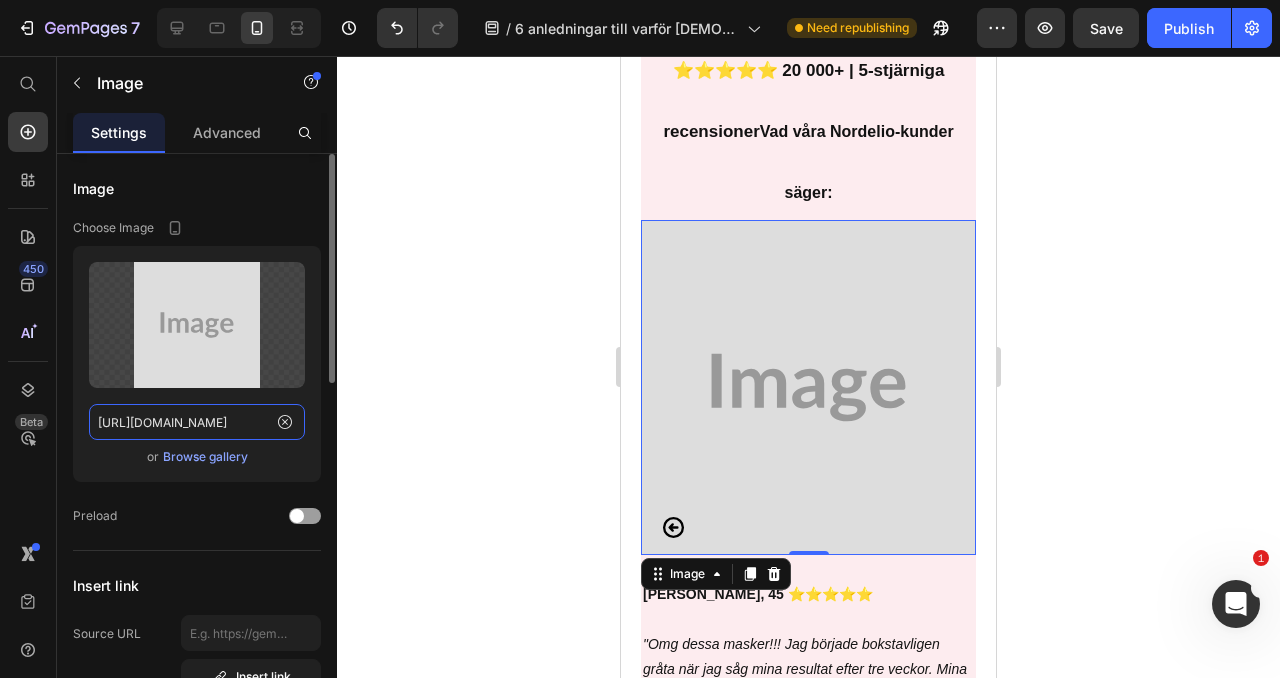 click on "https://placehold.co/300x300?text=Image" 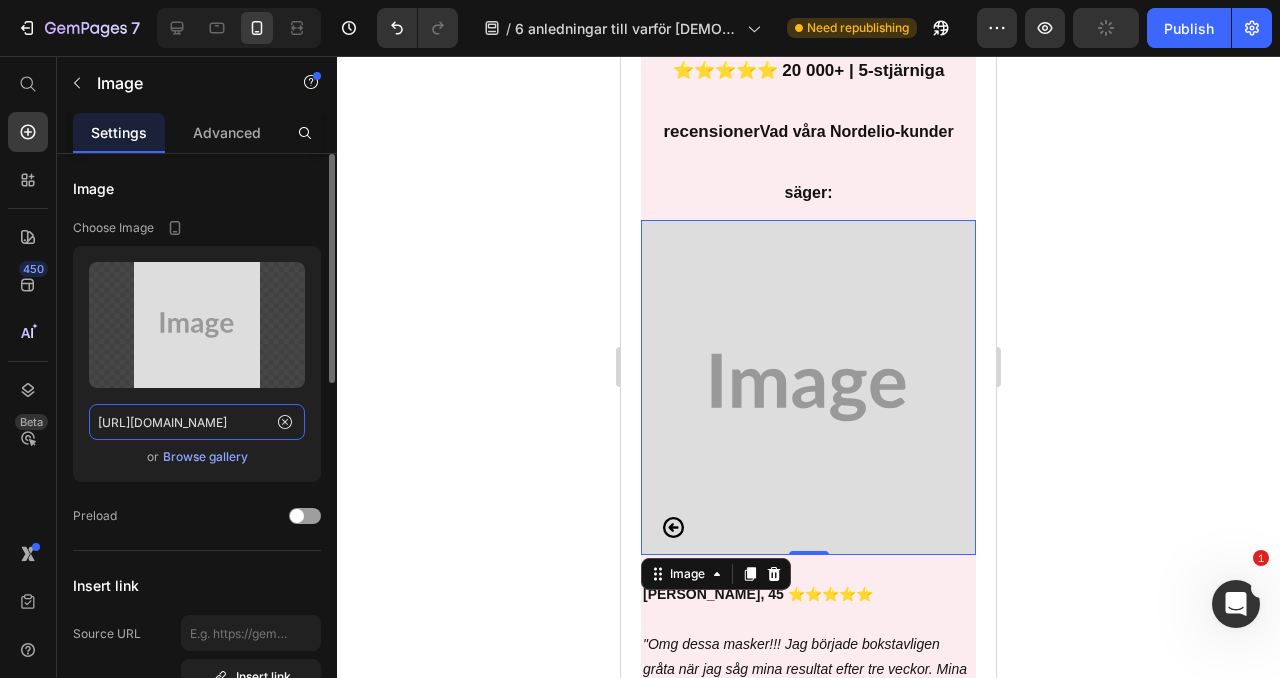 paste on "cdn.shopify.com/s/files/1/0939/8016/4436/files/gempages_574745079852303589-d2cc8b61-e61f-4a42-8e25-459ffeeb4be2.jpg" 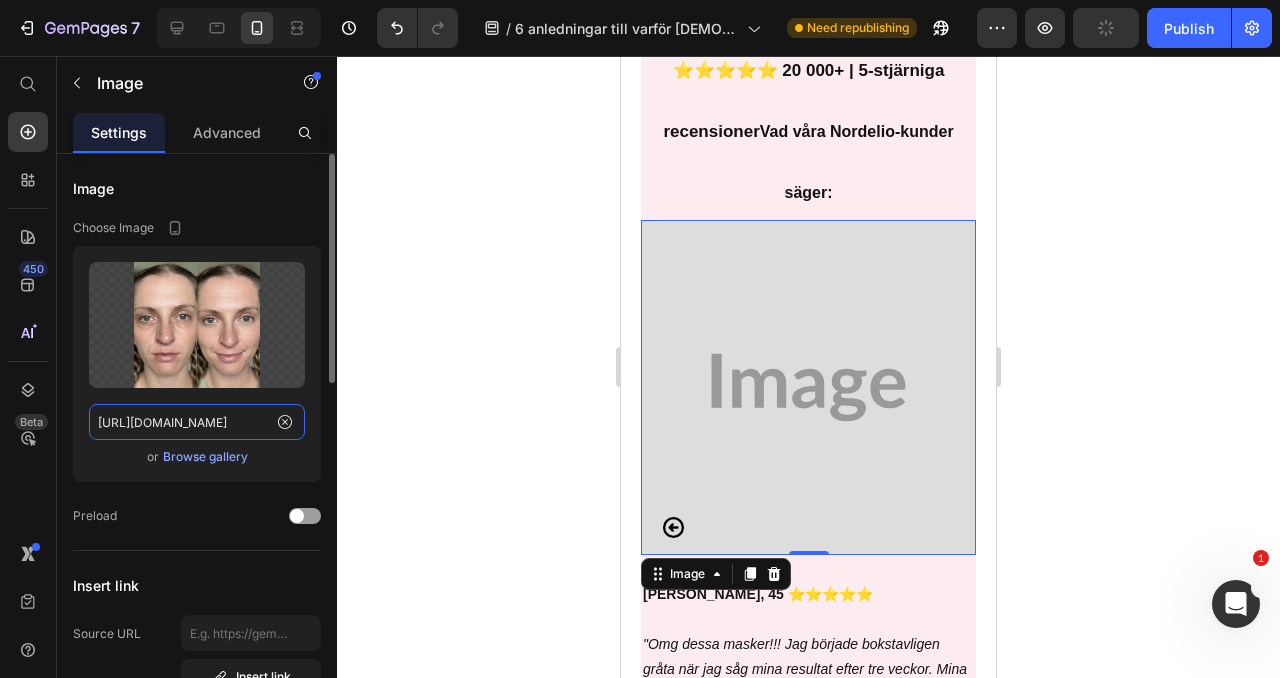 scroll, scrollTop: 0, scrollLeft: 602, axis: horizontal 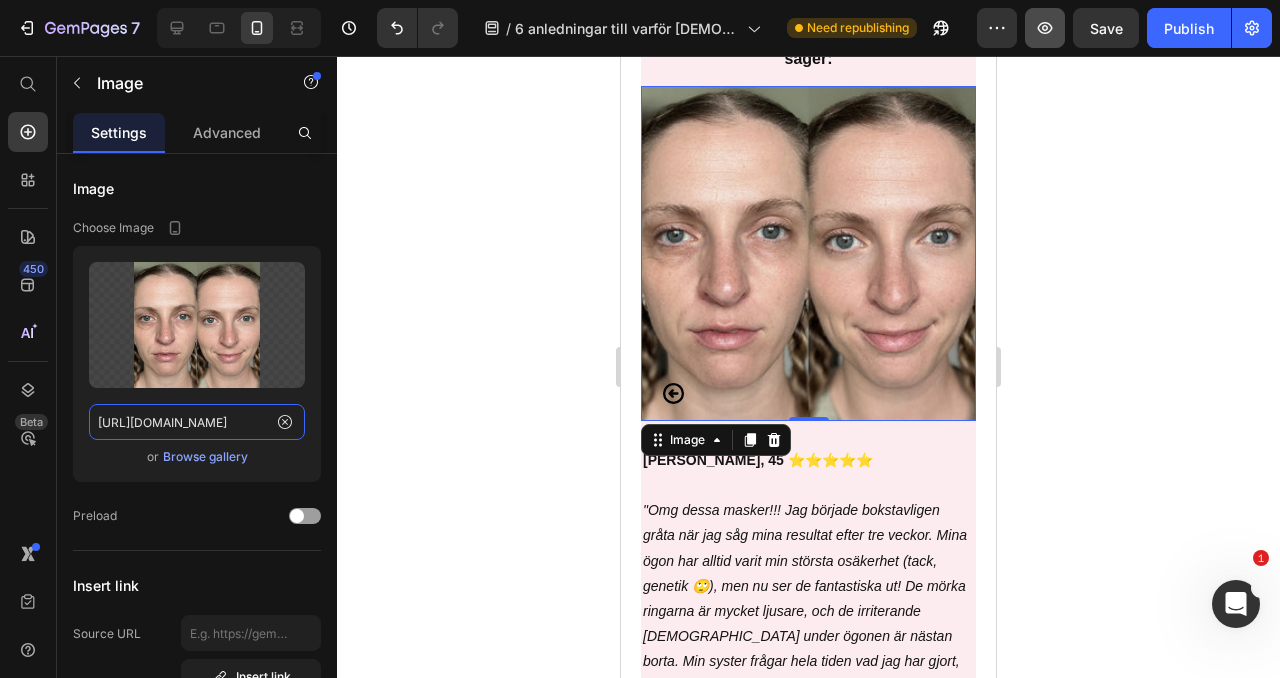 type on "https://cdn.shopify.com/s/files/1/0939/8016/4436/files/gempages_574745079852303589-d2cc8b61-e61f-4a42-8e25-459ffeeb4be2.jpg" 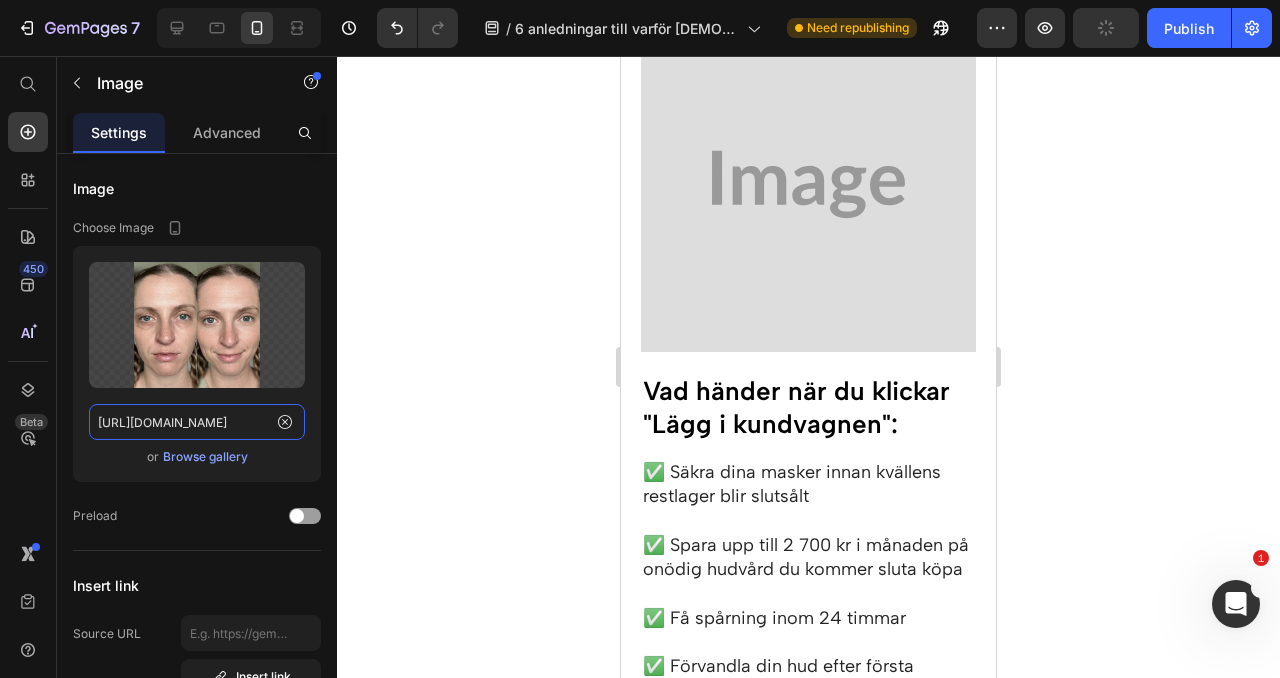 scroll, scrollTop: 7257, scrollLeft: 0, axis: vertical 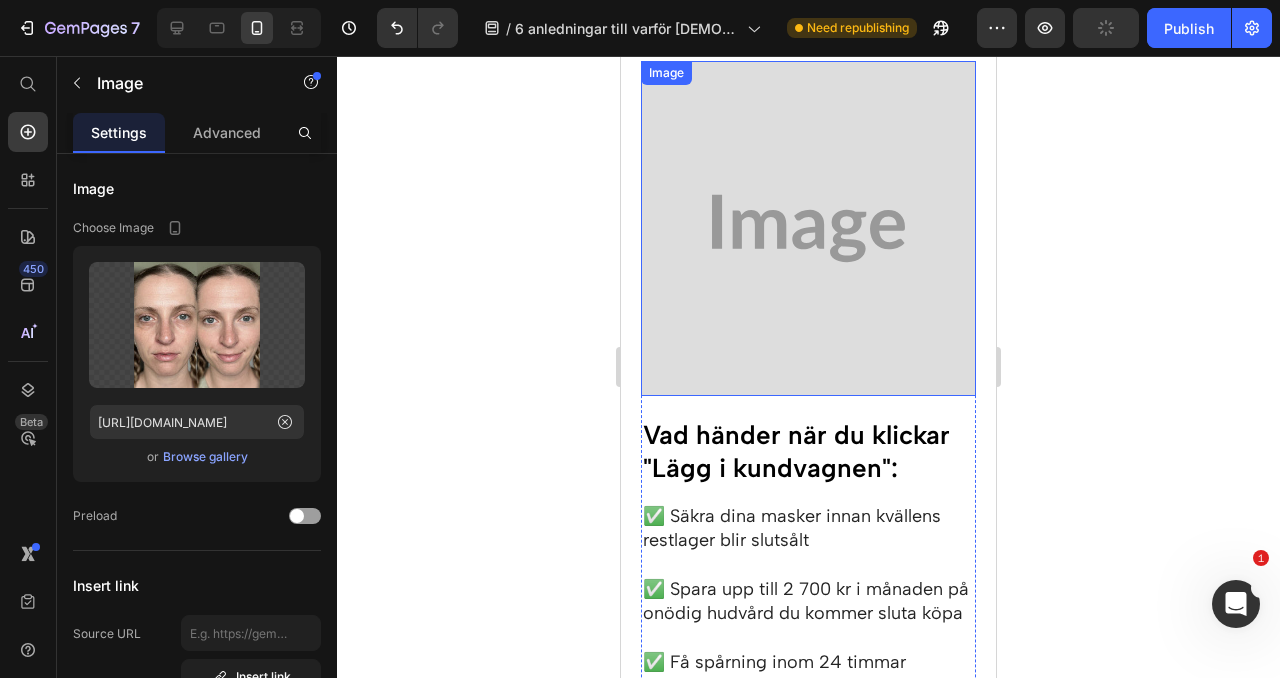 click at bounding box center (808, 228) 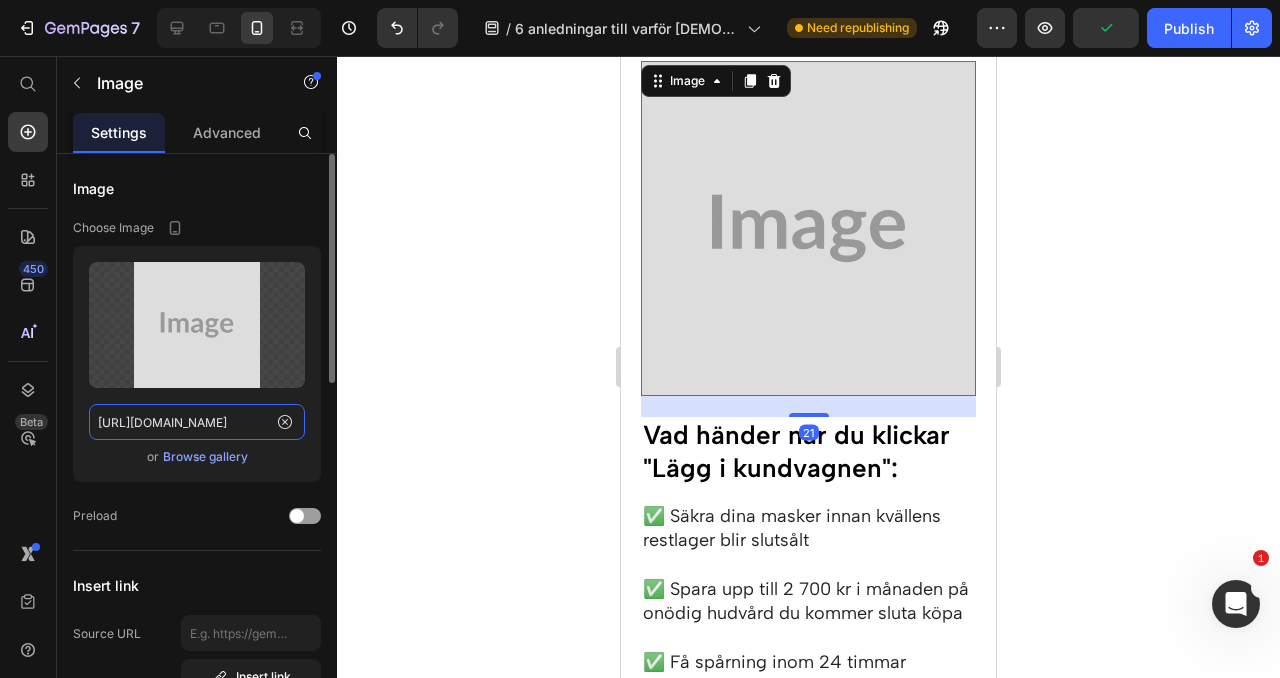 click on "https://placehold.co/1080x1080?text=Image" 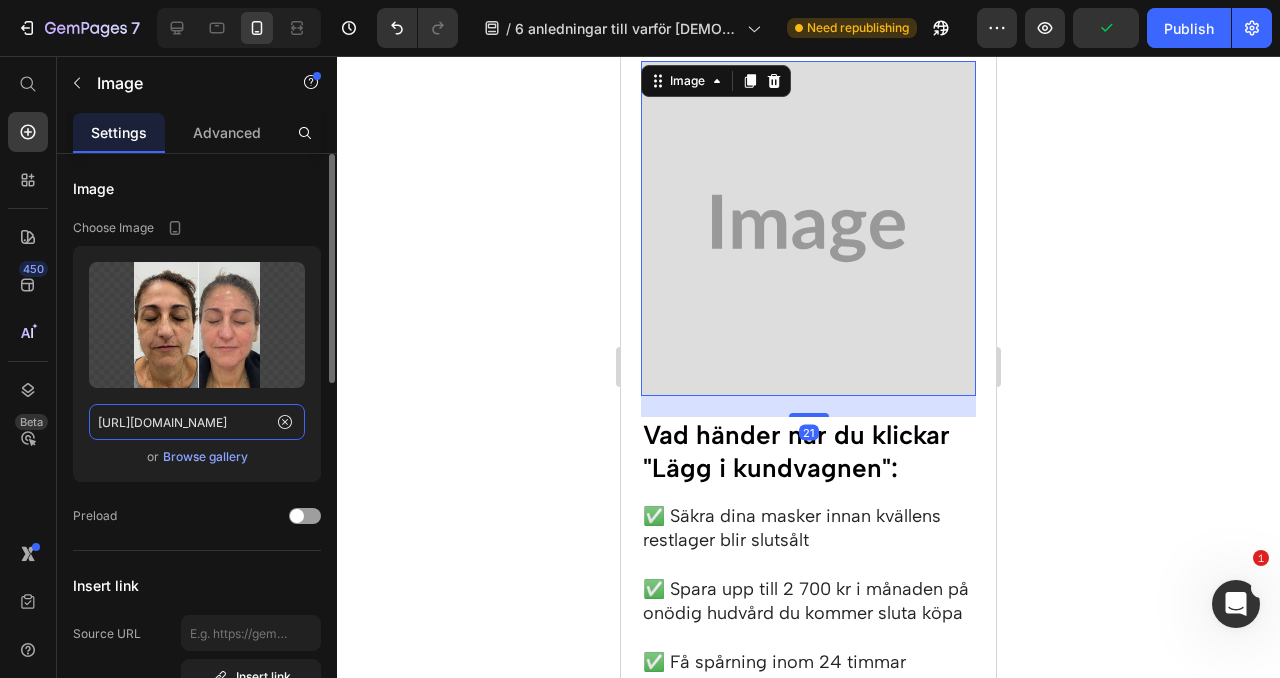 scroll, scrollTop: 0, scrollLeft: 612, axis: horizontal 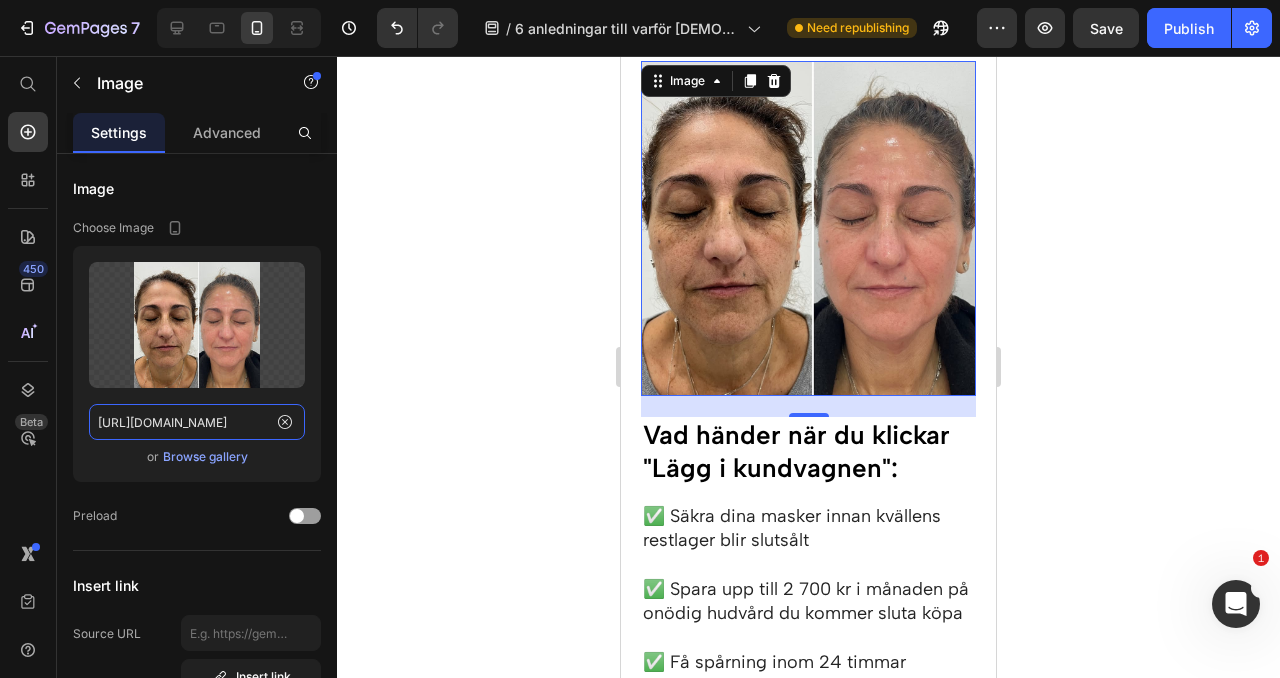 type on "https://cdn.shopify.com/s/files/1/0939/8016/4436/files/gempages_574745079852303589-76db6995-4353-45c8-838c-289142201acc.jpg" 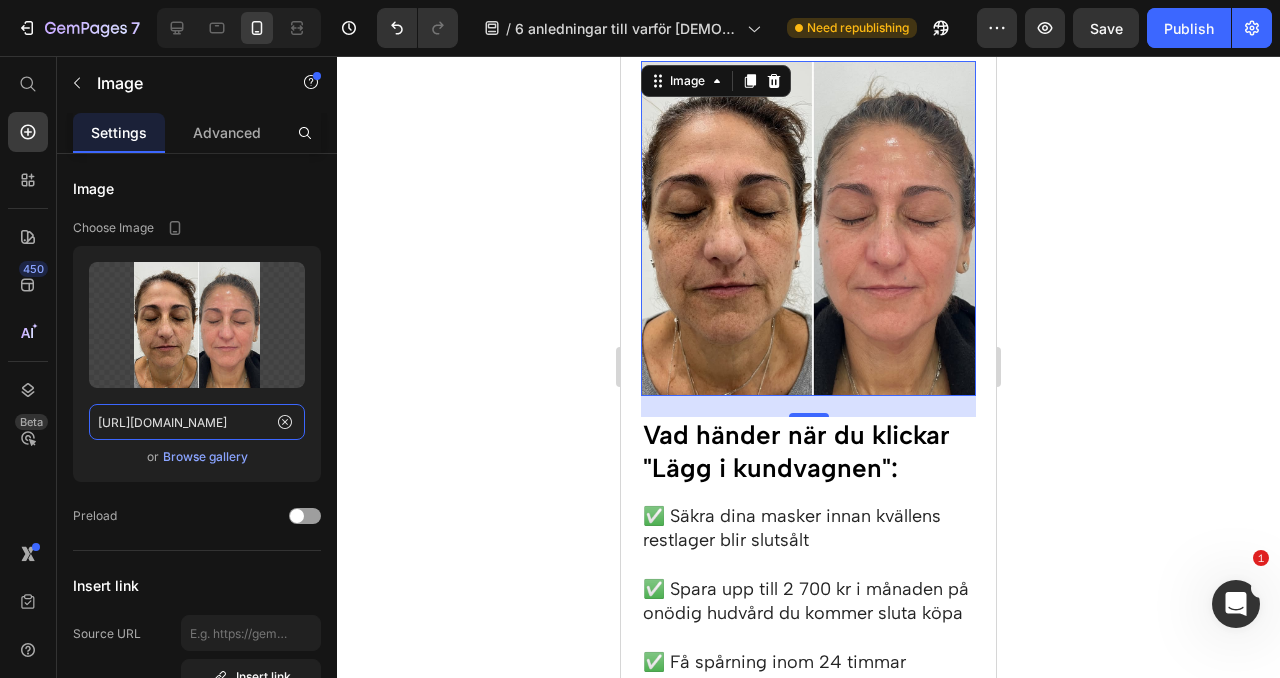 scroll, scrollTop: 0, scrollLeft: 0, axis: both 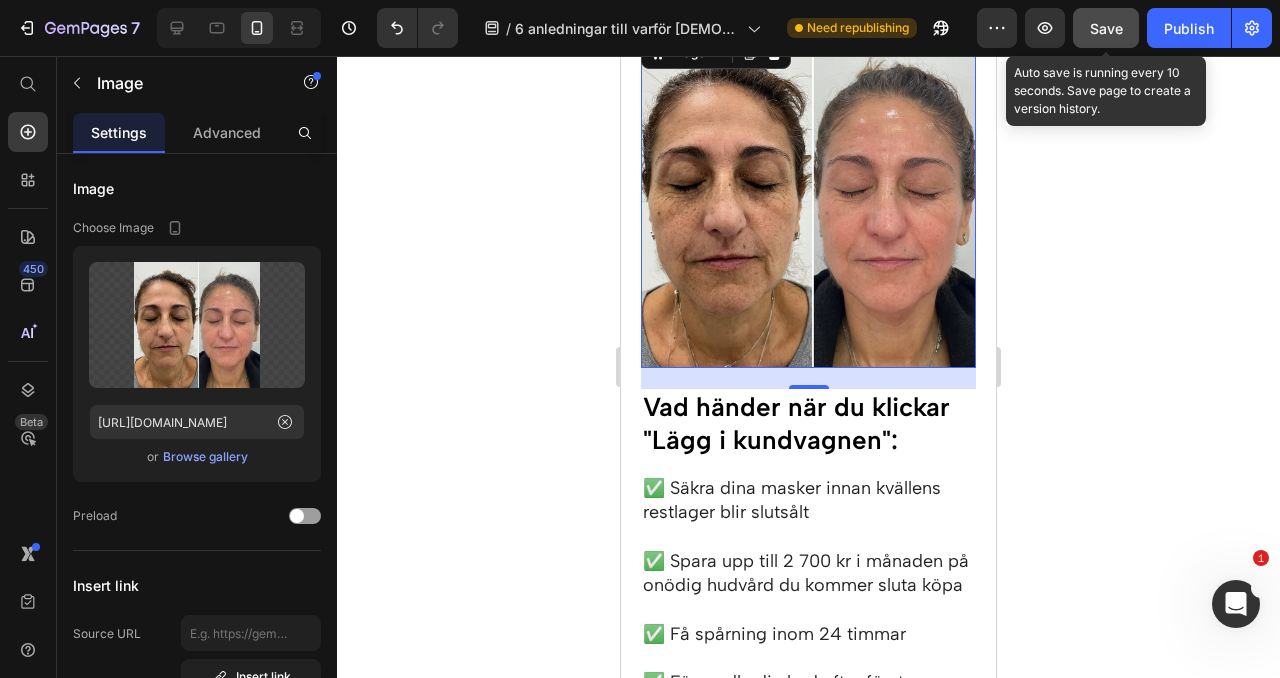click on "Save" 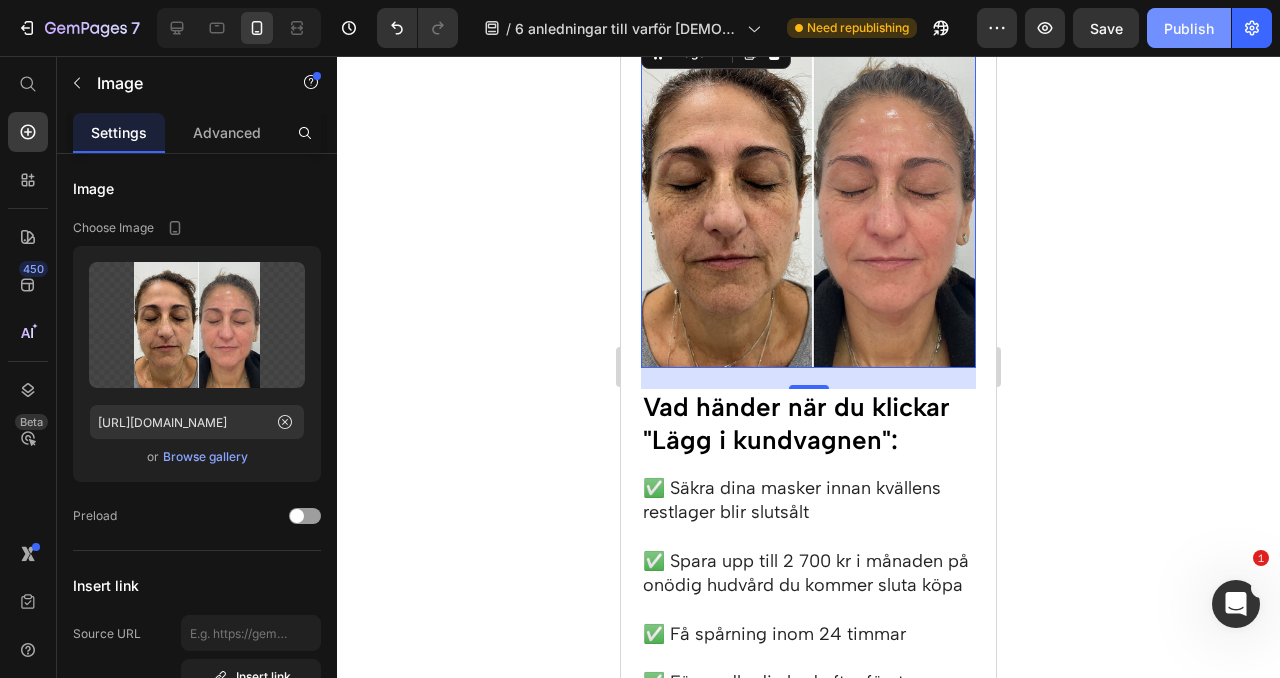 click on "Publish" at bounding box center [1189, 28] 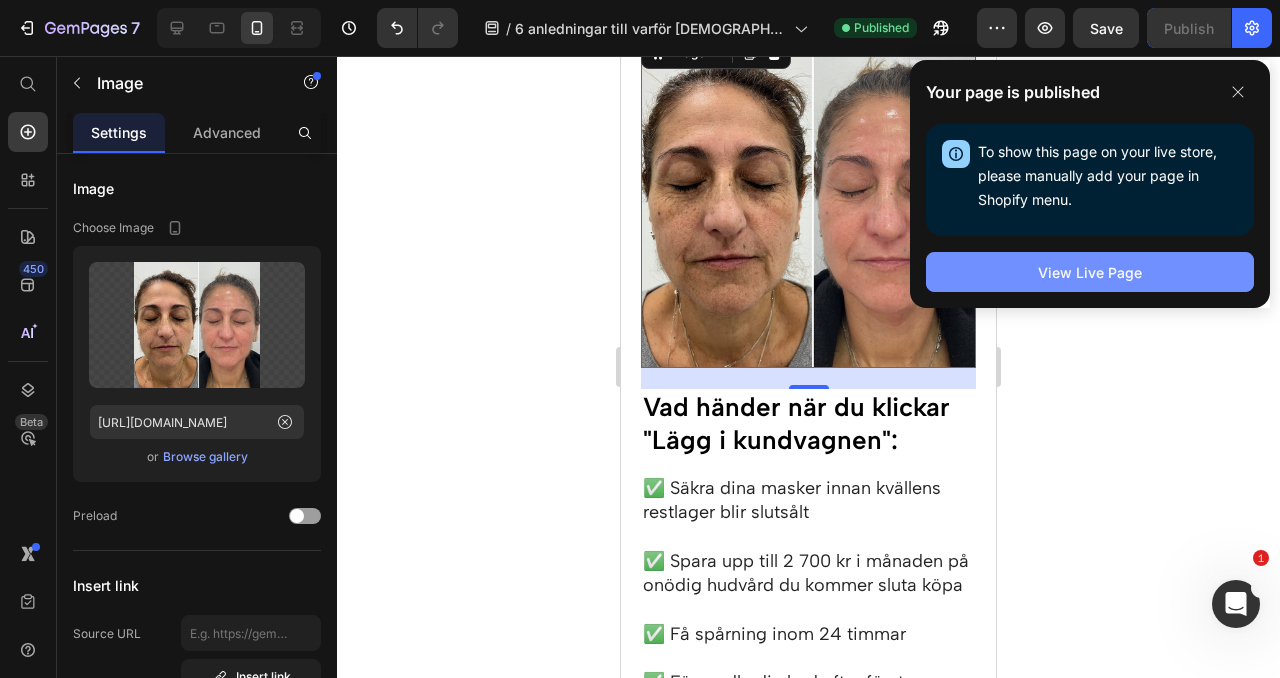 click on "View Live Page" at bounding box center [1090, 272] 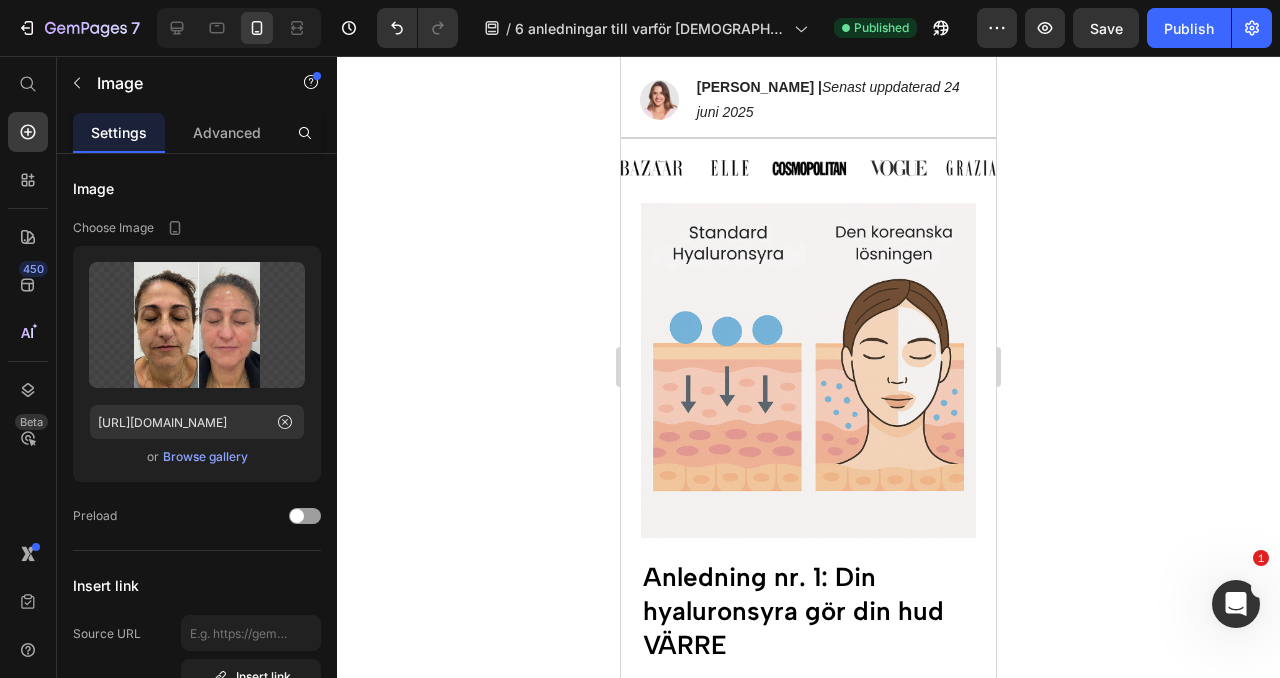 scroll, scrollTop: 0, scrollLeft: 0, axis: both 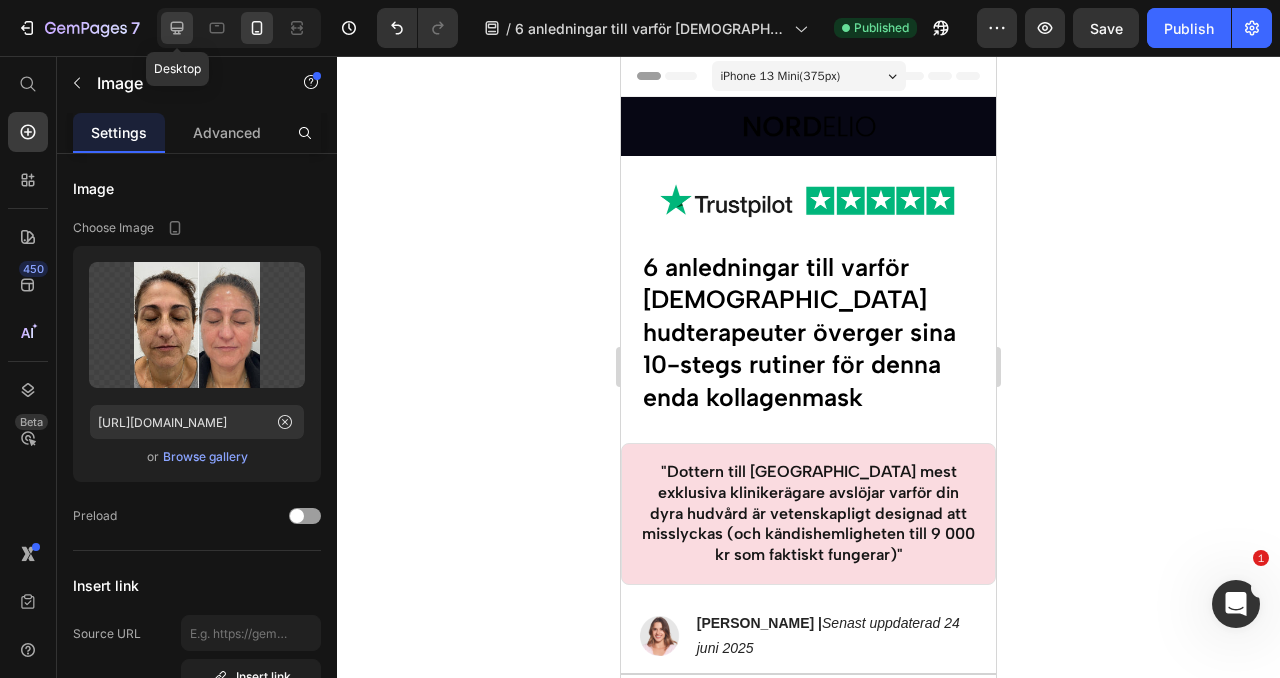 click 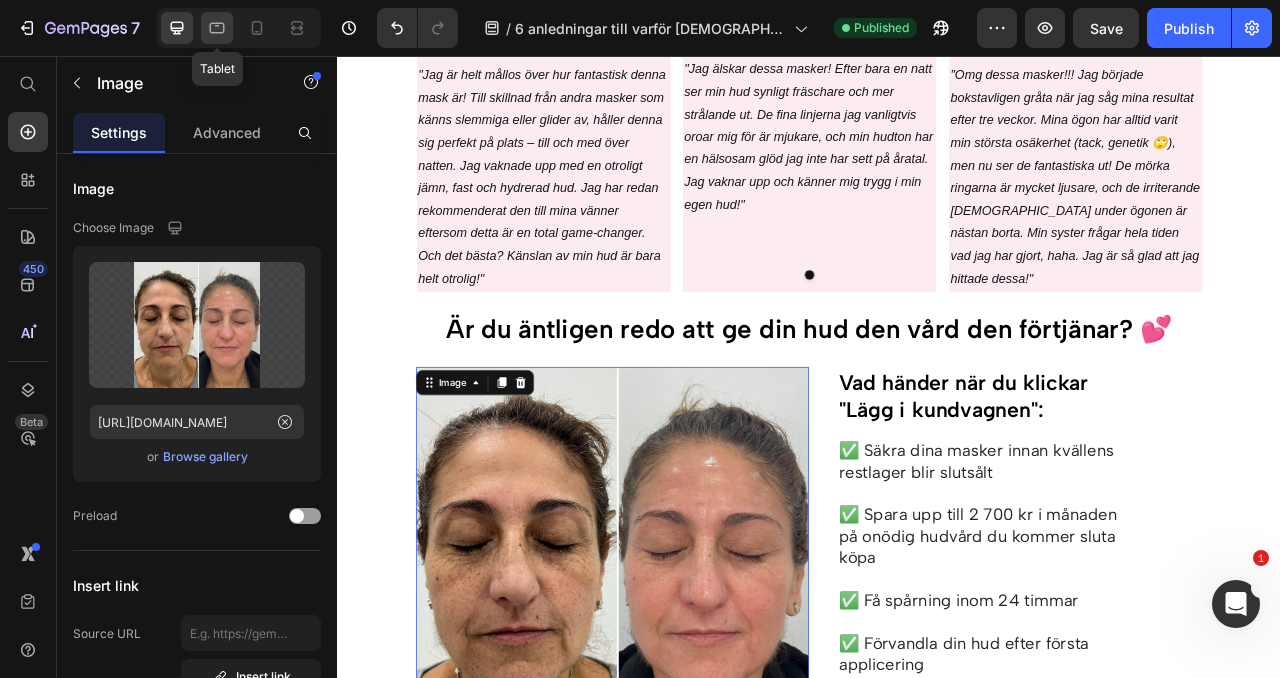click 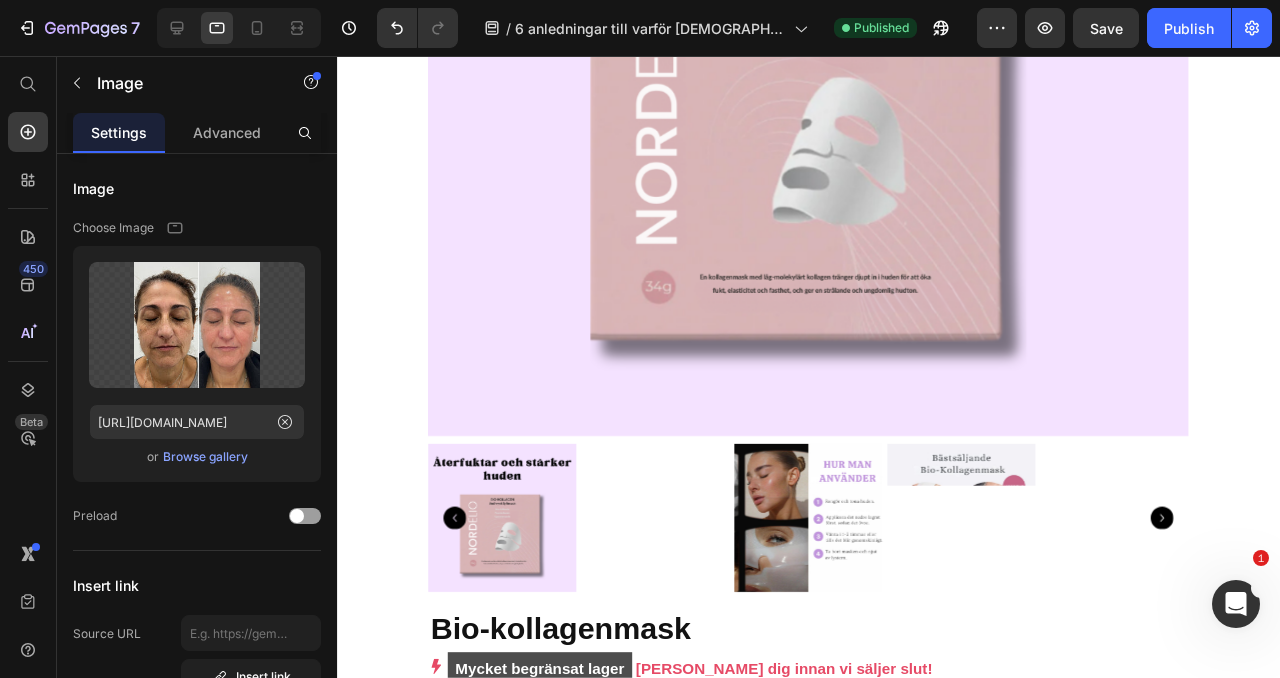 scroll, scrollTop: 5835, scrollLeft: 0, axis: vertical 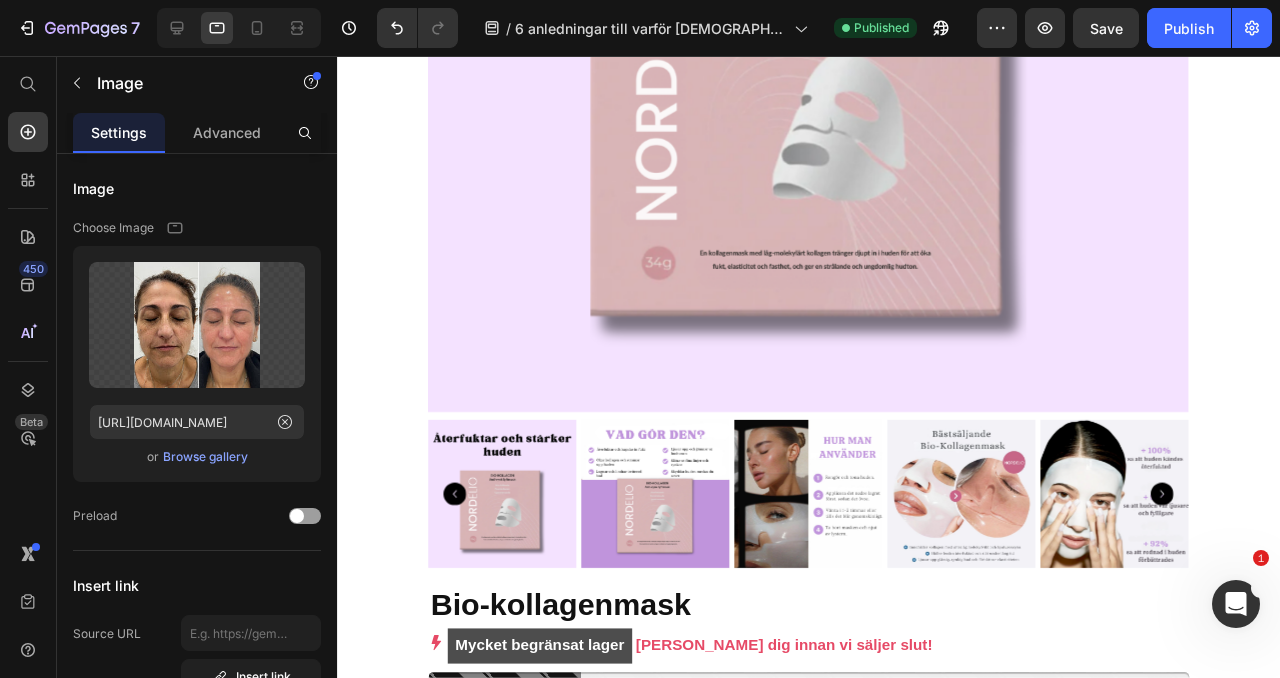 click at bounding box center (239, 28) 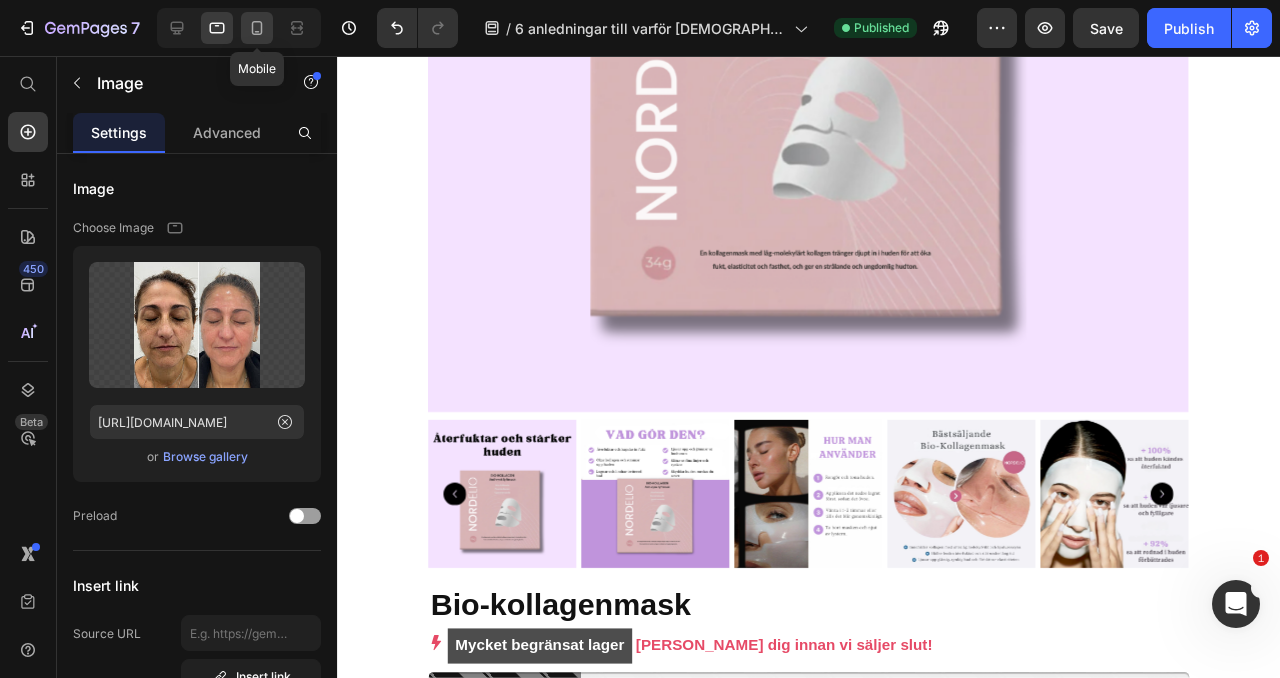 click 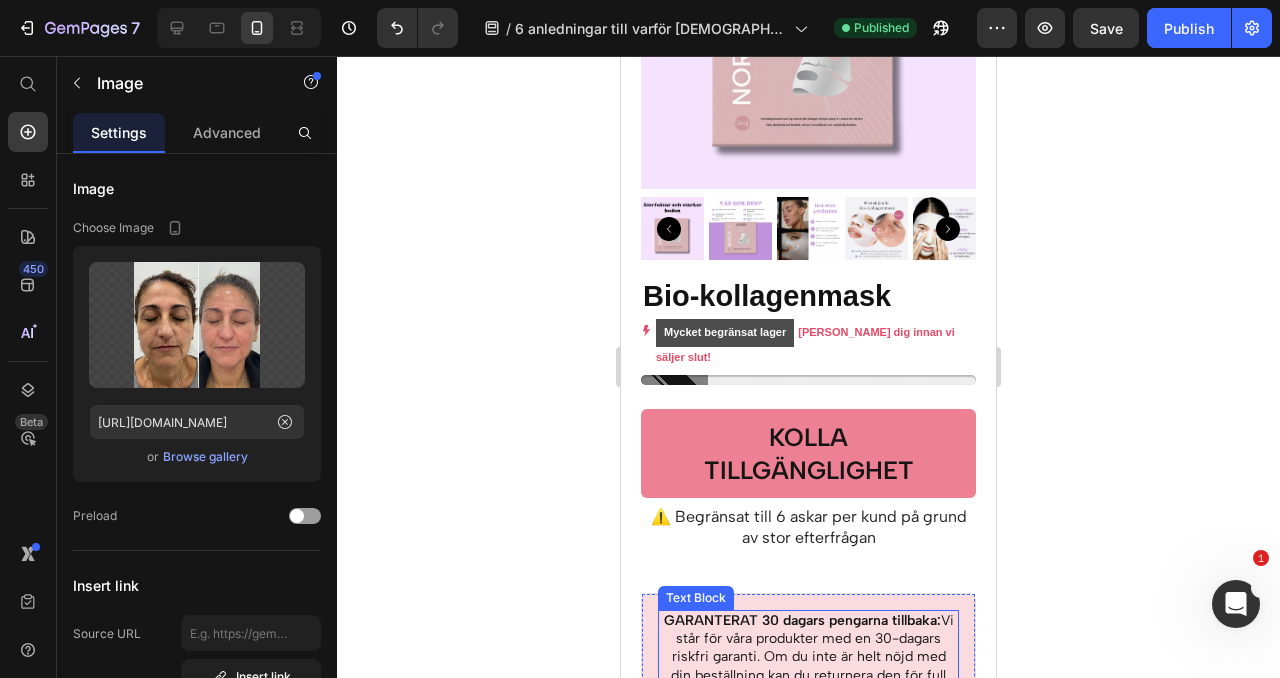 scroll, scrollTop: 8584, scrollLeft: 0, axis: vertical 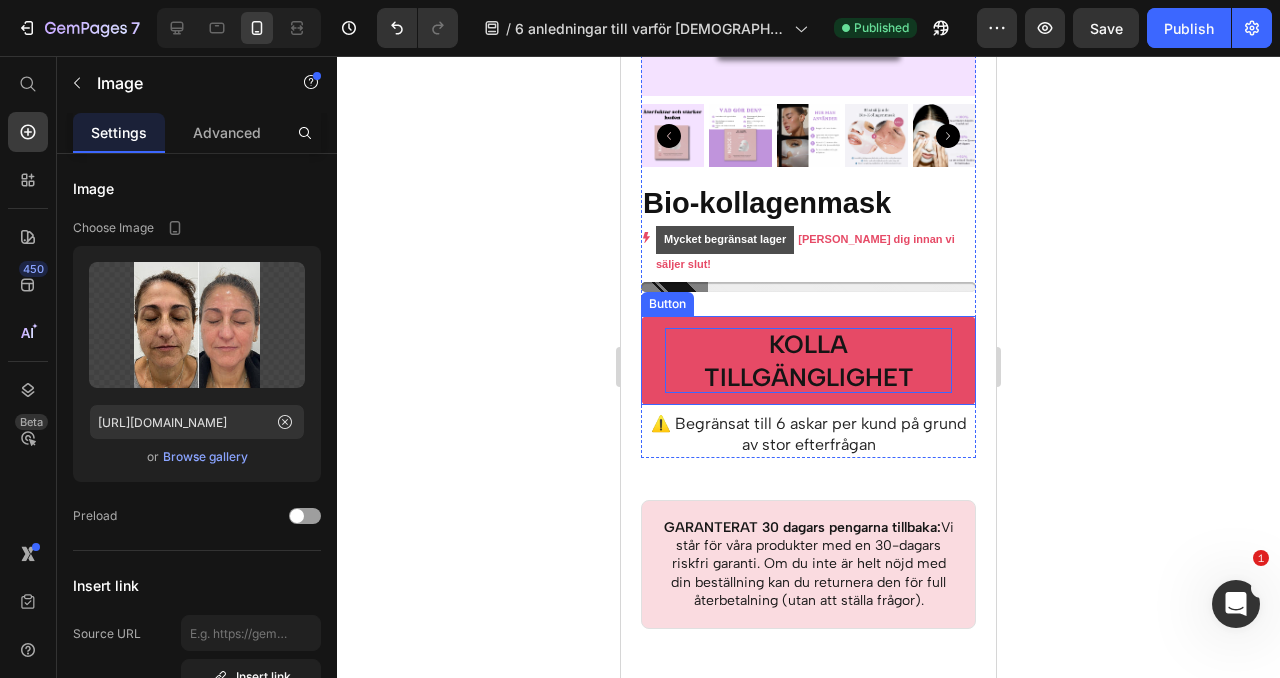 click on "KOLLA TILLGÄNGLIGHET" at bounding box center [808, 360] 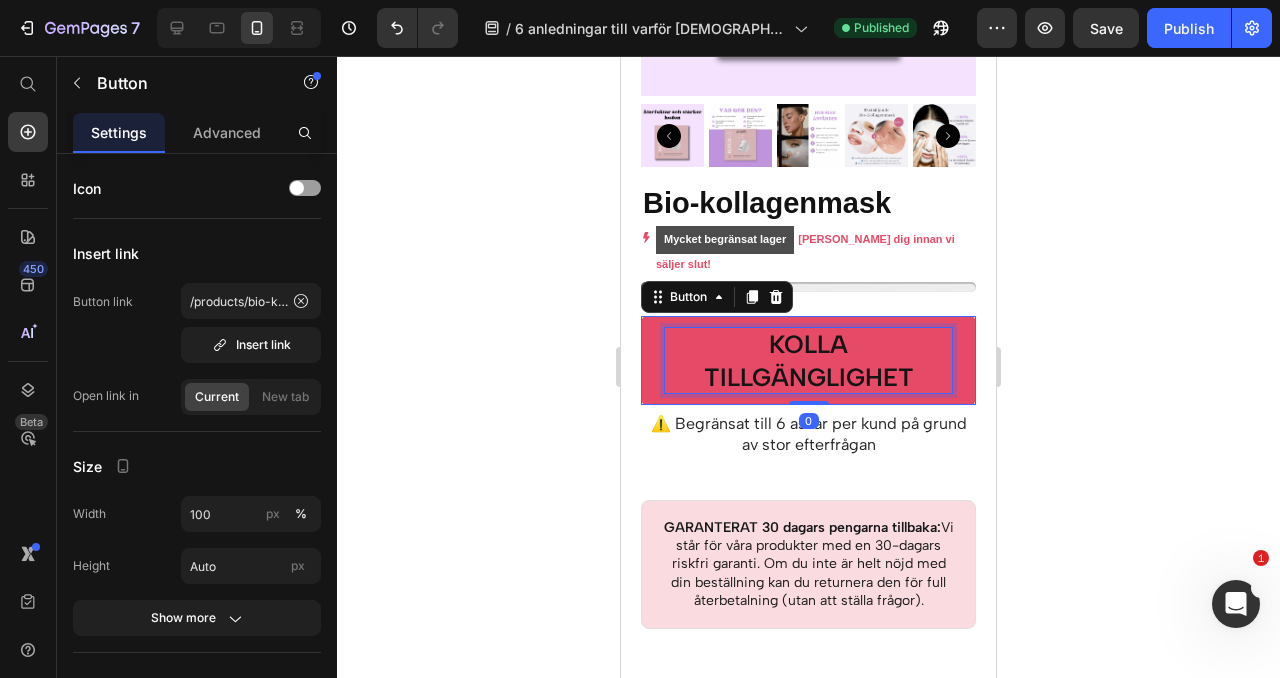 click on "KOLLA TILLGÄNGLIGHET" at bounding box center [808, 360] 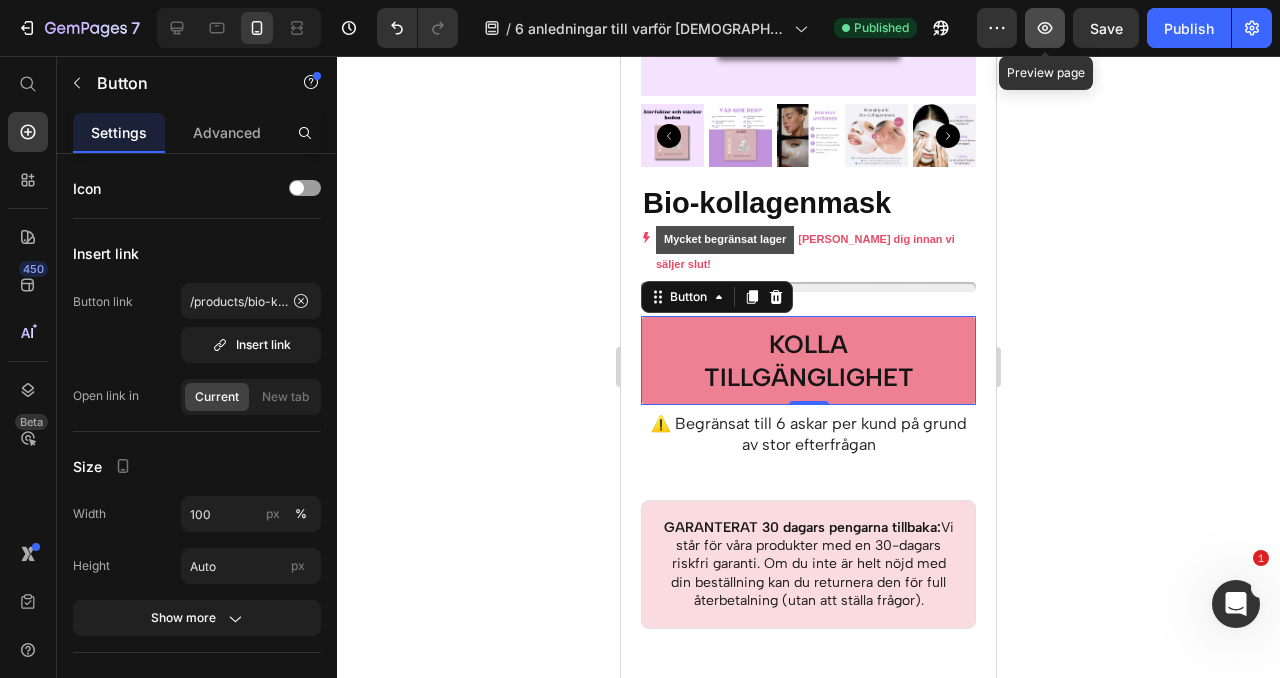 click 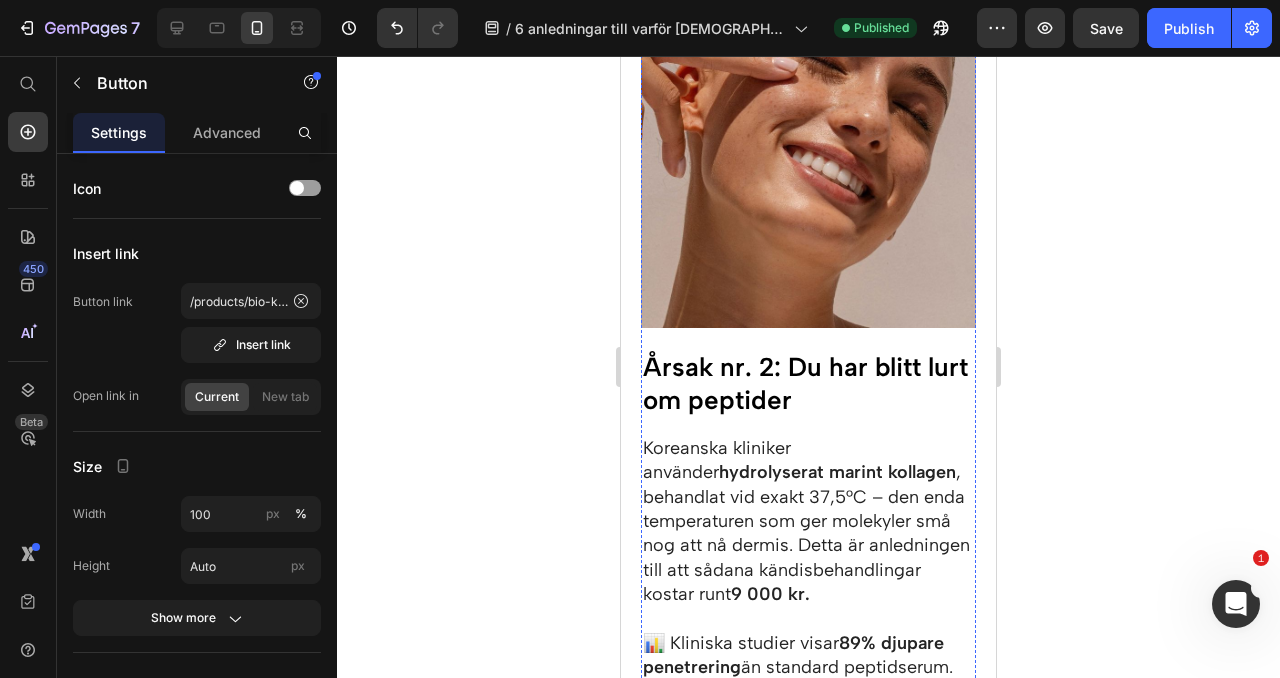 scroll, scrollTop: 1490, scrollLeft: 0, axis: vertical 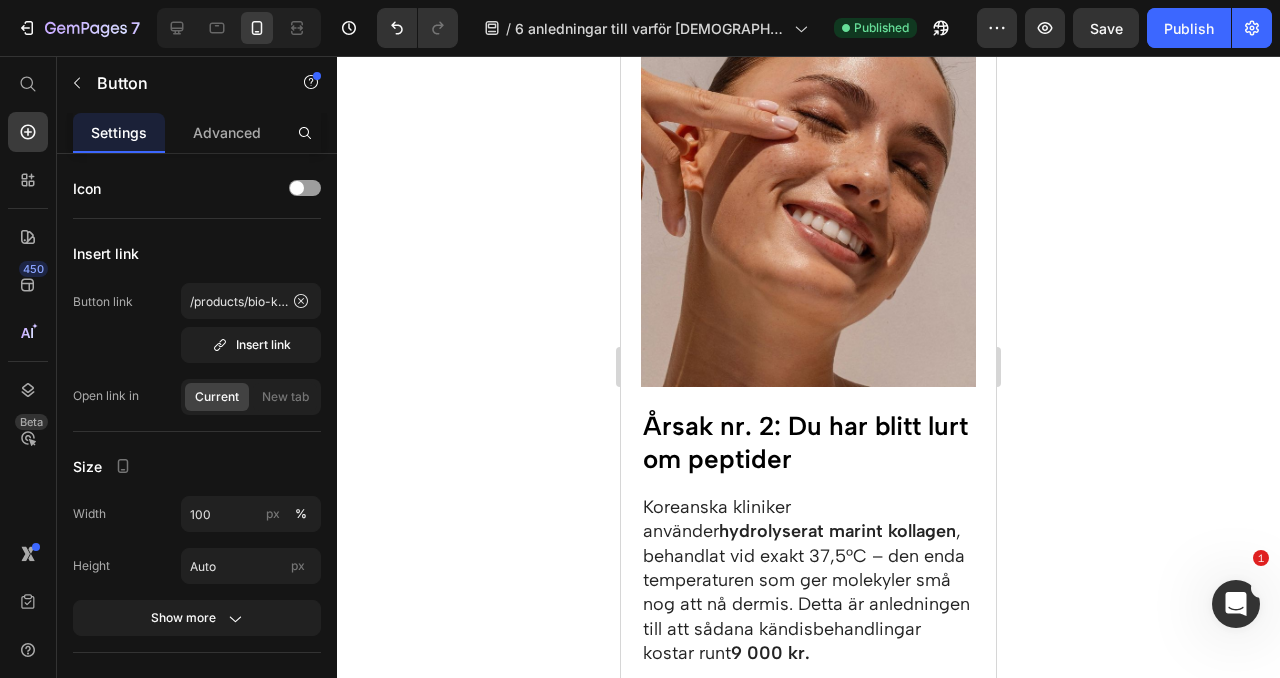 click at bounding box center (1236, 604) 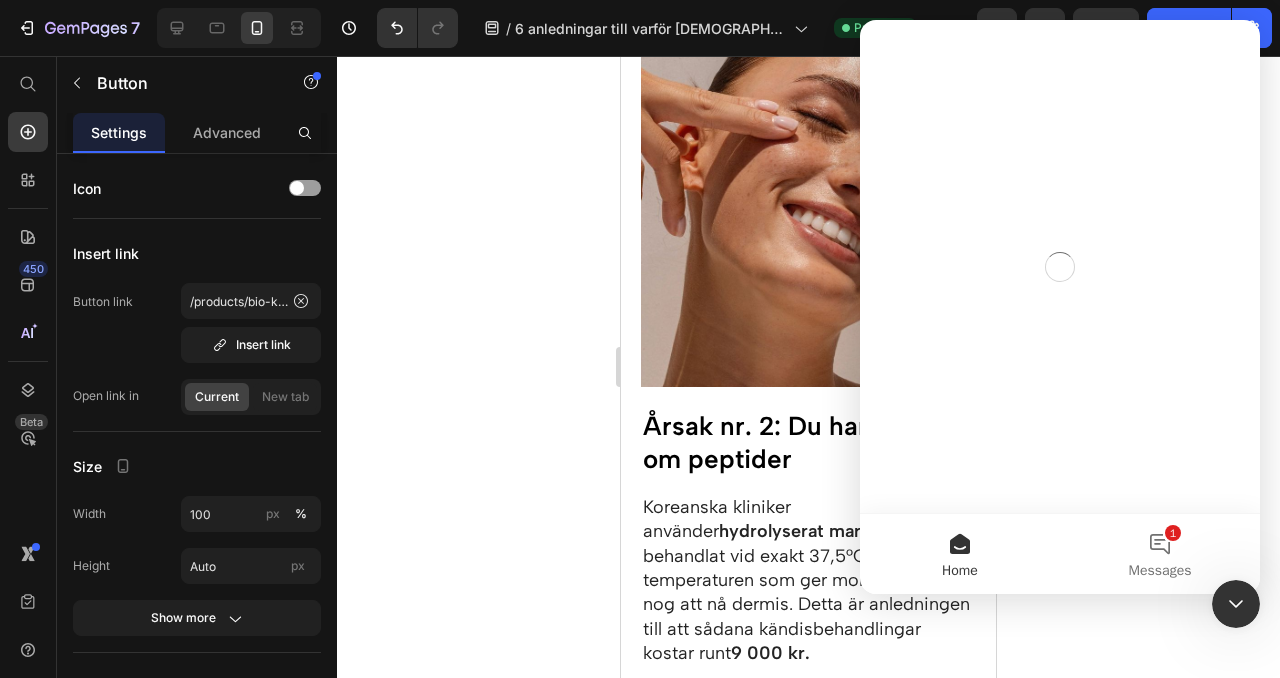 scroll, scrollTop: 0, scrollLeft: 0, axis: both 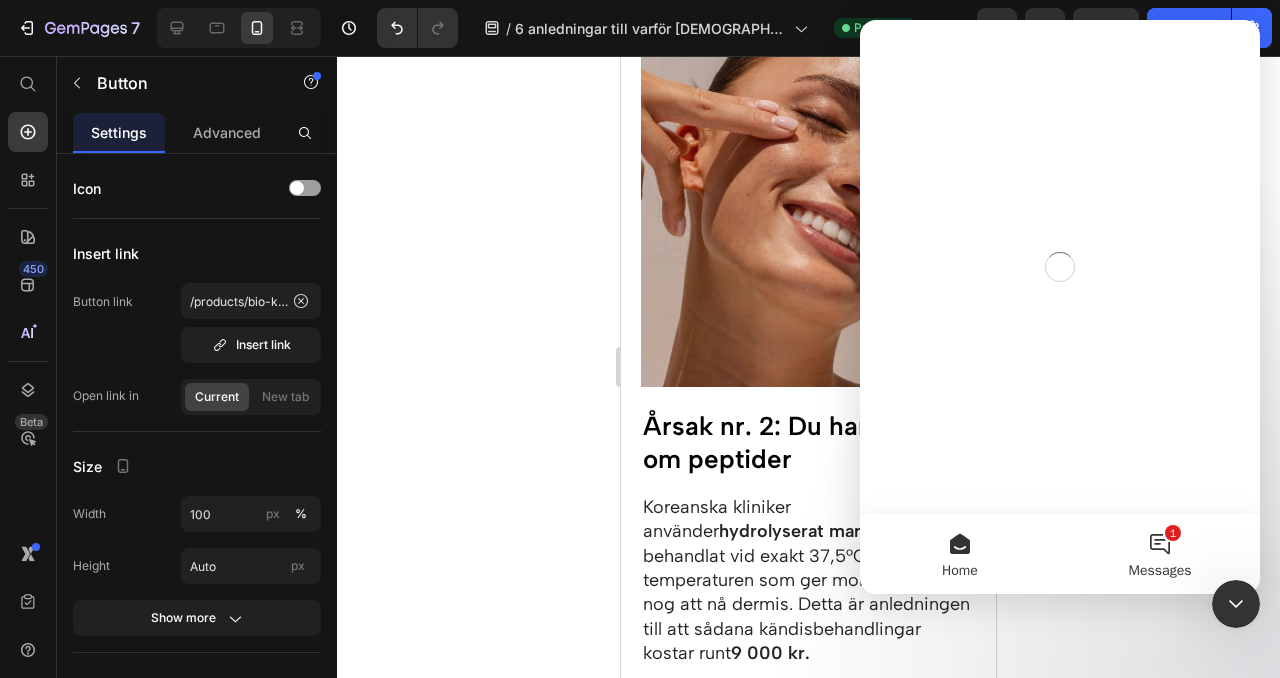 click on "1 Messages" at bounding box center (1160, 554) 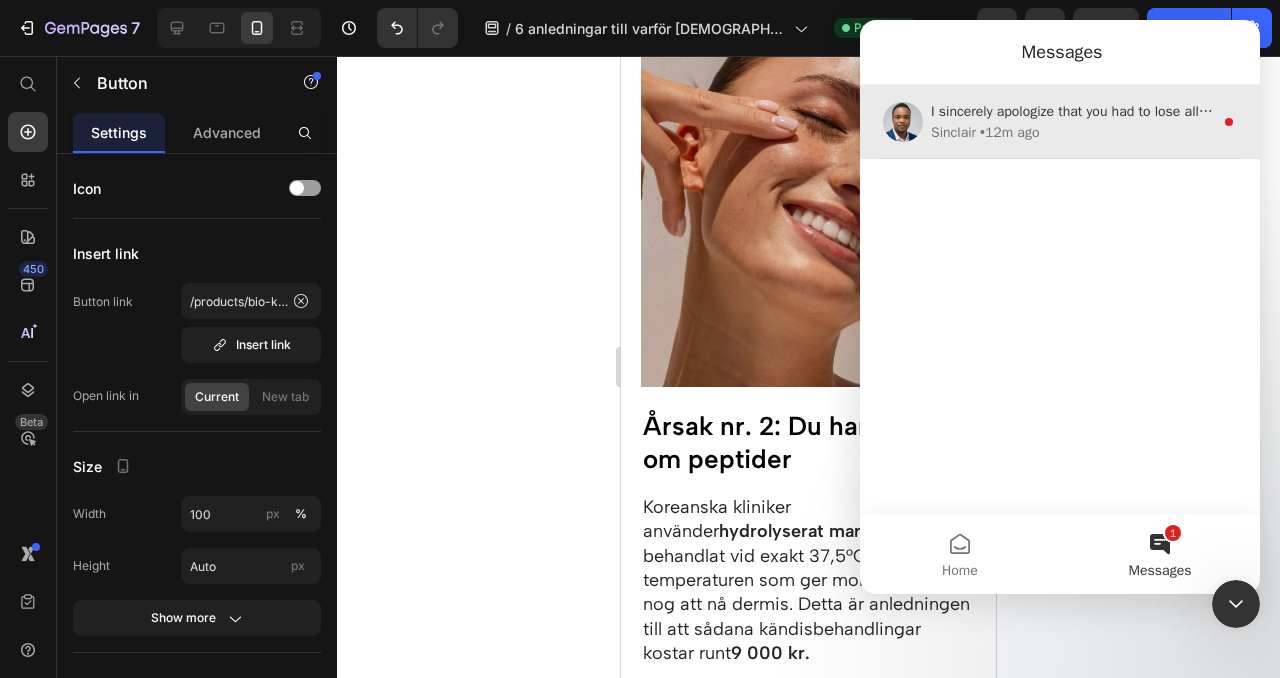 click on "Sinclair •  12m ago" at bounding box center (1072, 132) 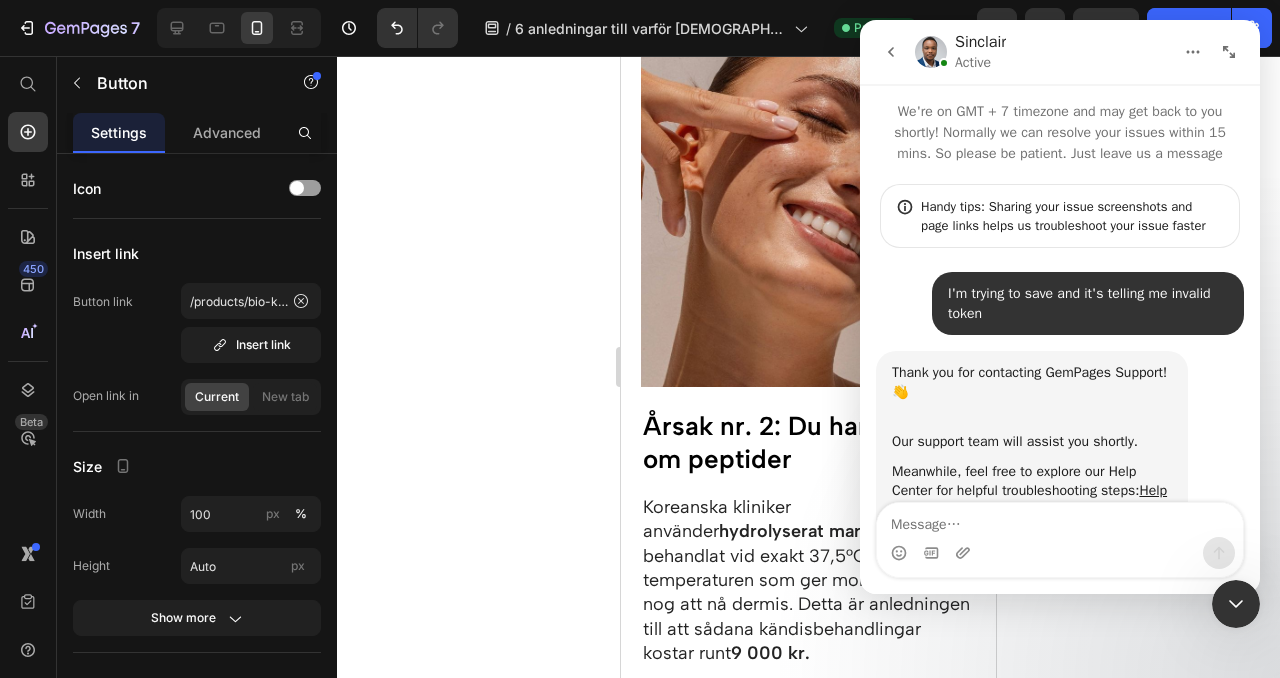 scroll, scrollTop: 3, scrollLeft: 0, axis: vertical 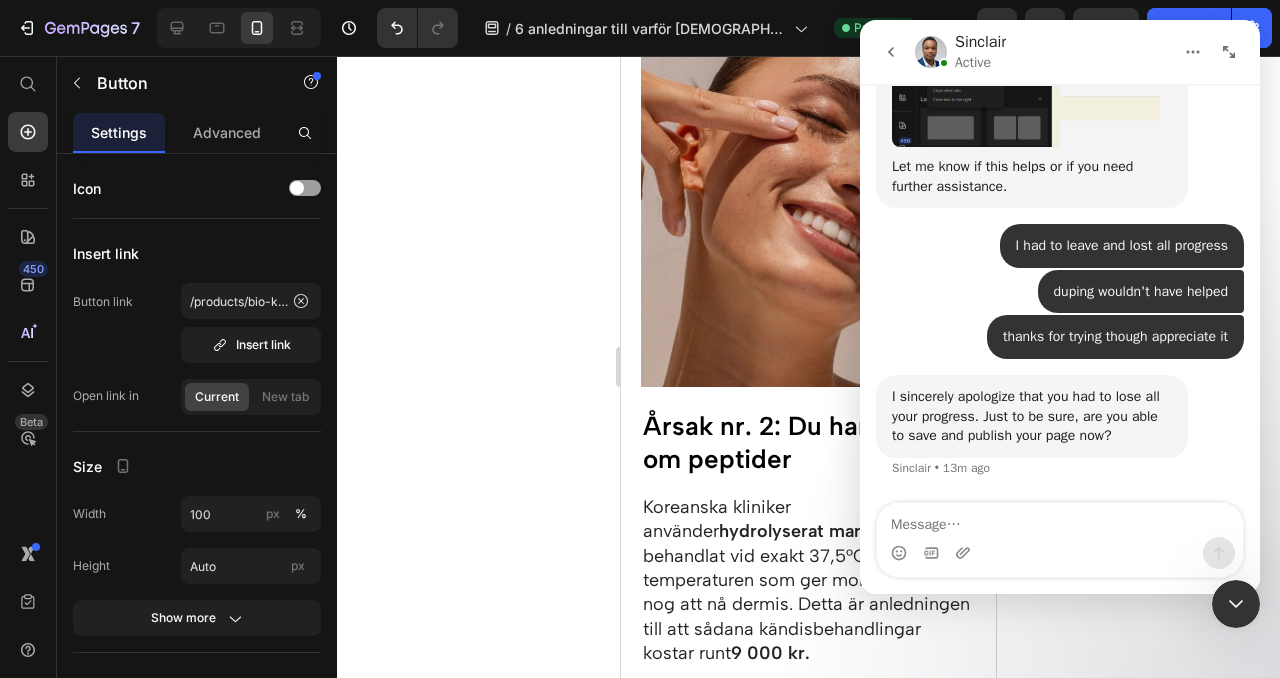 click at bounding box center (1060, 553) 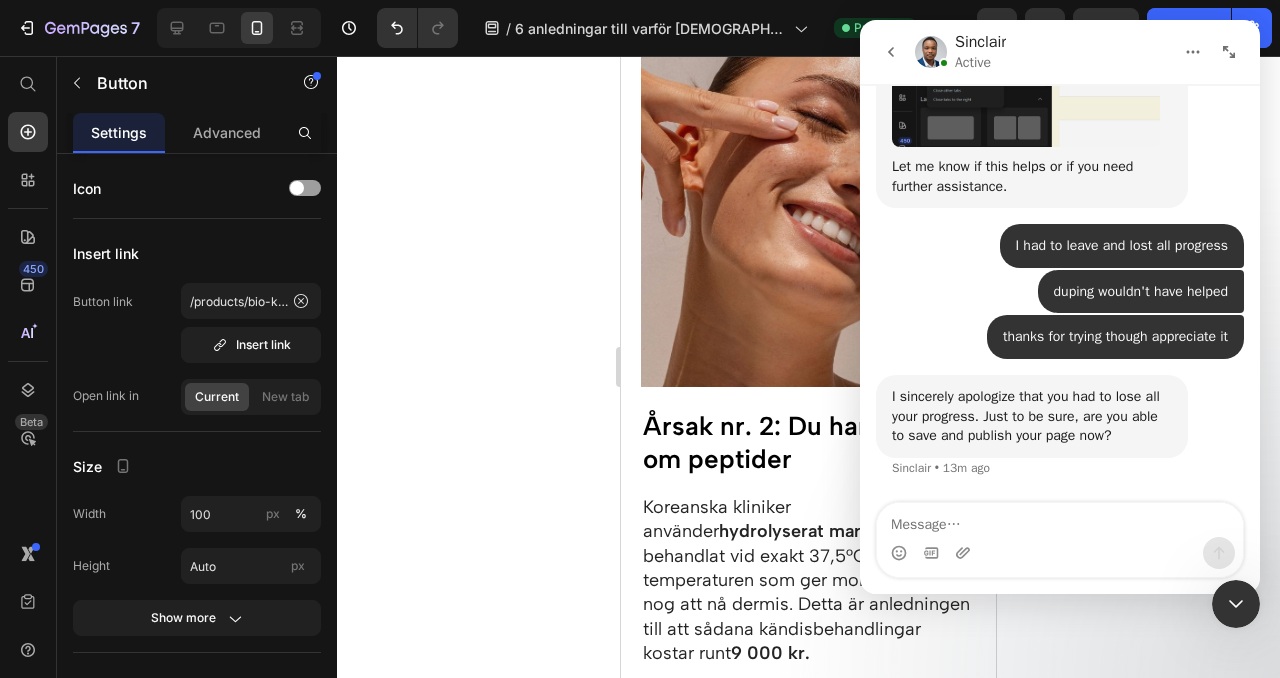 click 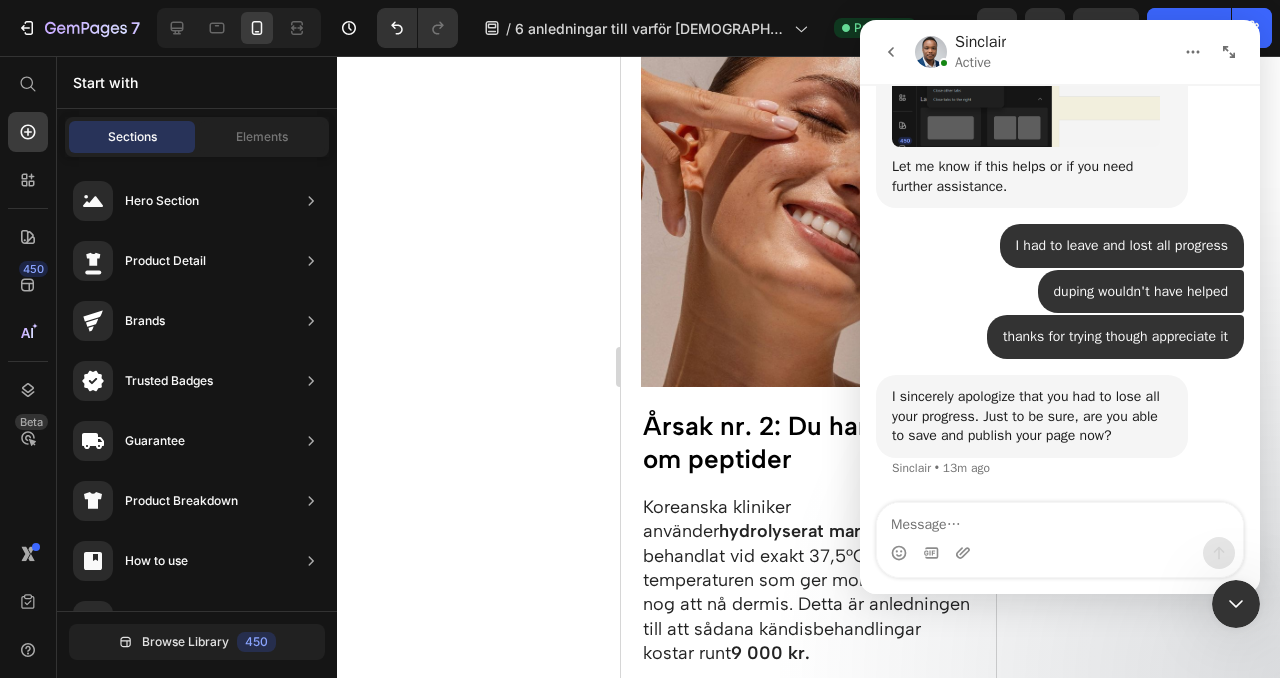 click at bounding box center (891, 52) 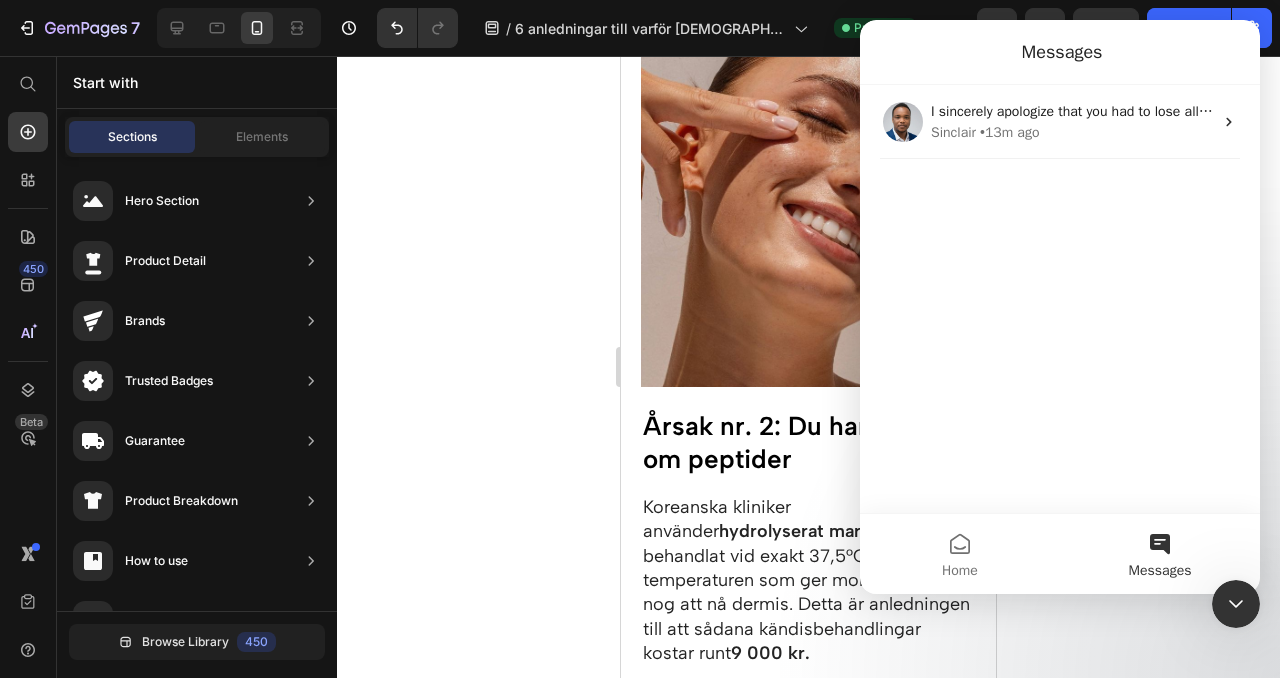 scroll, scrollTop: 0, scrollLeft: 0, axis: both 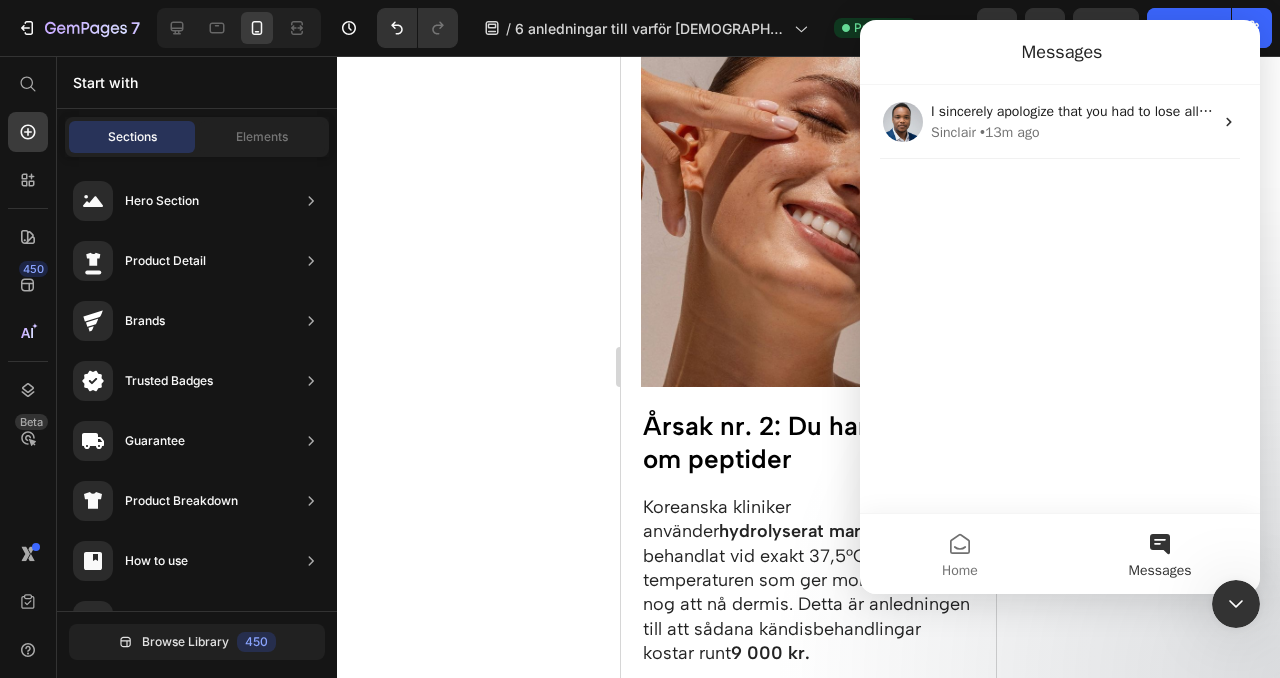 click on "Messages" at bounding box center [1060, 52] 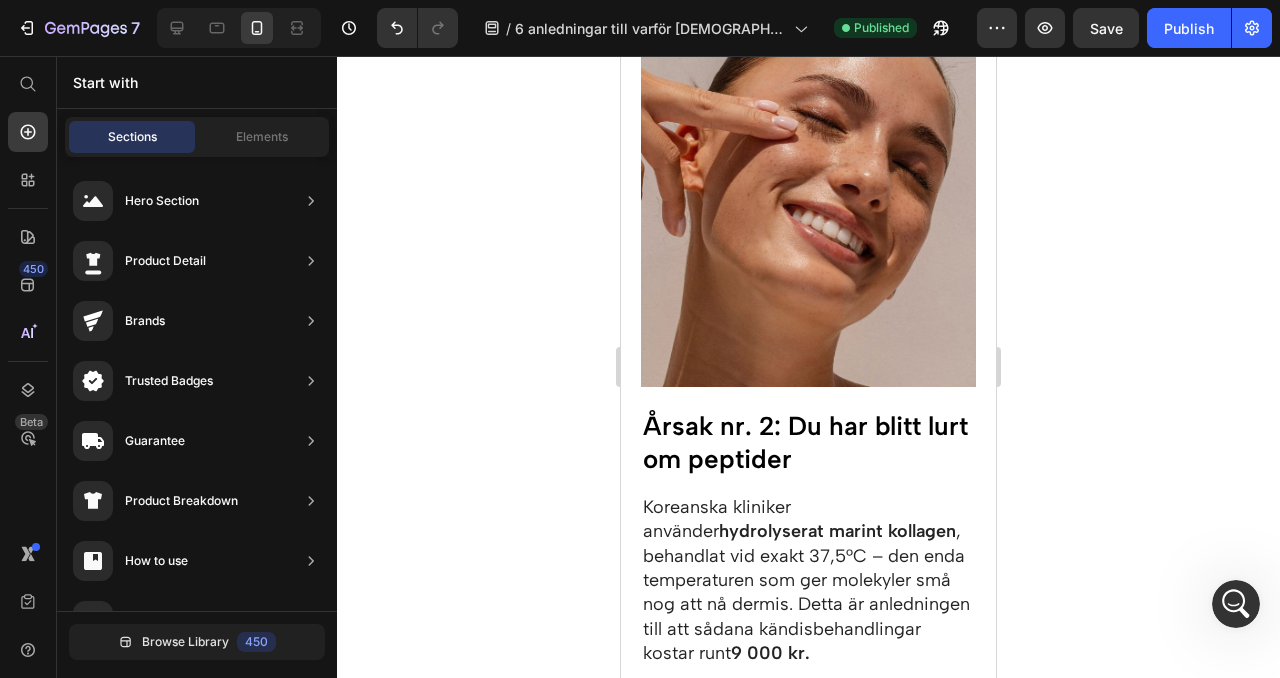 scroll, scrollTop: 0, scrollLeft: 0, axis: both 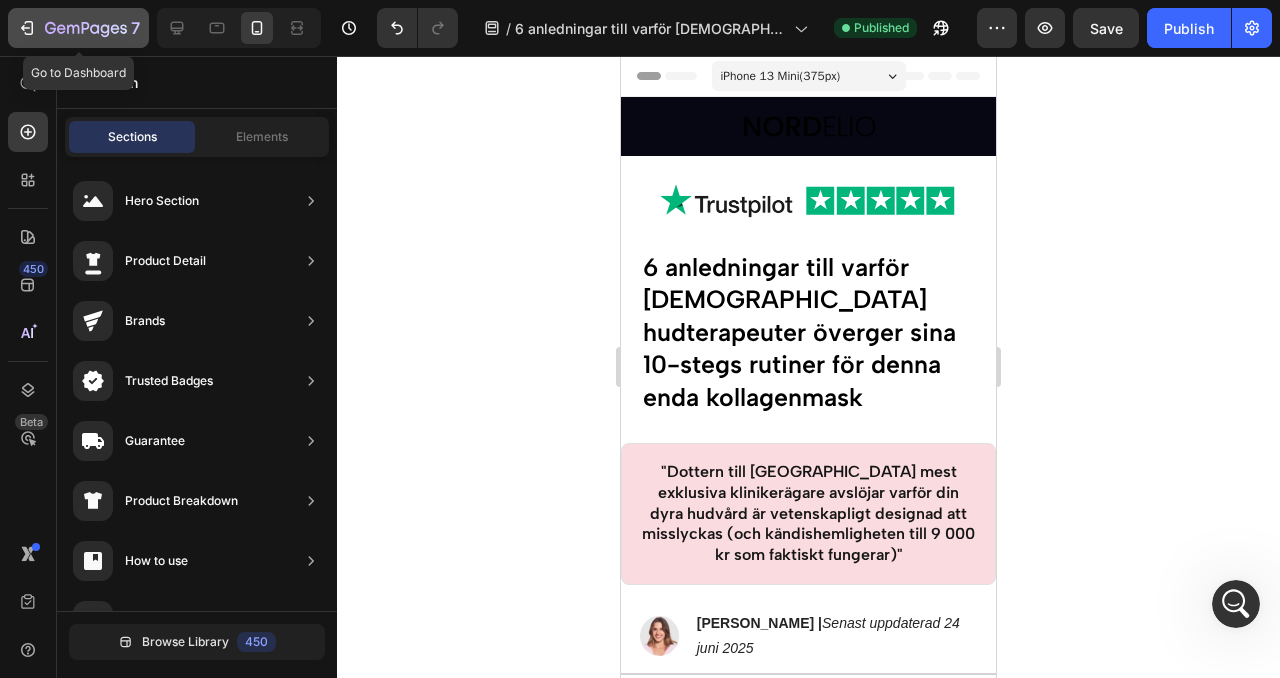click on "7" 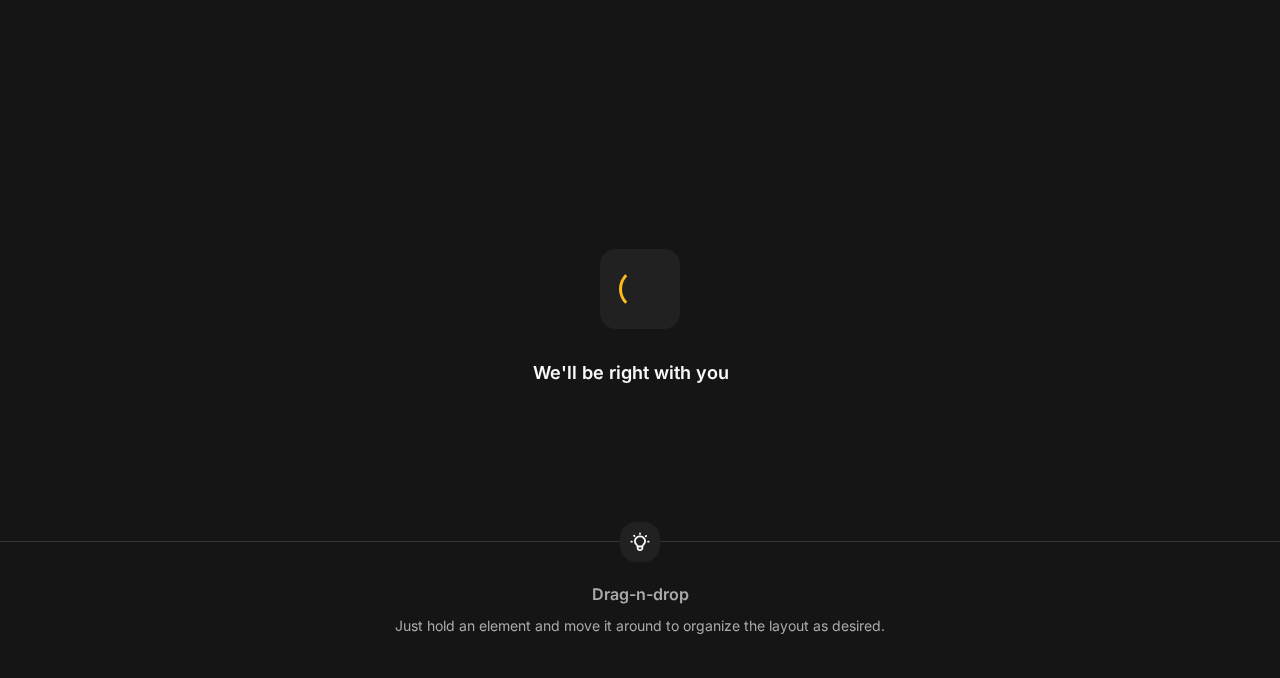 scroll, scrollTop: 0, scrollLeft: 0, axis: both 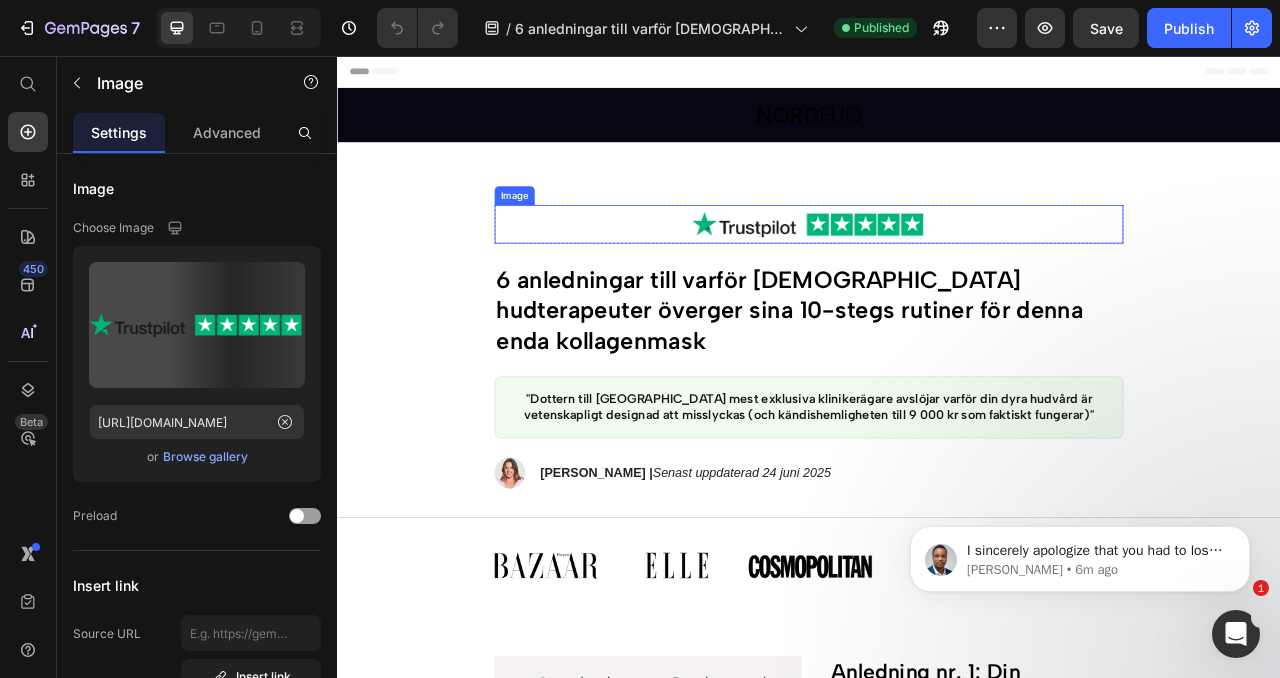 click at bounding box center (937, 270) 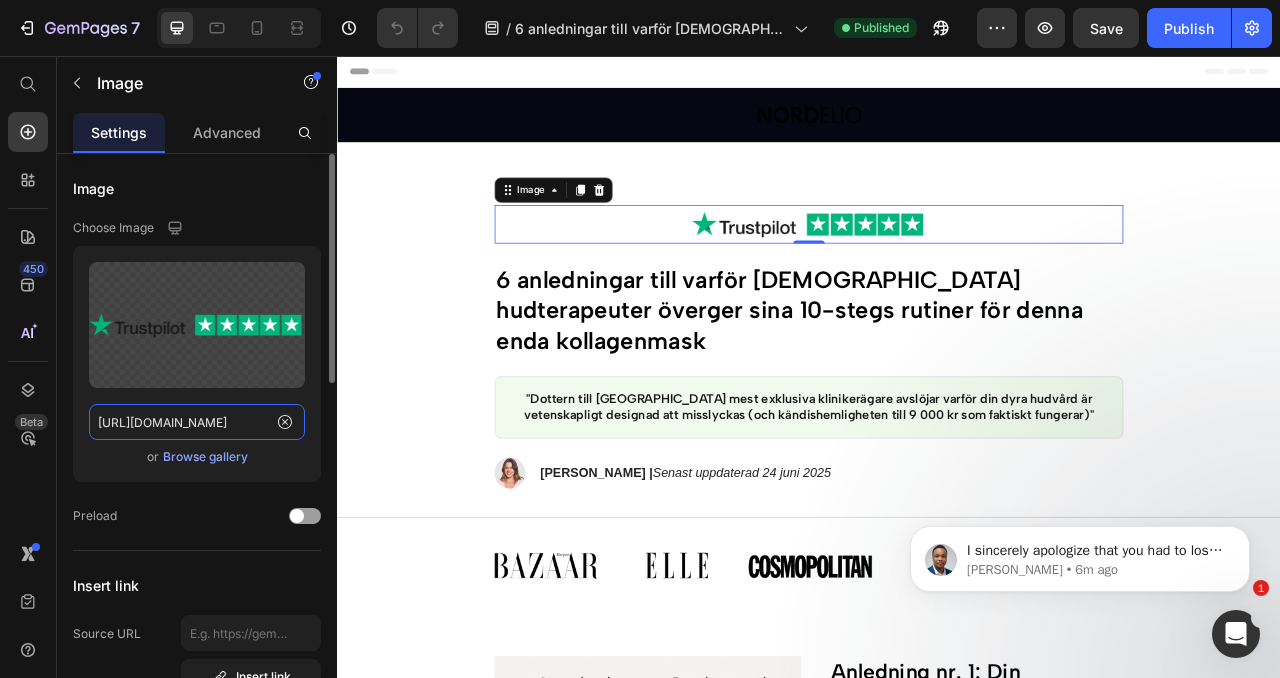 click on "https://cdn.shopify.com/s/files/1/0939/8016/4436/files/gempages_574745079852303589-c35dab3d-8696-472d-a563-905b7b36c0b7.png" 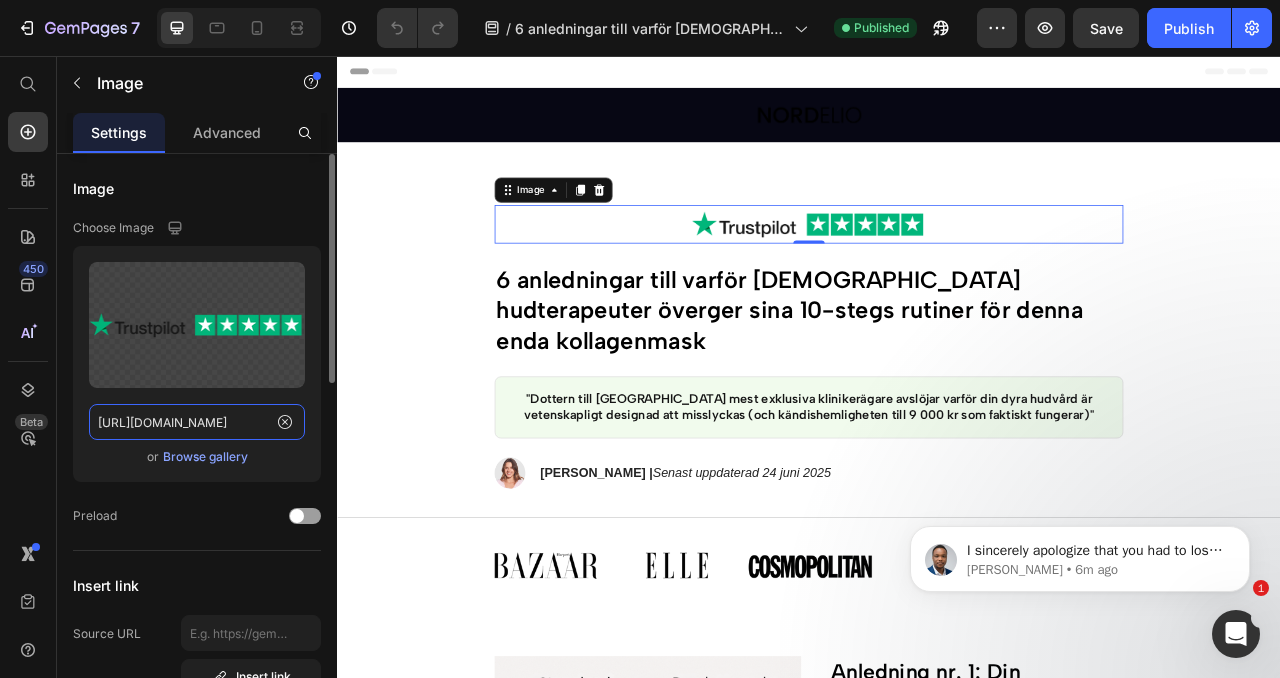 click on "https://cdn.shopify.com/s/files/1/0939/8016/4436/files/gempages_574745079852303589-c35dab3d-8696-472d-a563-905b7b36c0b7.png" 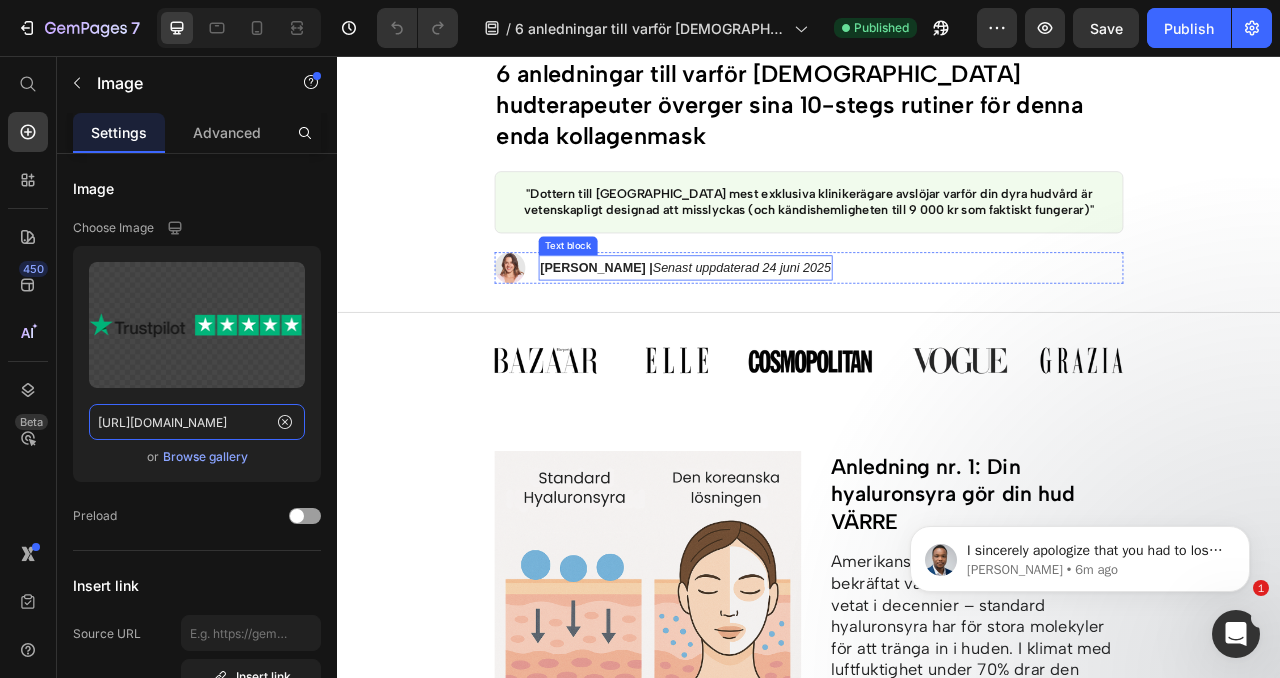 scroll, scrollTop: 315, scrollLeft: 0, axis: vertical 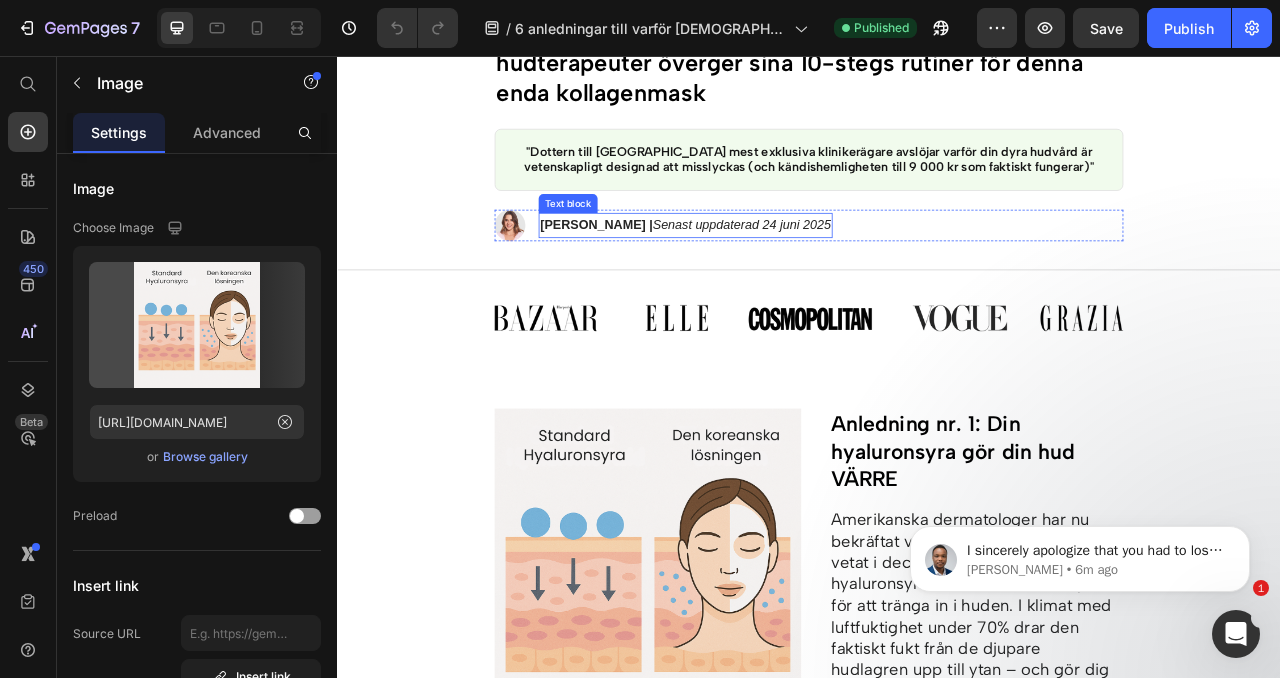 click at bounding box center [732, 700] 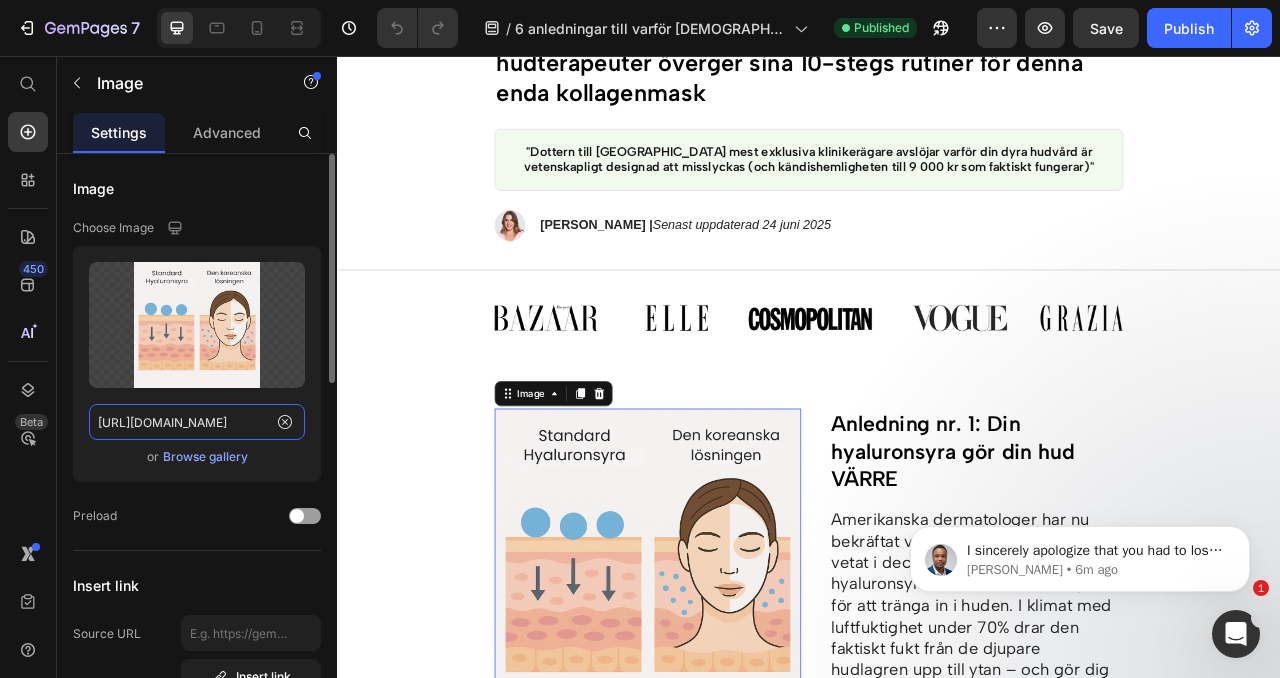 click on "https://cdn.shopify.com/s/files/1/0939/8016/4436/files/gempages_574745079852303589-ea0f49df-39b9-48c0-9392-e21cda01422f.png" 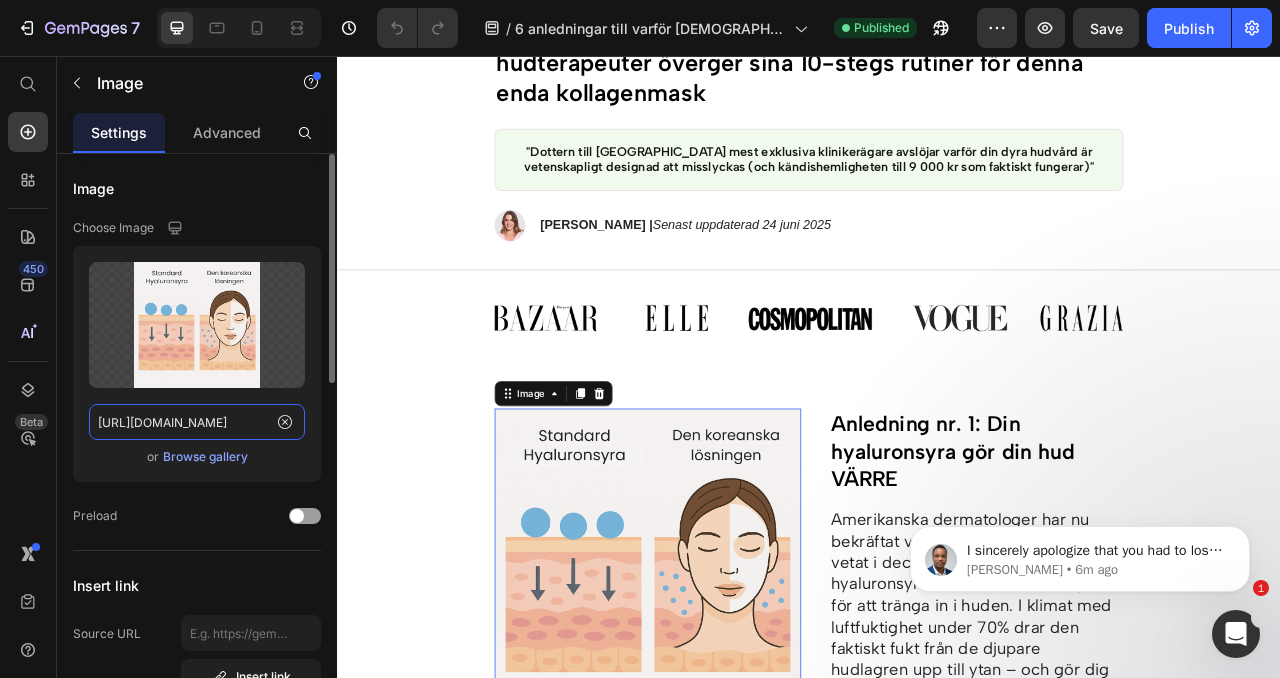 click on "https://cdn.shopify.com/s/files/1/0939/8016/4436/files/gempages_574745079852303589-ea0f49df-39b9-48c0-9392-e21cda01422f.png" 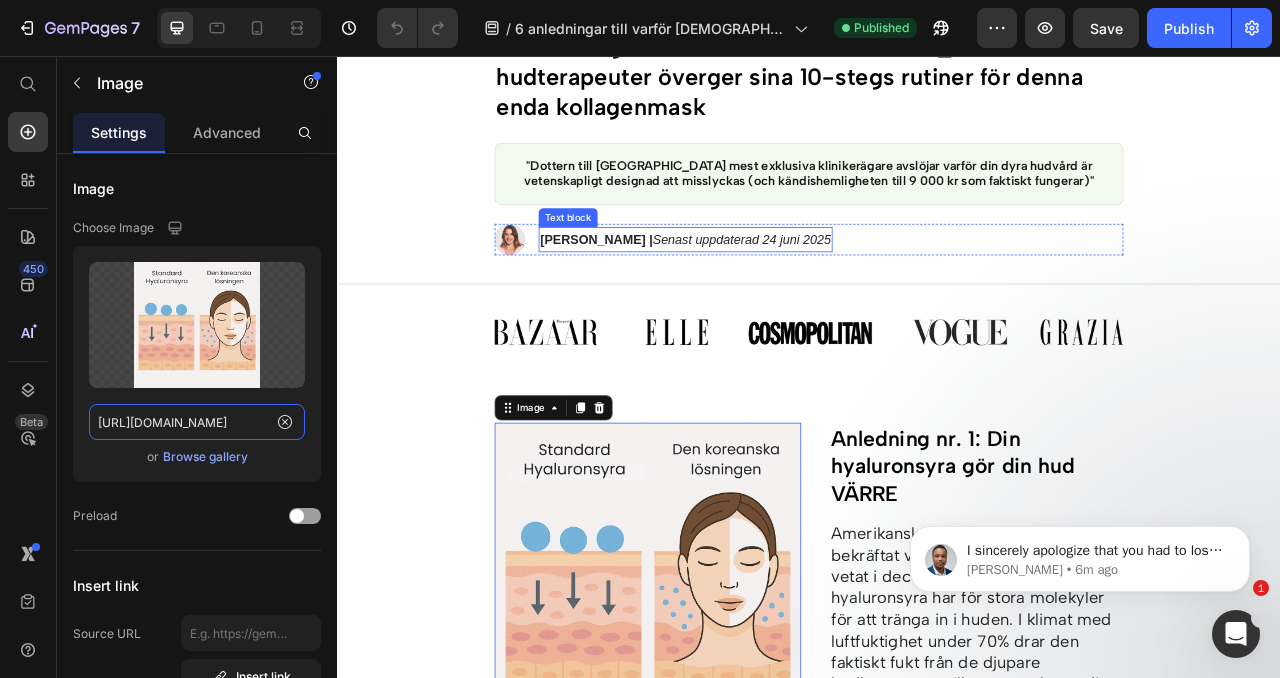 scroll, scrollTop: 295, scrollLeft: 0, axis: vertical 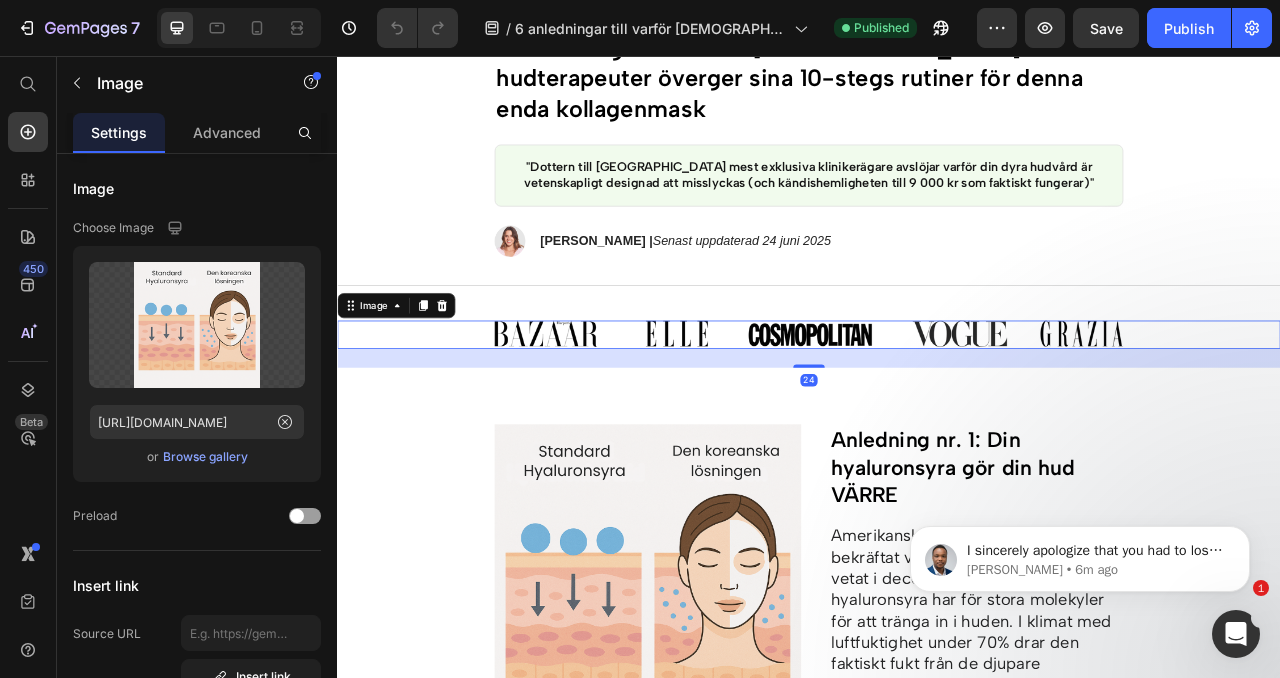 click at bounding box center [937, 411] 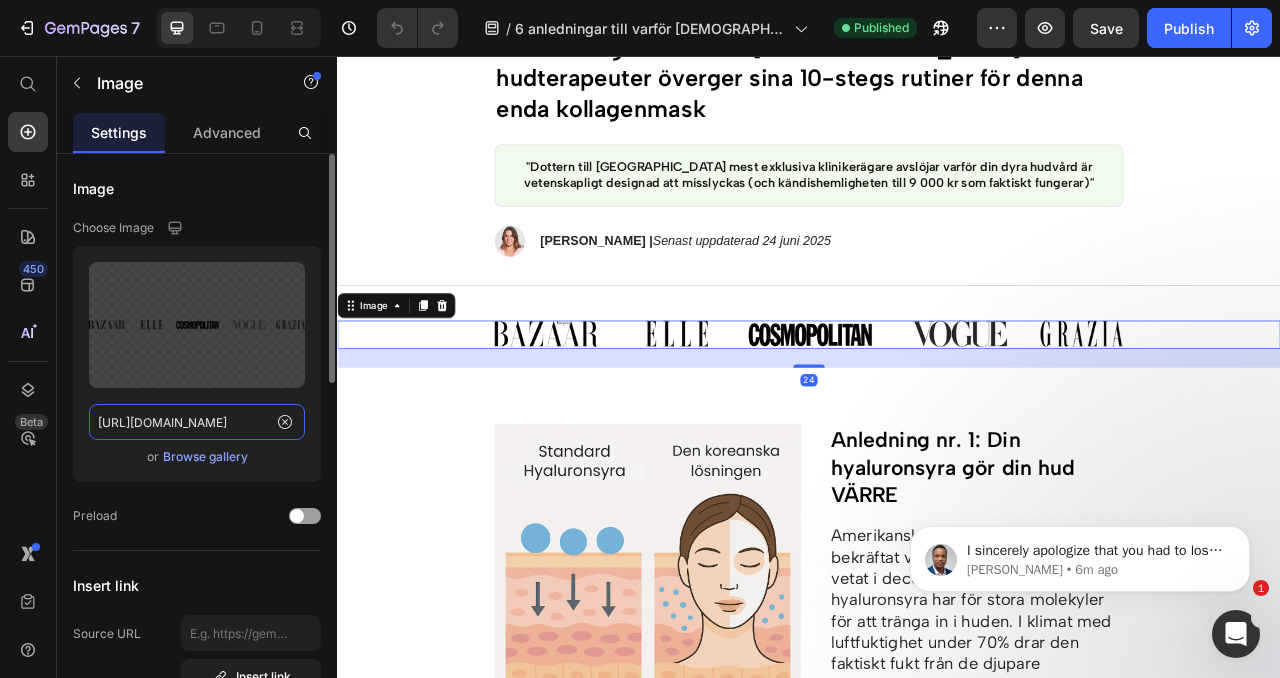click on "https://cdn.shopify.com/s/files/1/0939/8016/4436/files/gempages_574745079852303589-650efee1-d622-4cc0-8493-c7ca050b34b1.png" 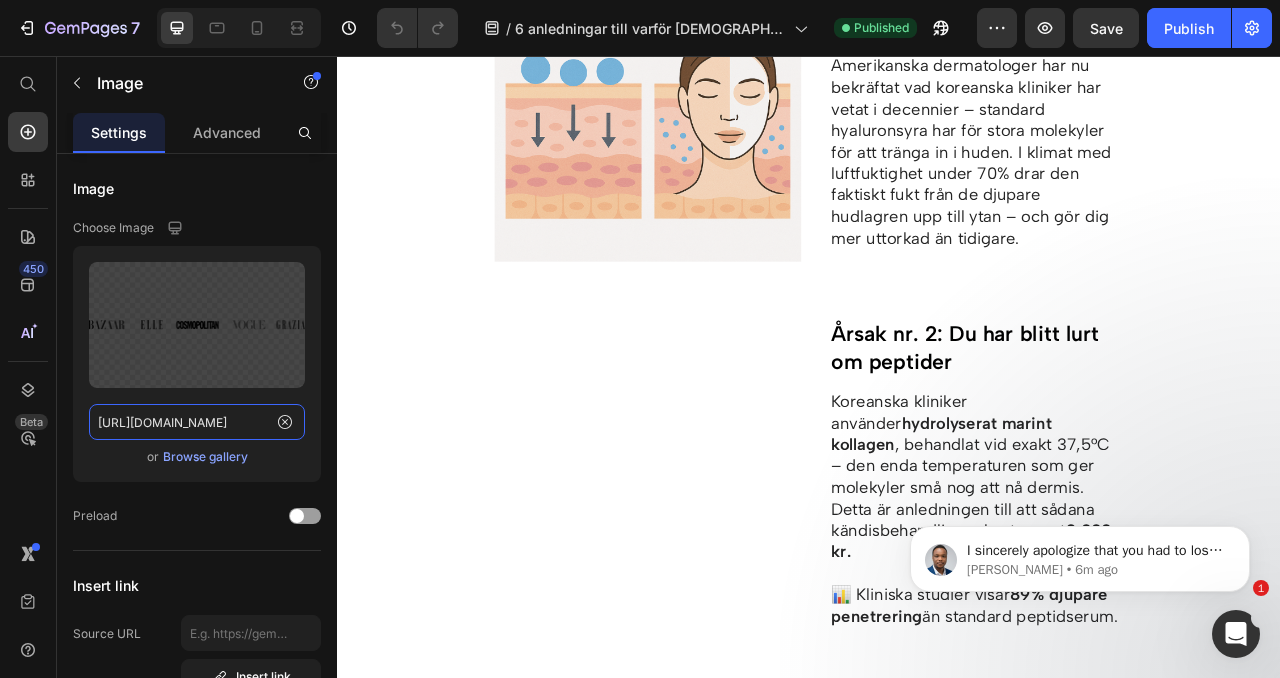 scroll, scrollTop: 909, scrollLeft: 0, axis: vertical 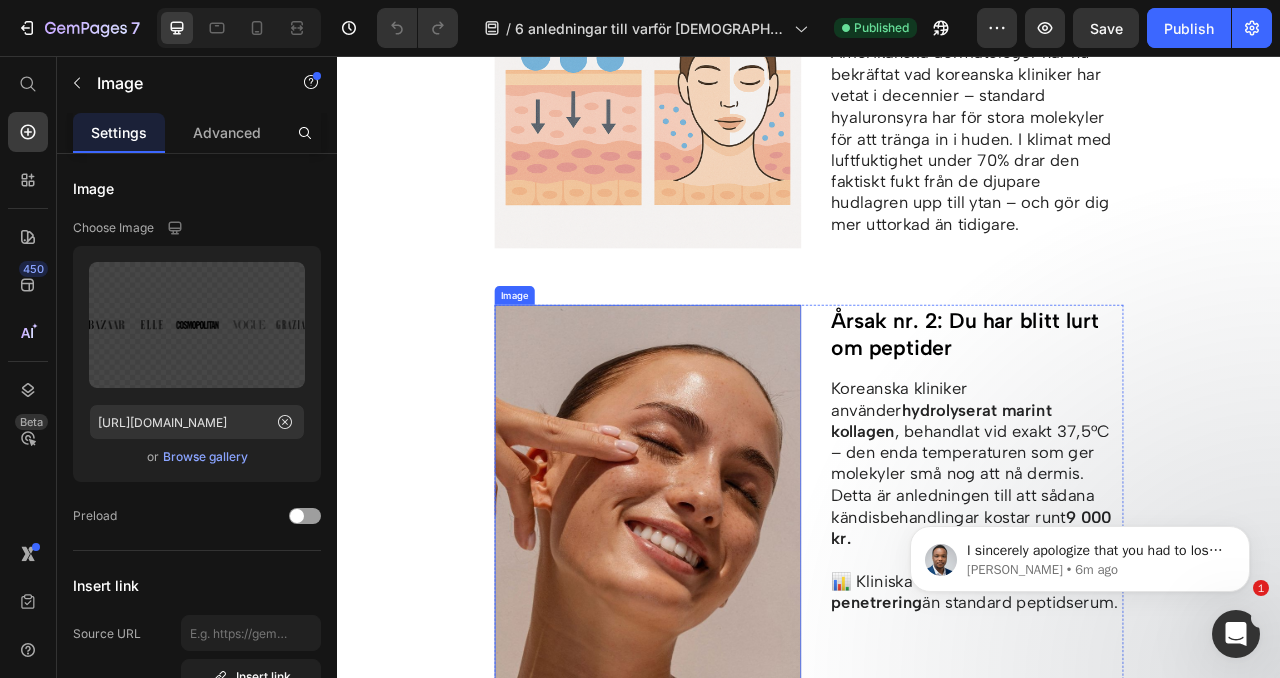 click at bounding box center (732, 616) 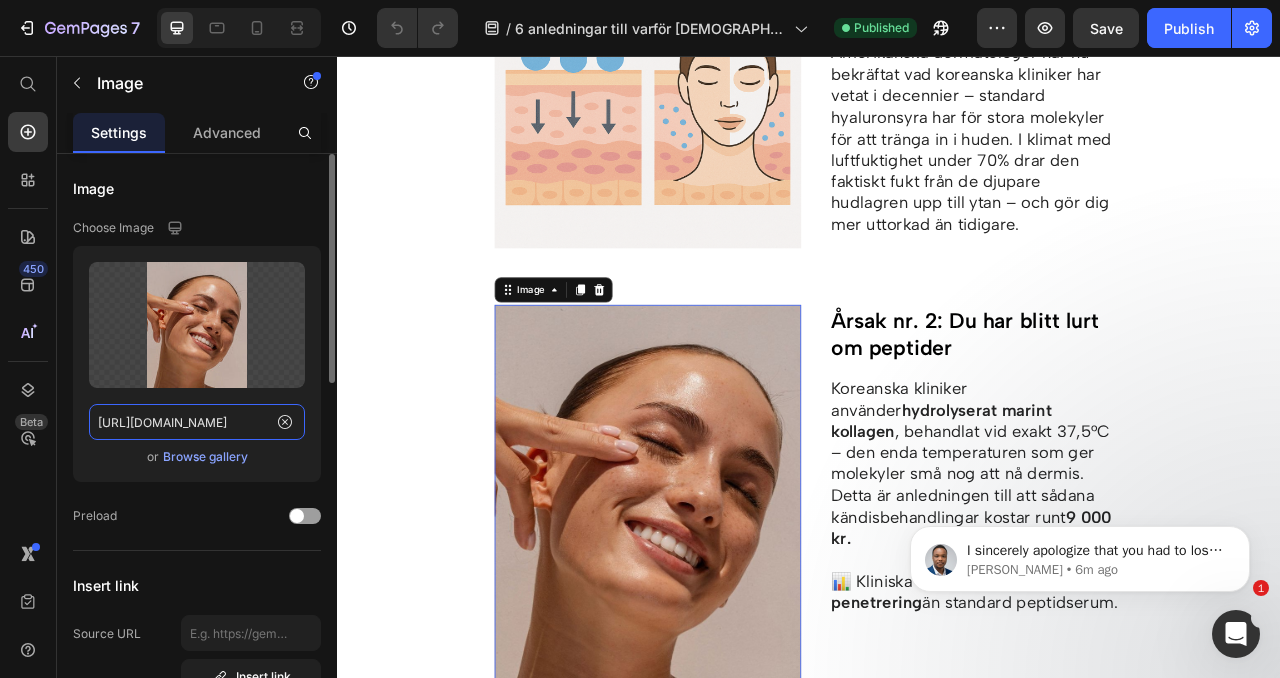 click on "https://cdn.shopify.com/s/files/1/0939/8016/4436/files/gempages_574745079852303589-022a141d-9d17-46d4-aad5-e55a438126e3.jpg" 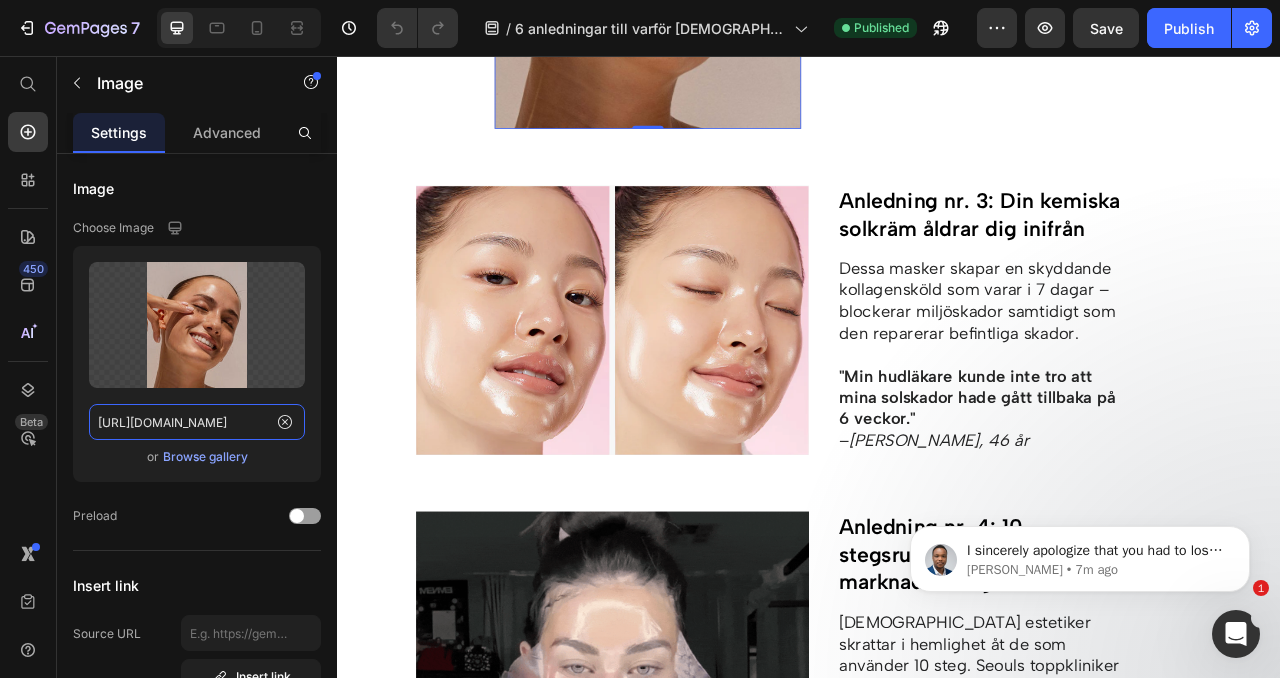 scroll, scrollTop: 1601, scrollLeft: 0, axis: vertical 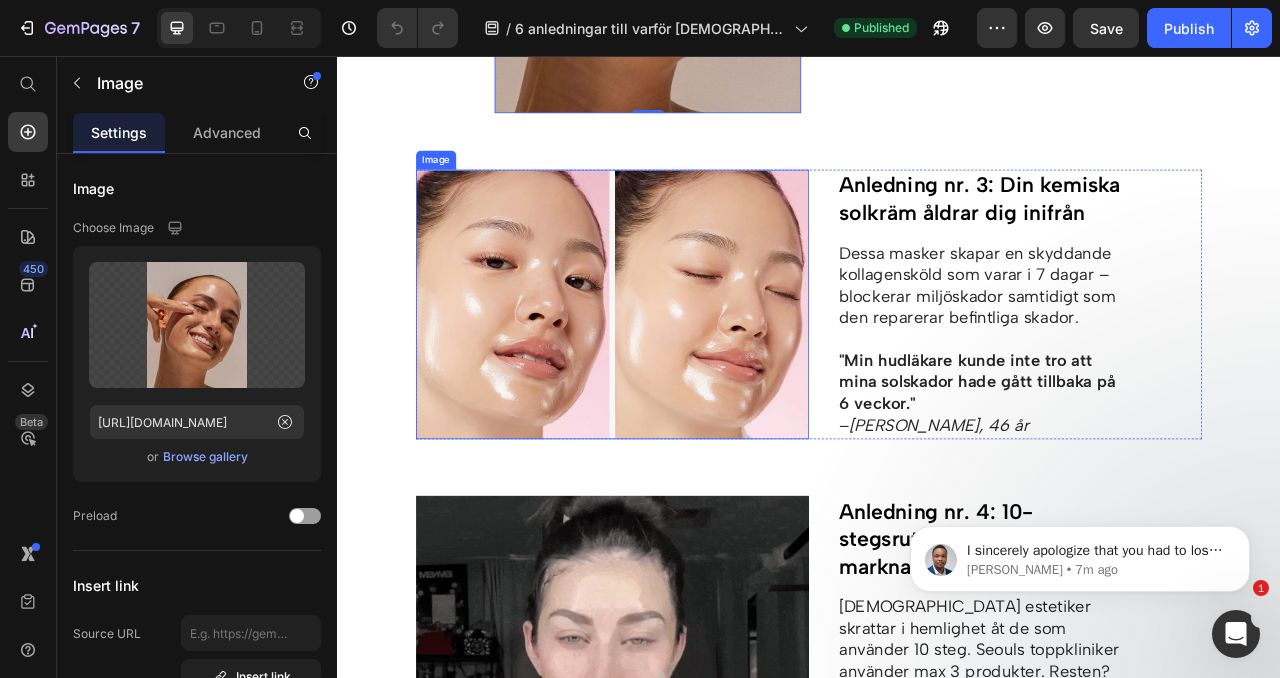 click at bounding box center (687, 372) 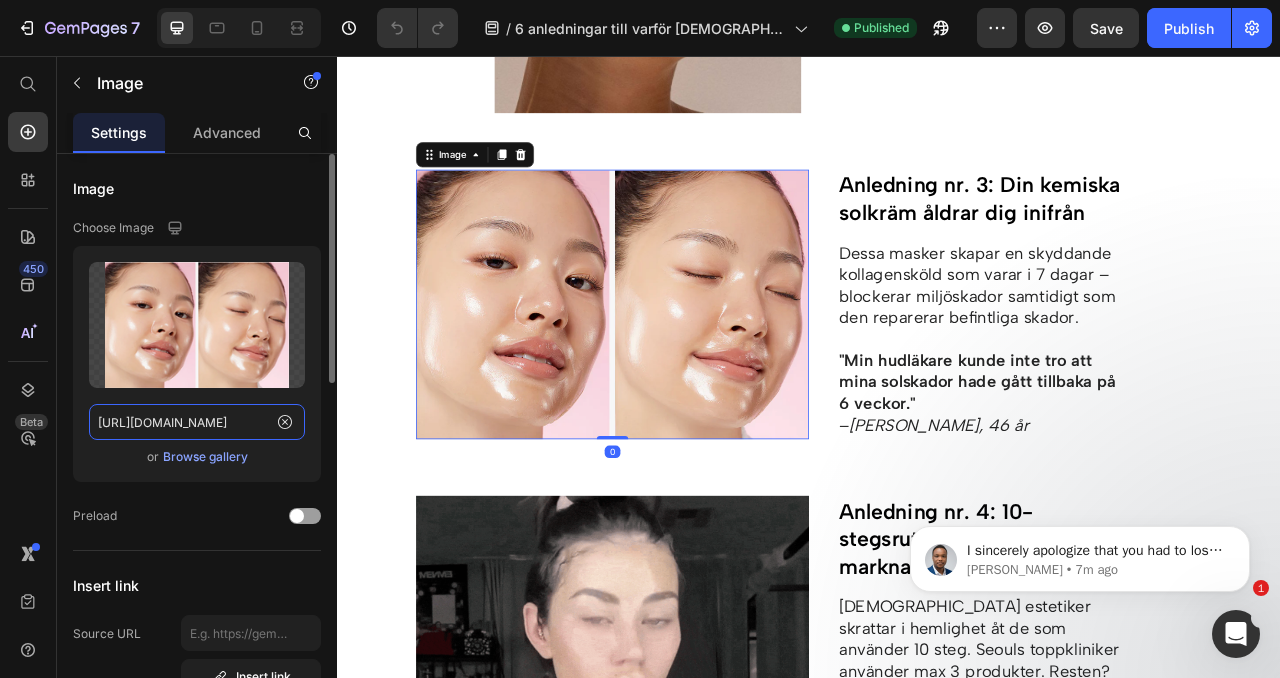 click on "https://cdn.shopify.com/s/files/1/0939/8016/4436/files/gempages_574745079852303589-de1f887b-c1c3-45a7-adda-b6ab7dfe69f2.png" 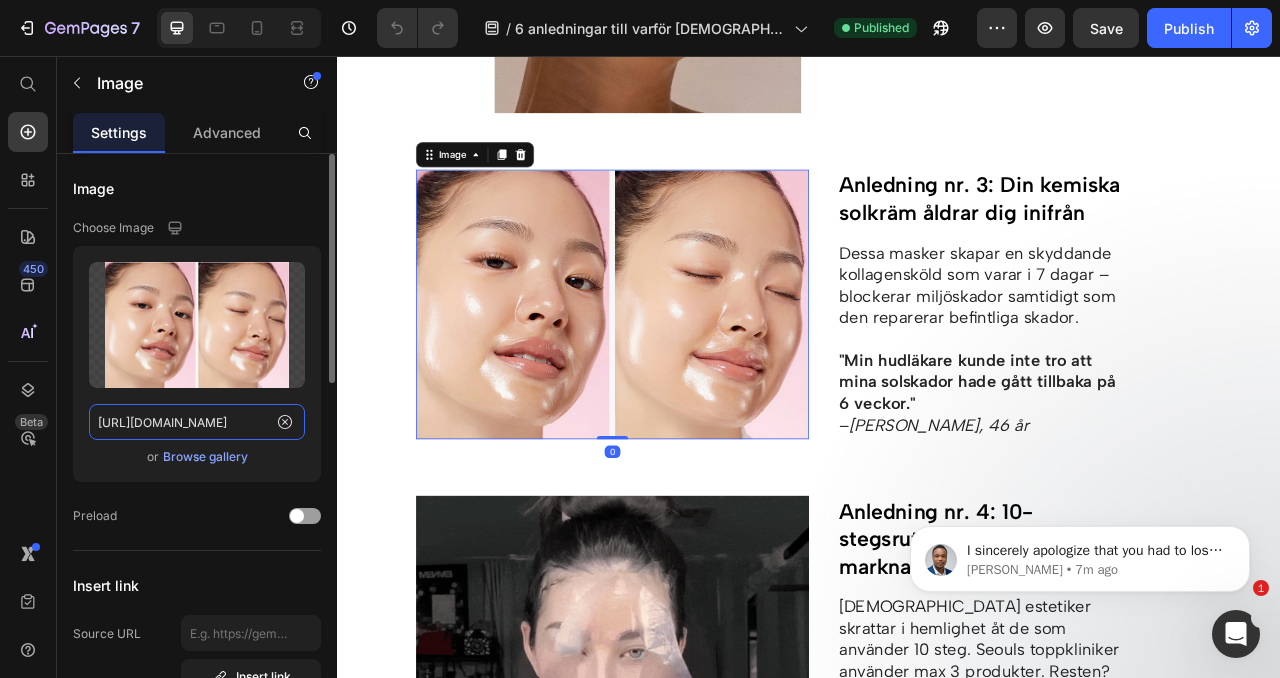 click on "https://cdn.shopify.com/s/files/1/0939/8016/4436/files/gempages_574745079852303589-de1f887b-c1c3-45a7-adda-b6ab7dfe69f2.png" 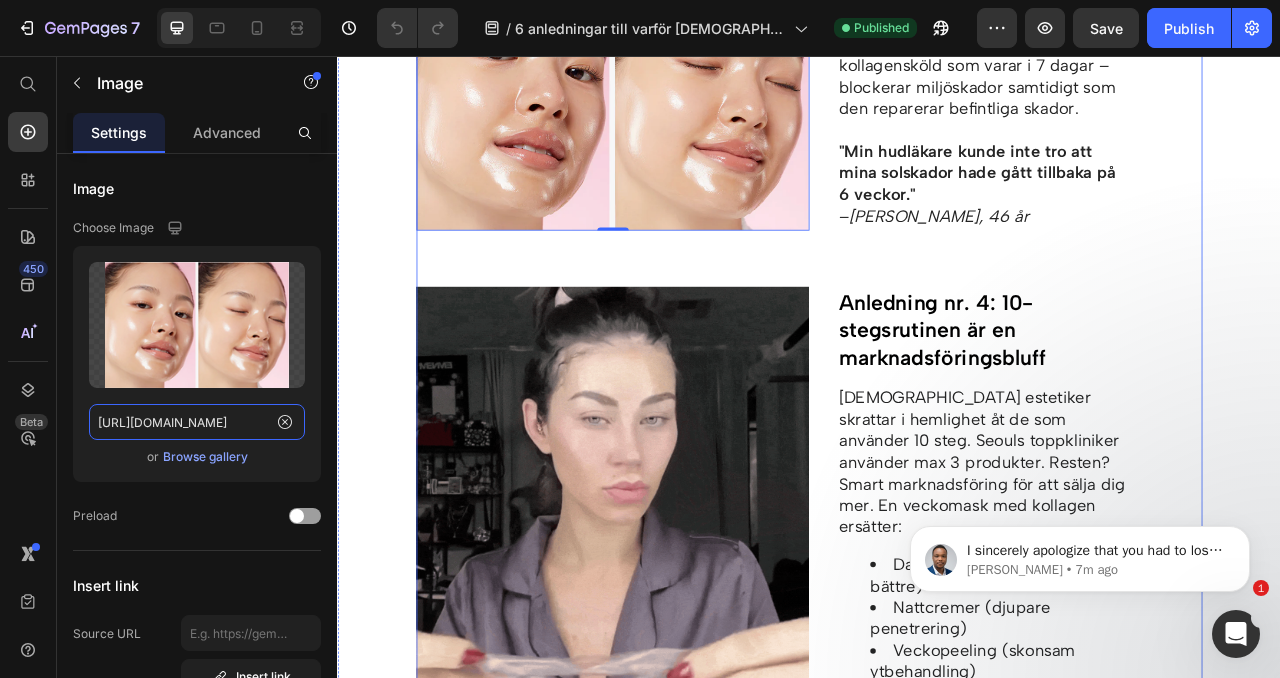 scroll, scrollTop: 1908, scrollLeft: 0, axis: vertical 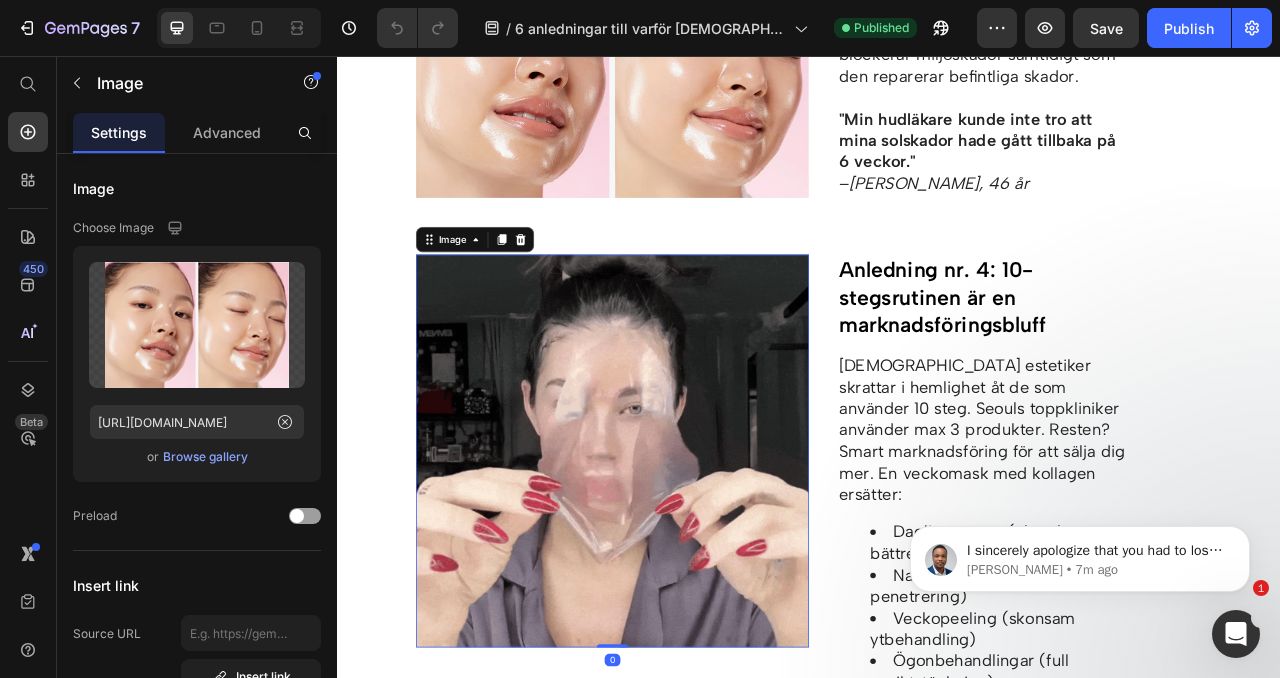 click at bounding box center (687, 559) 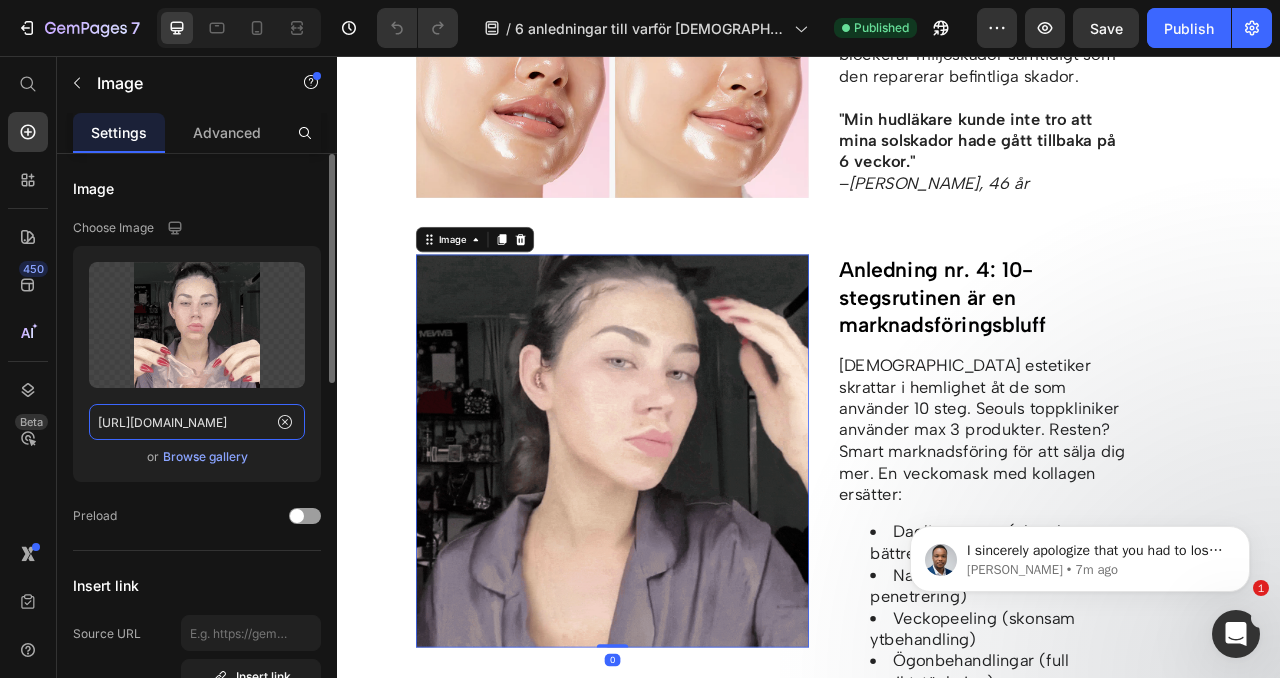 click on "https://cdn.shopify.com/s/files/1/0939/8016/4436/files/gempages_574745079852303589-fb586ec9-4fb1-42f6-80a1-8de0eddd27ee.gif" 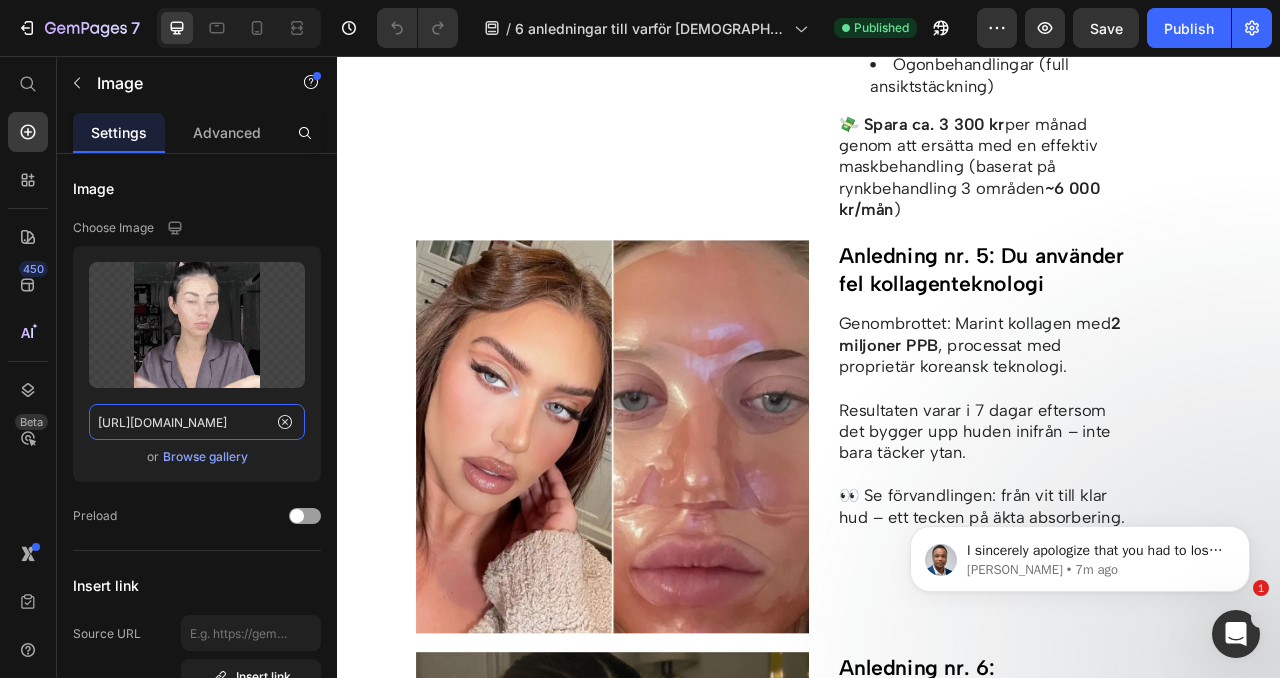 scroll, scrollTop: 2695, scrollLeft: 0, axis: vertical 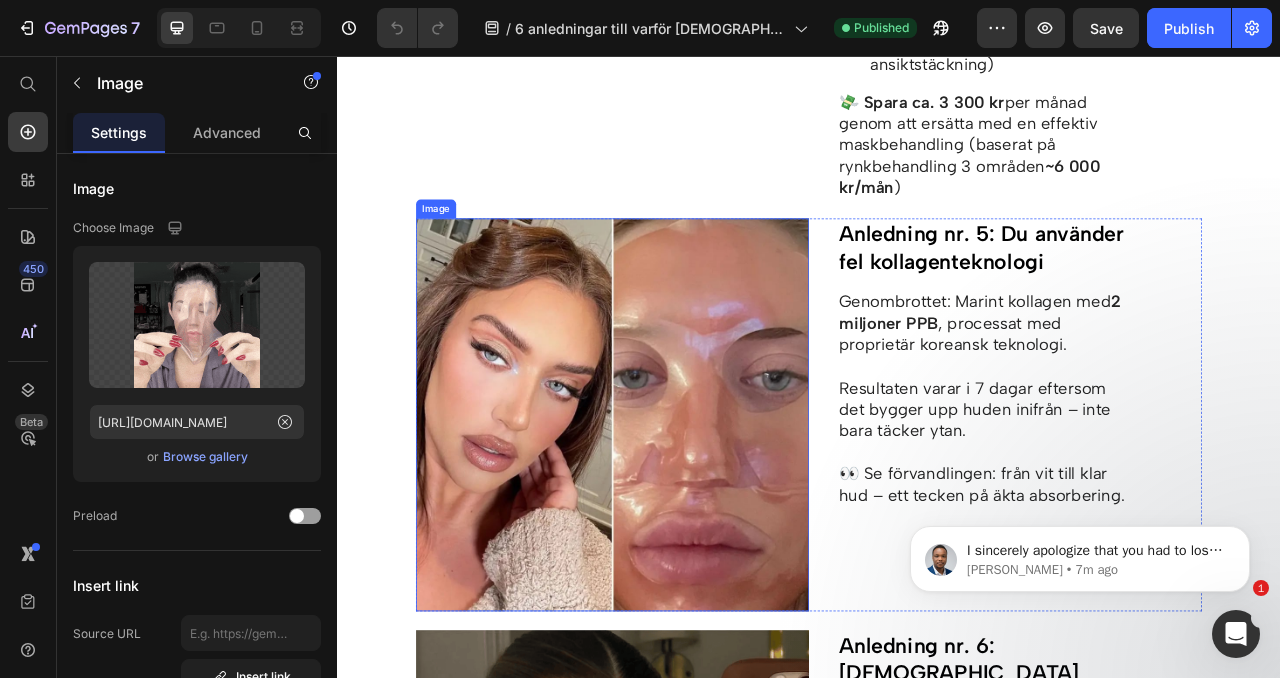 click at bounding box center [687, 513] 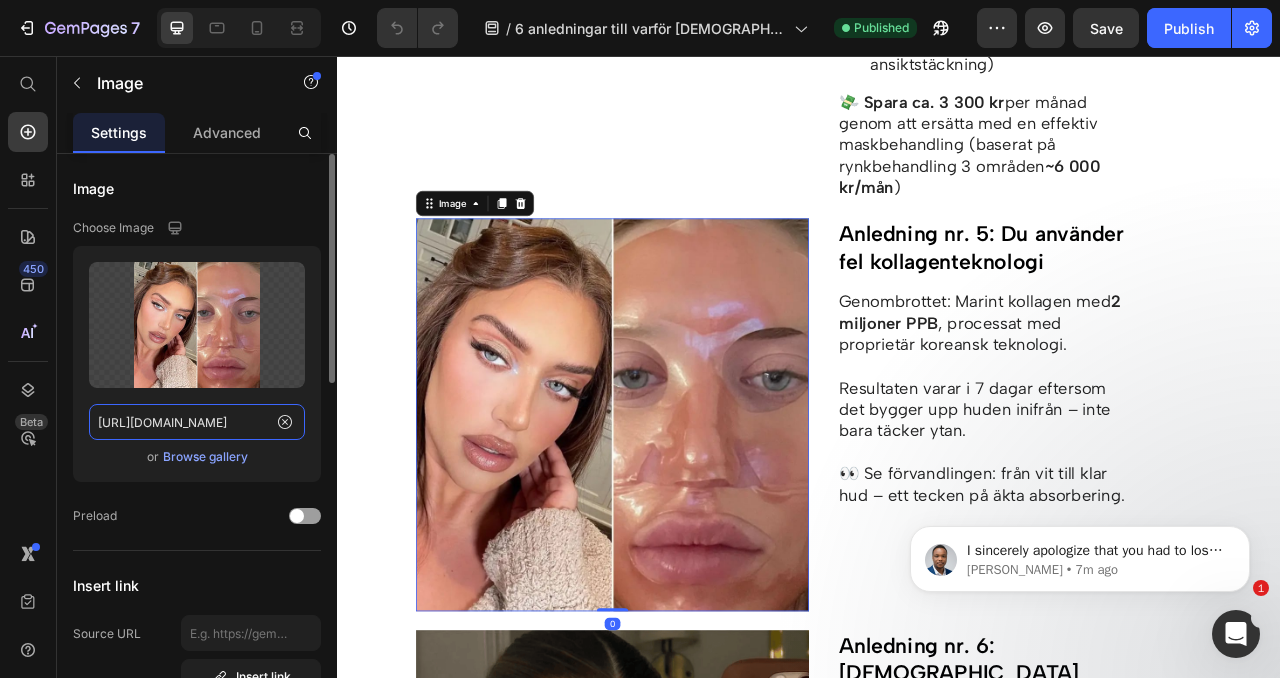click on "https://cdn.shopify.com/s/files/1/0939/8016/4436/files/gempages_574745079852303589-b5d957d4-44ab-463e-a571-2950cf64f4b9.jpg" 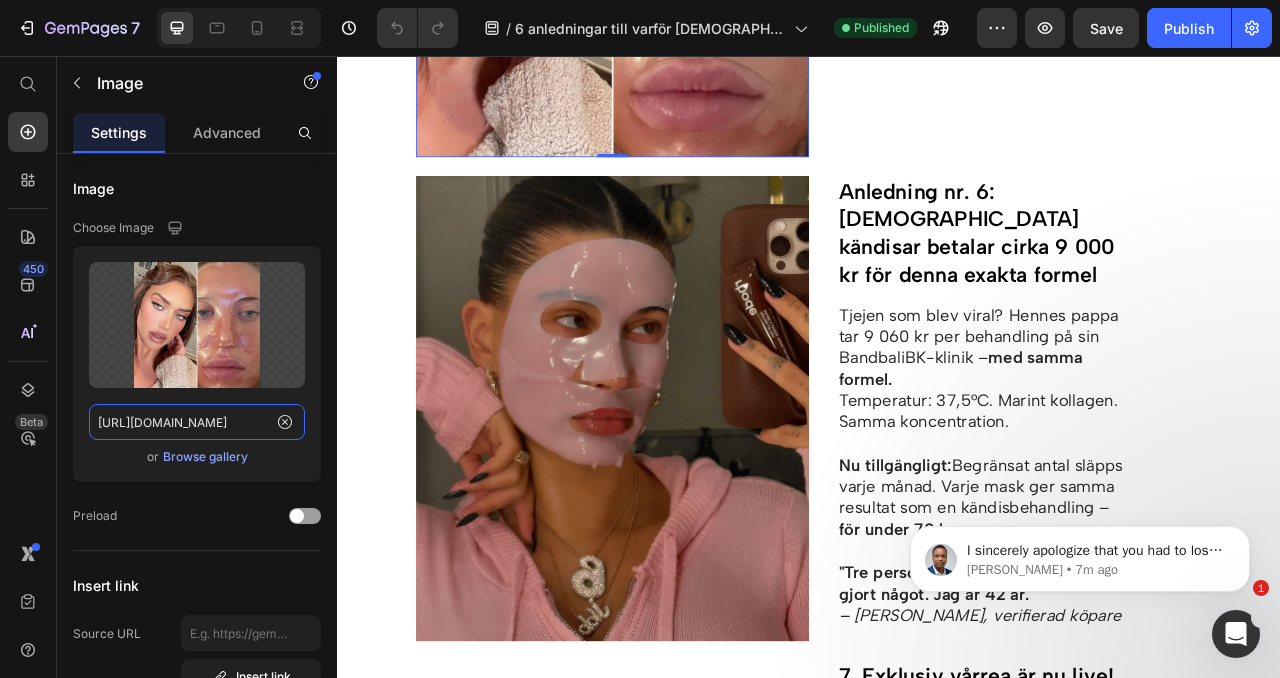 scroll, scrollTop: 3272, scrollLeft: 0, axis: vertical 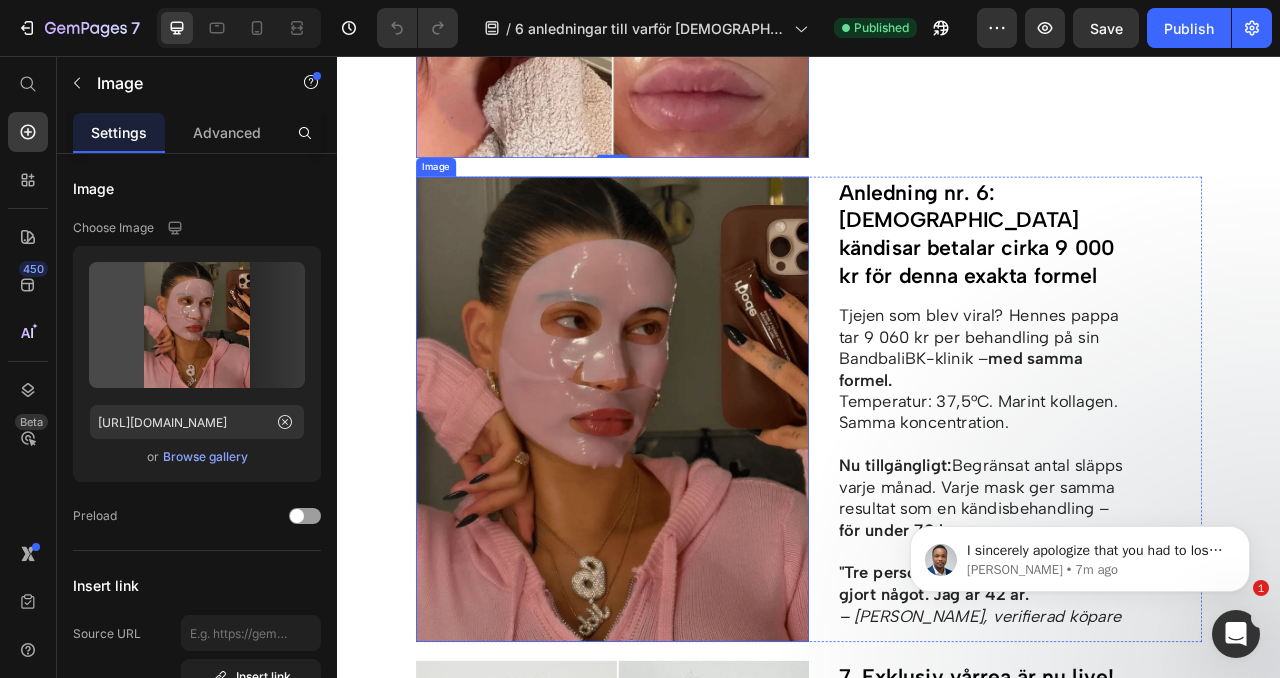 click at bounding box center [687, 505] 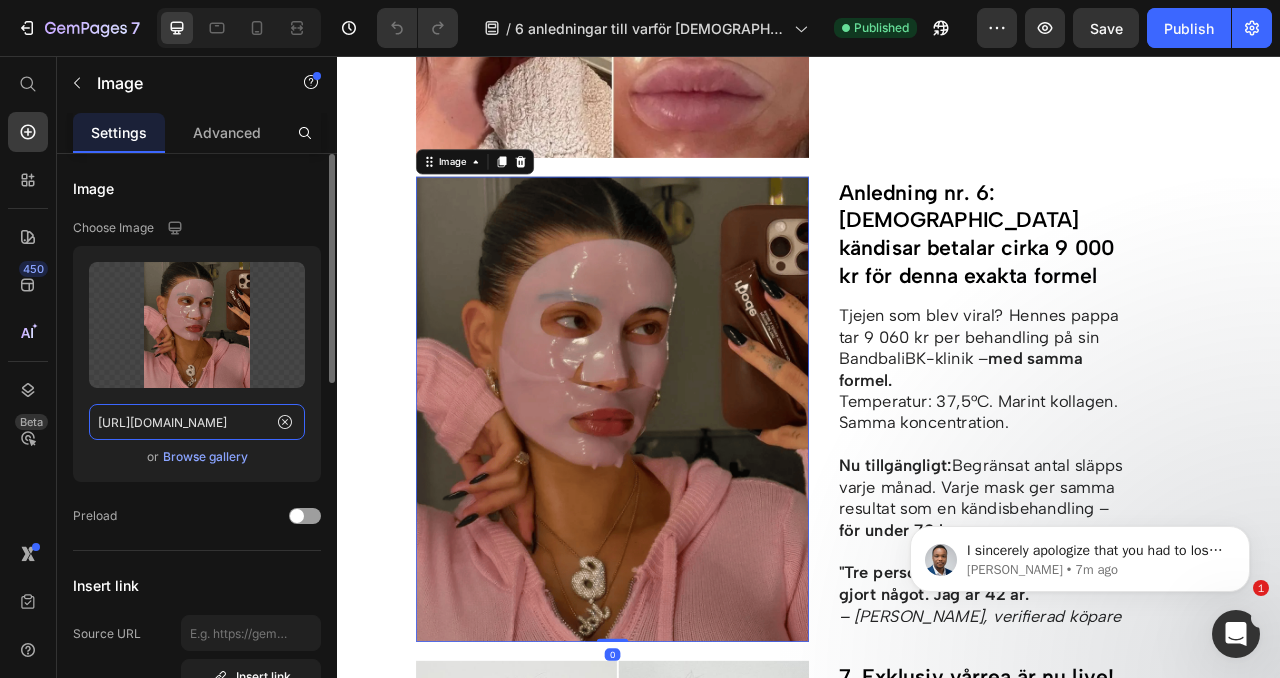 click on "https://cdn.shopify.com/s/files/1/0939/8016/4436/files/gempages_574745079852303589-8c44dcfc-f423-418c-8635-eb7820db7a03.png" 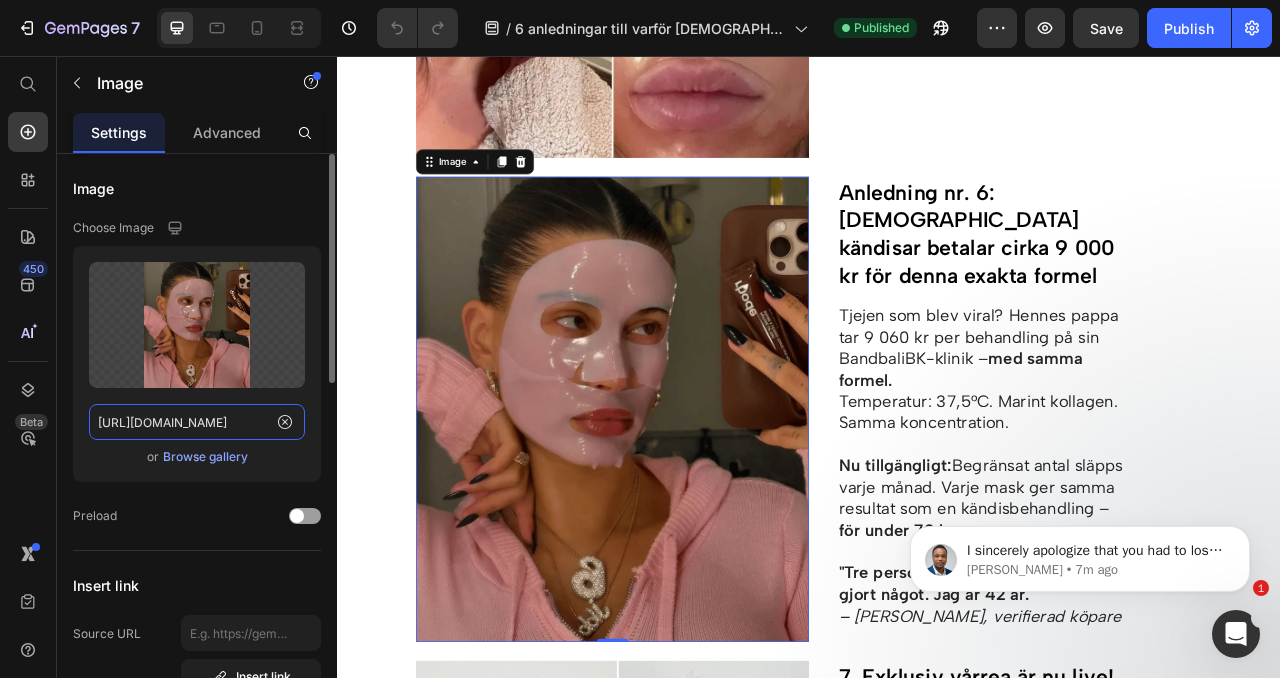 click on "https://cdn.shopify.com/s/files/1/0939/8016/4436/files/gempages_574745079852303589-8c44dcfc-f423-418c-8635-eb7820db7a03.png" 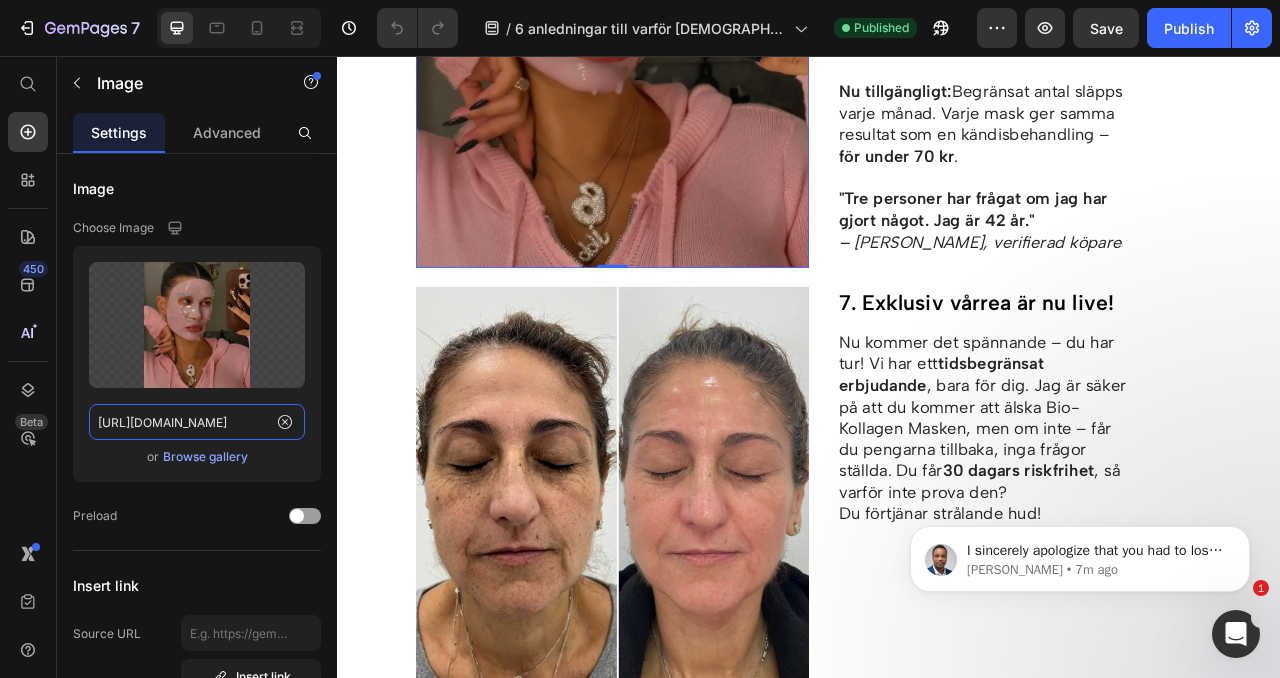 scroll, scrollTop: 3809, scrollLeft: 0, axis: vertical 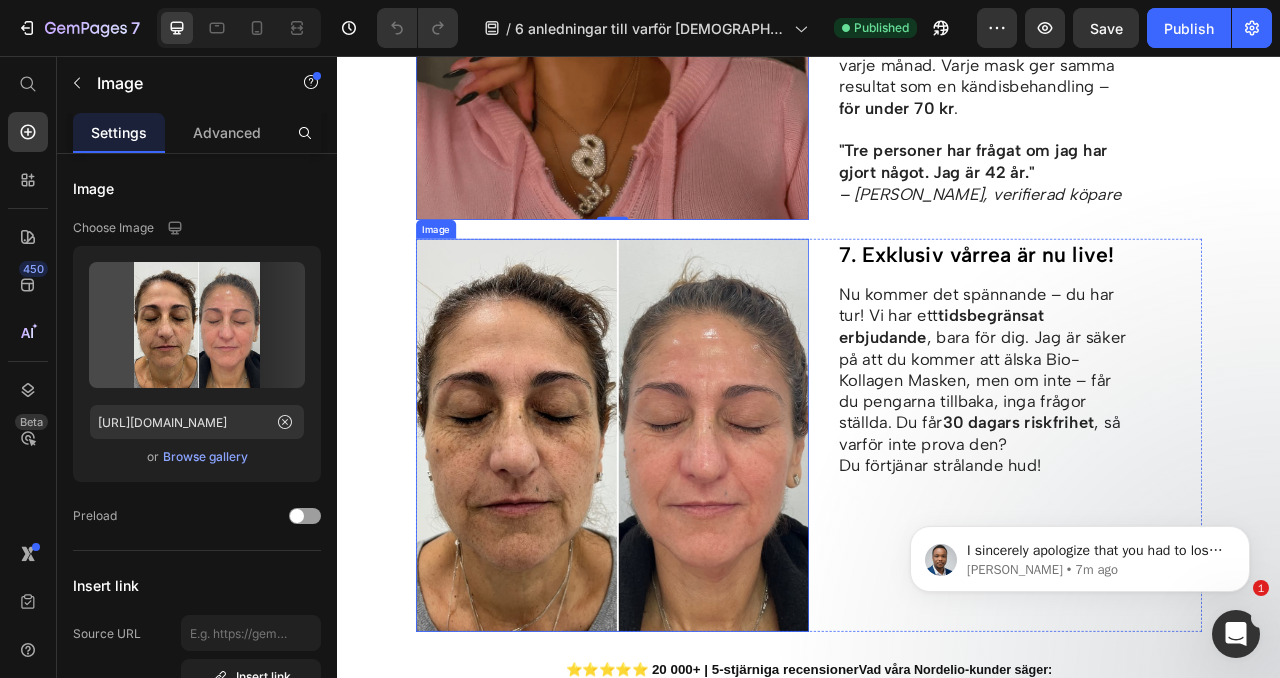 click at bounding box center [687, 539] 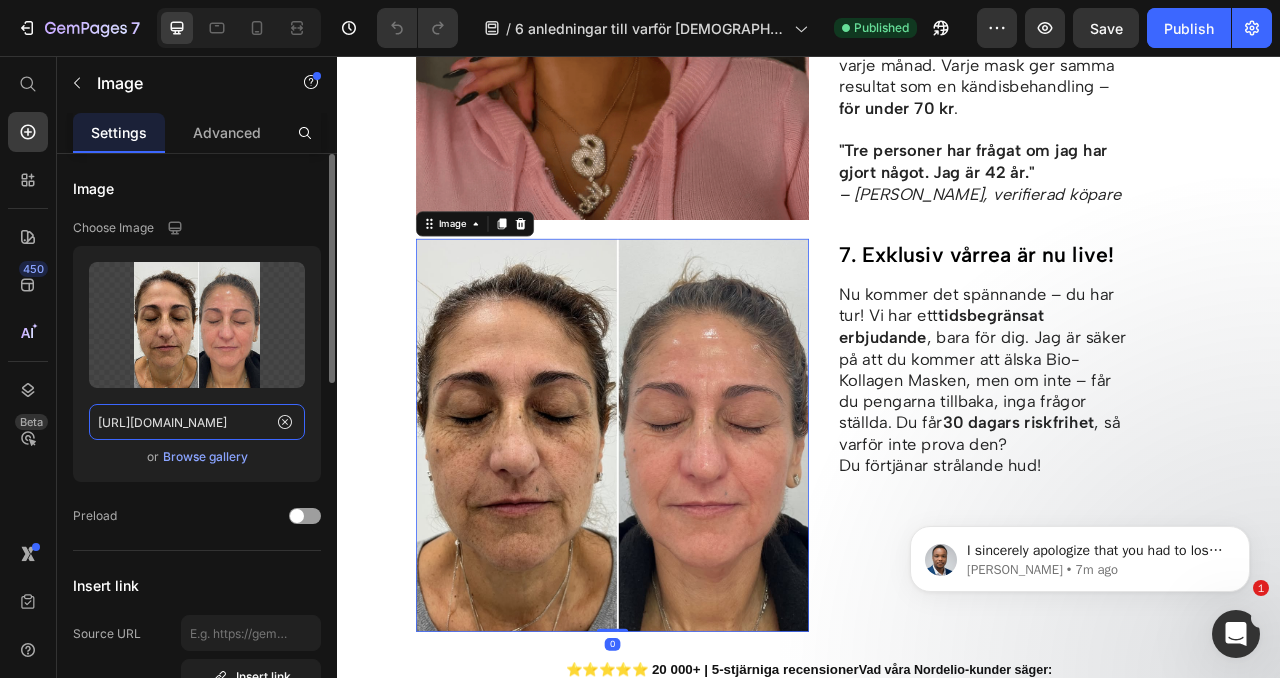 click on "https://cdn.shopify.com/s/files/1/0939/8016/4436/files/gempages_574745079852303589-76db6995-4353-45c8-838c-289142201acc.jpg" 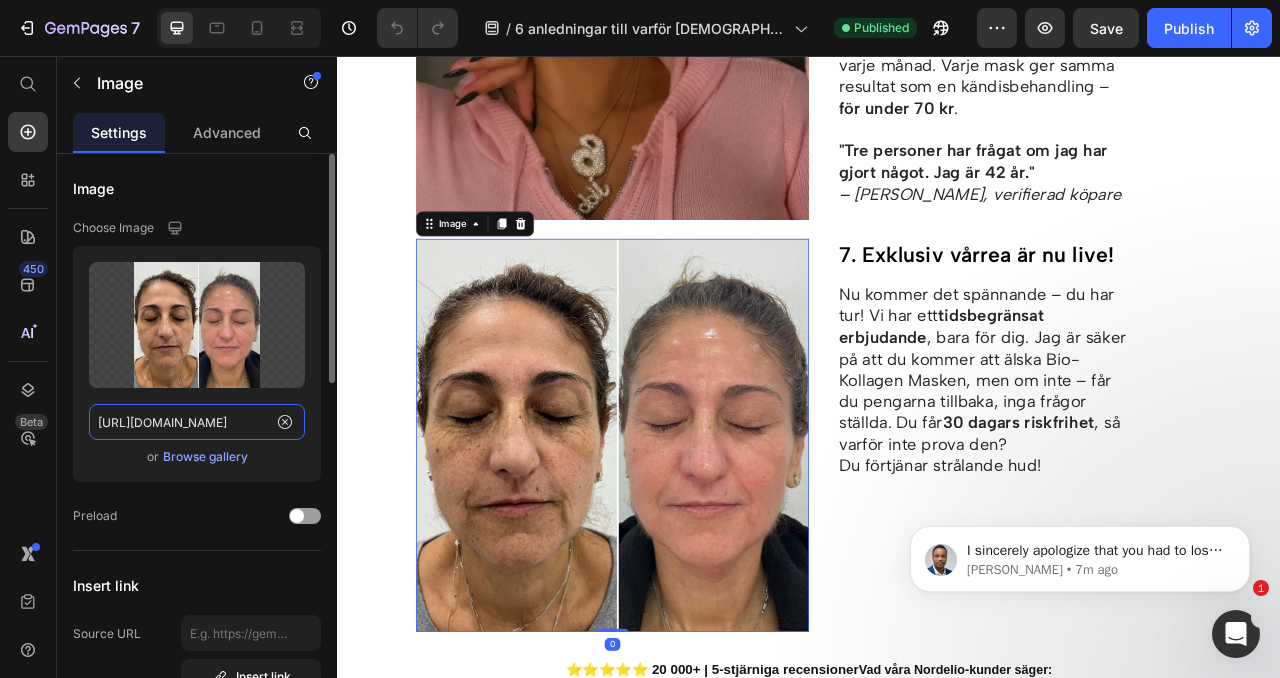 click on "https://cdn.shopify.com/s/files/1/0939/8016/4436/files/gempages_574745079852303589-76db6995-4353-45c8-838c-289142201acc.jpg" 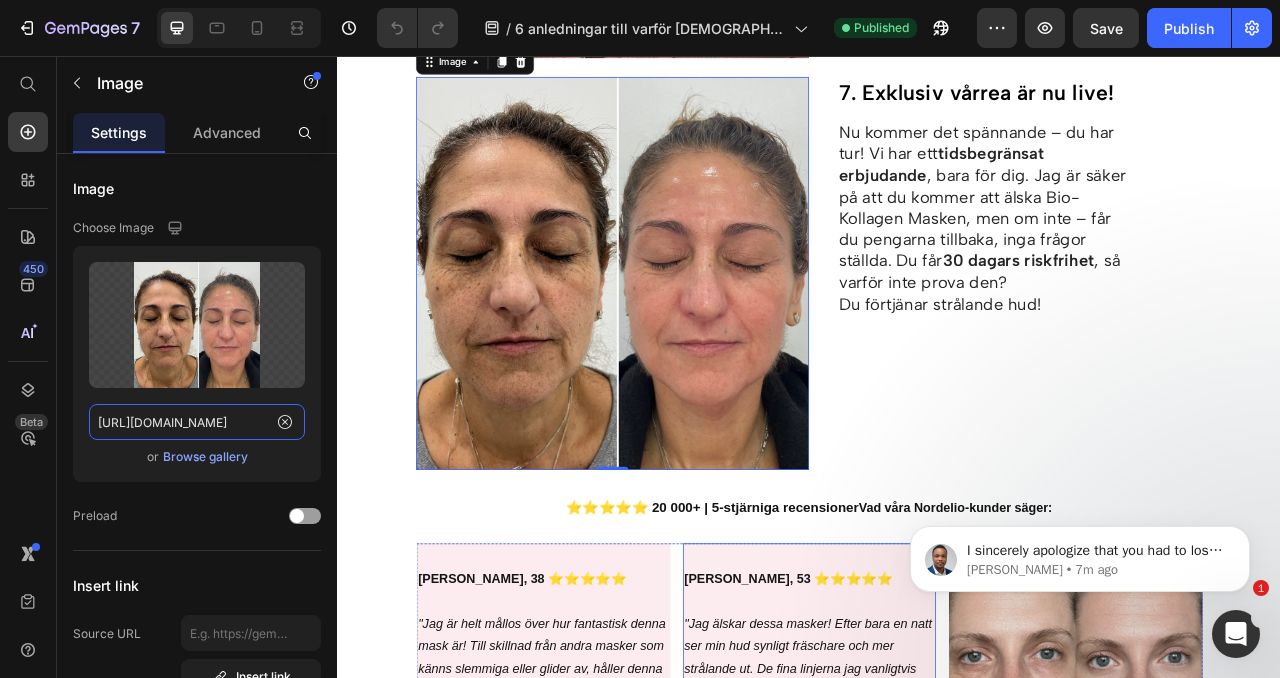 scroll, scrollTop: 3957, scrollLeft: 0, axis: vertical 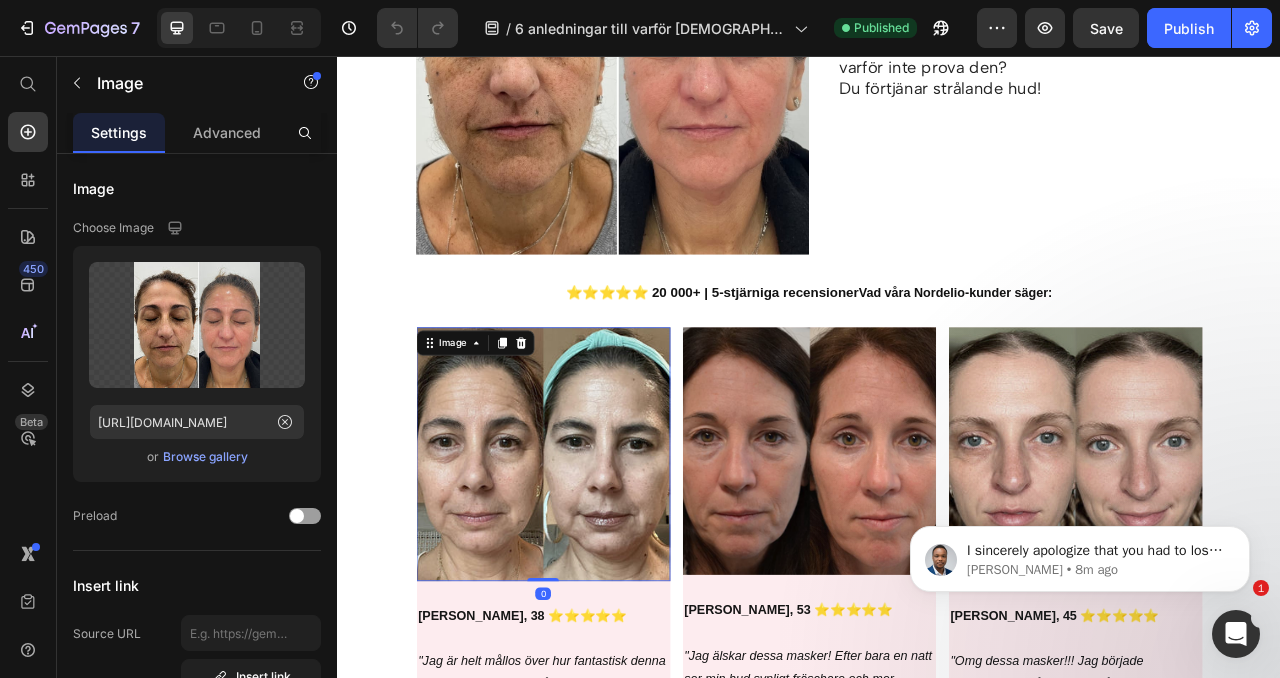 click at bounding box center [598, 563] 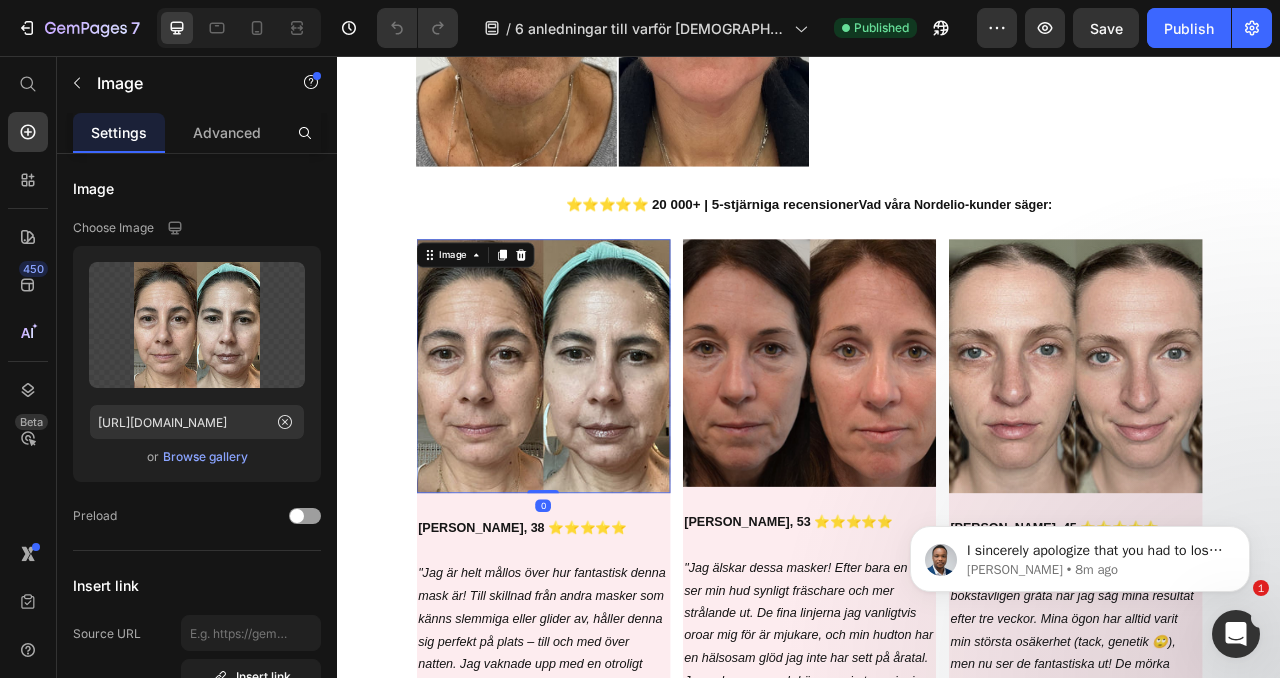scroll, scrollTop: 4463, scrollLeft: 0, axis: vertical 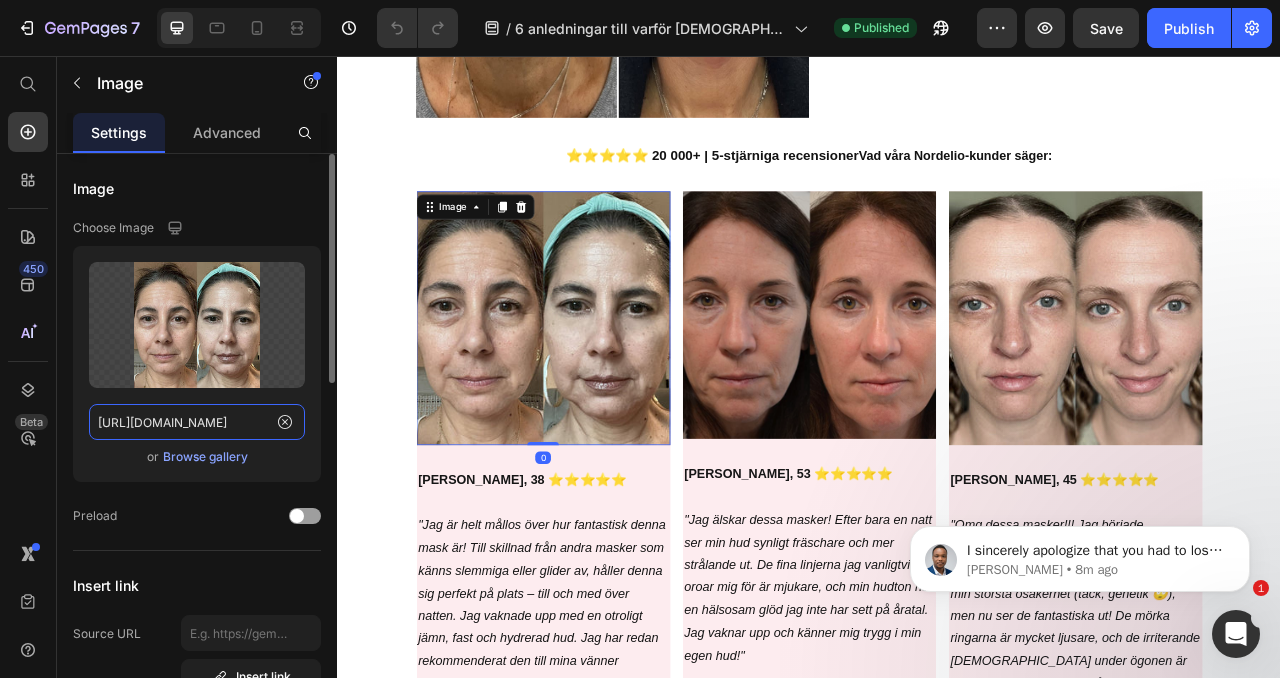 click on "https://cdn.shopify.com/s/files/1/0939/8016/4436/files/gempages_574745079852303589-a1f87ab5-b5d0-4698-a235-7b89eb0be80d.jpg" 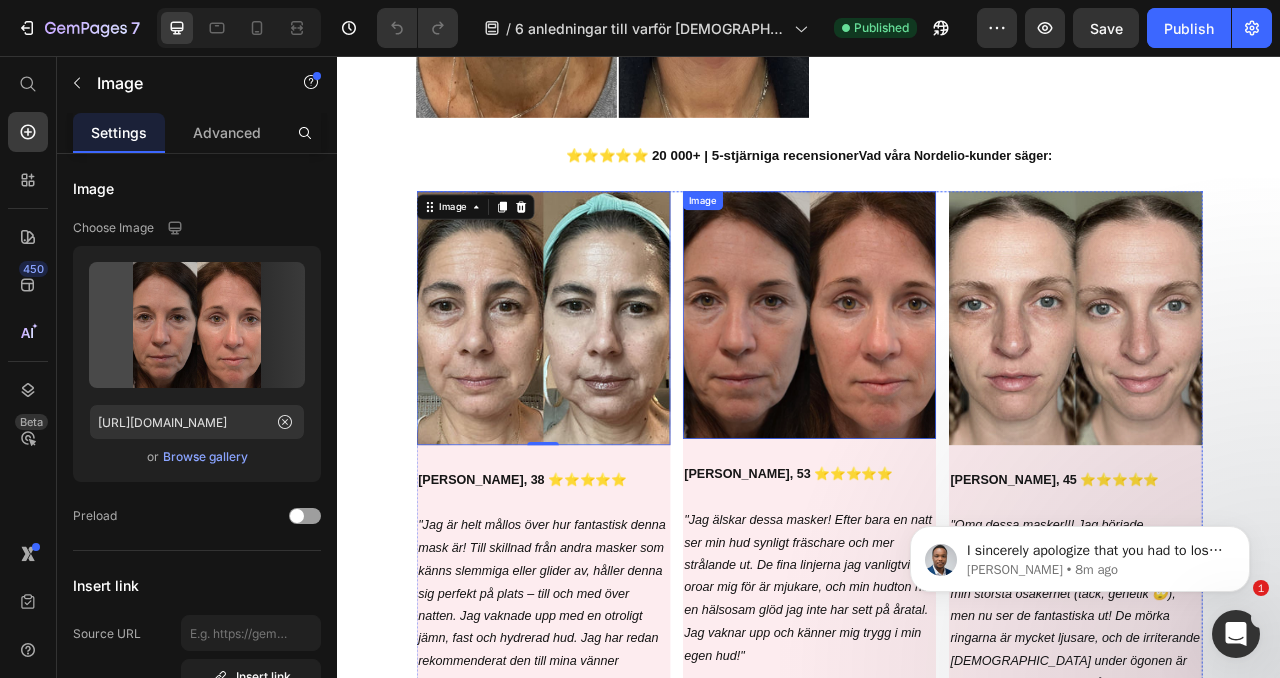 click at bounding box center [937, 385] 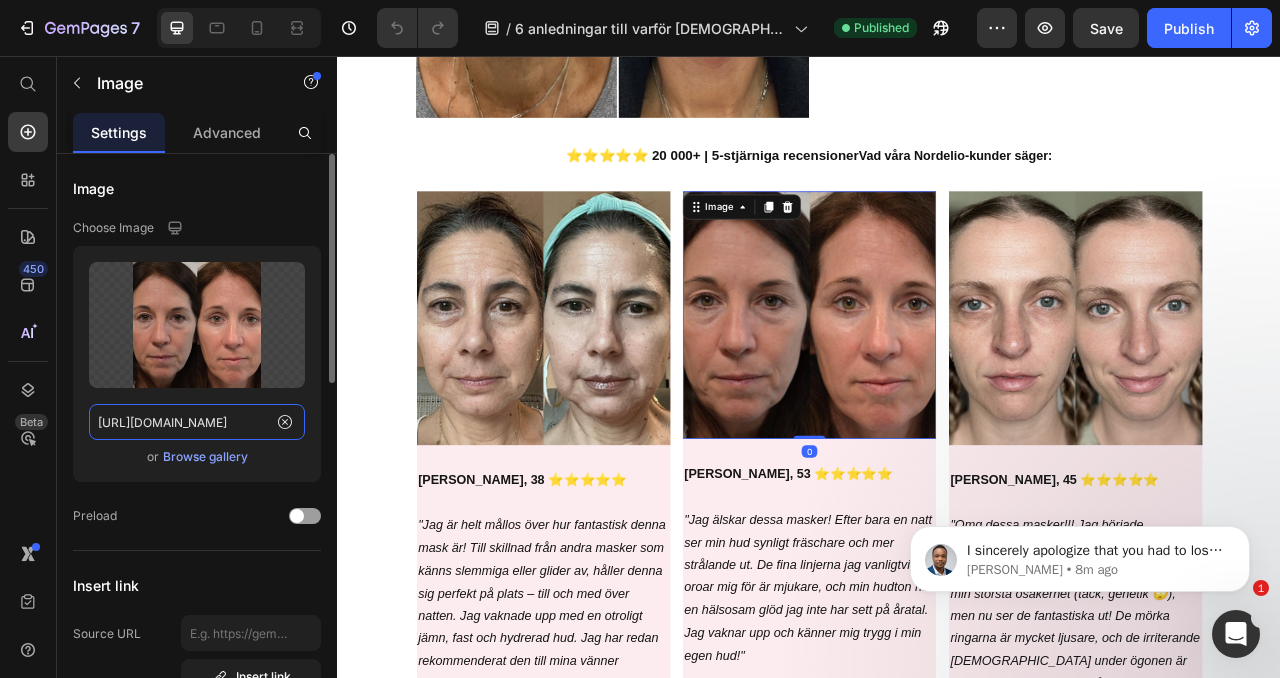 click on "https://cdn.shopify.com/s/files/1/0939/8016/4436/files/gempages_574745079852303589-d7e0cce4-0670-4eff-9f43-f993ff075d08.png" 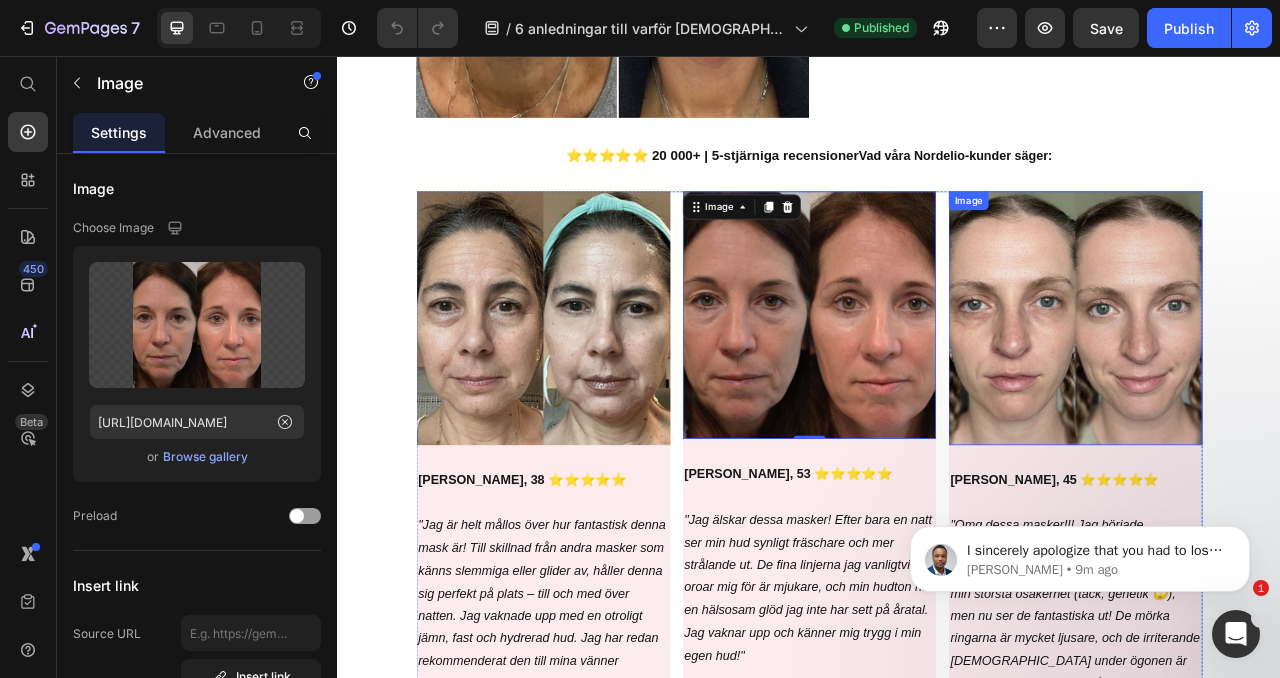 click at bounding box center (1275, 389) 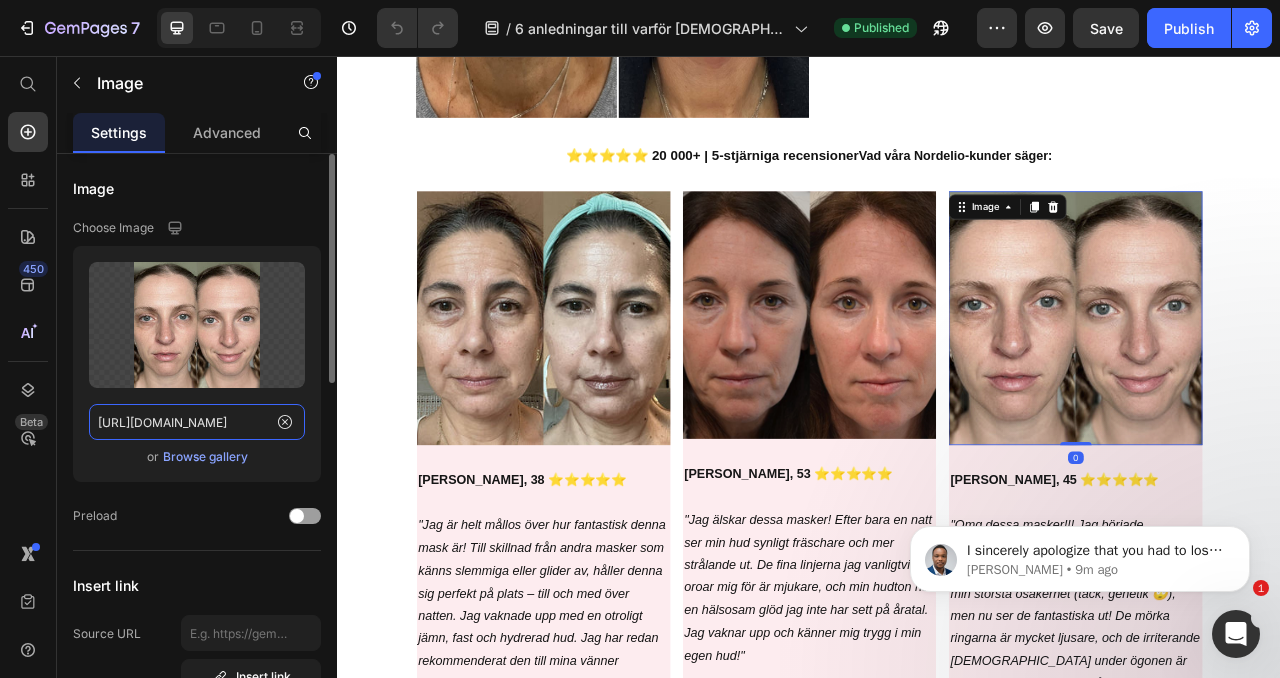 click on "https://cdn.shopify.com/s/files/1/0939/8016/4436/files/gempages_574745079852303589-d2cc8b61-e61f-4a42-8e25-459ffeeb4be2.jpg" 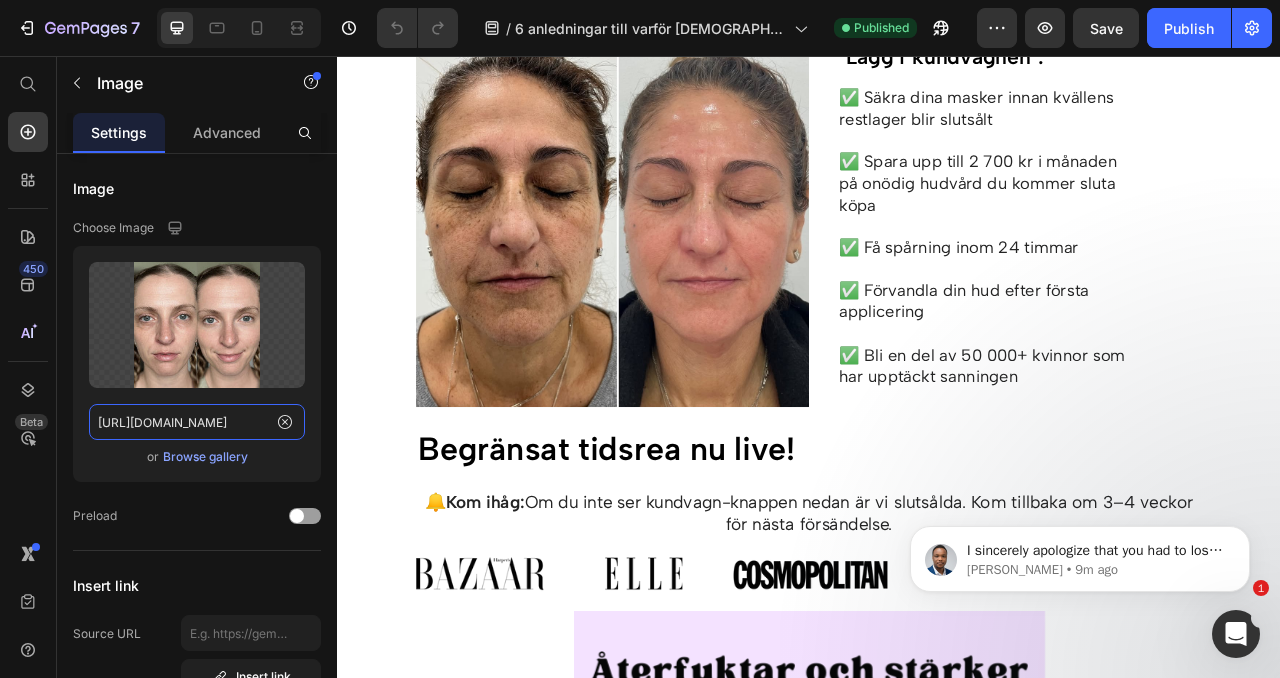 scroll, scrollTop: 5500, scrollLeft: 0, axis: vertical 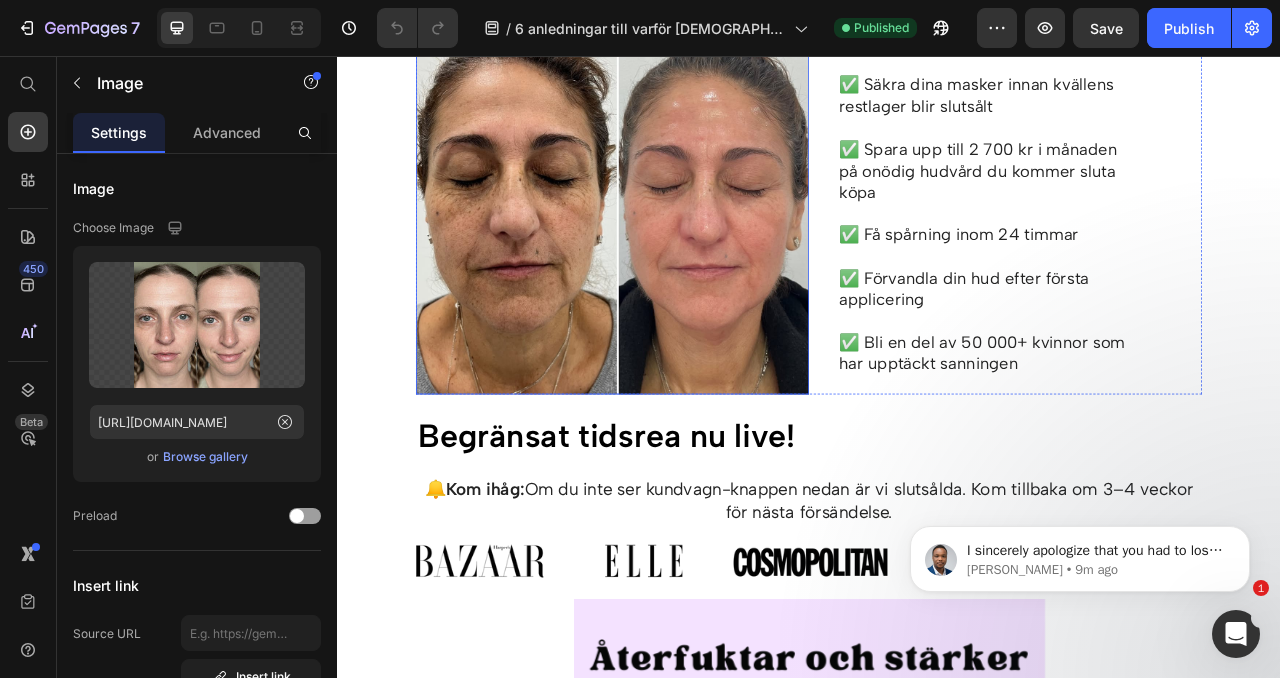 click at bounding box center [687, 237] 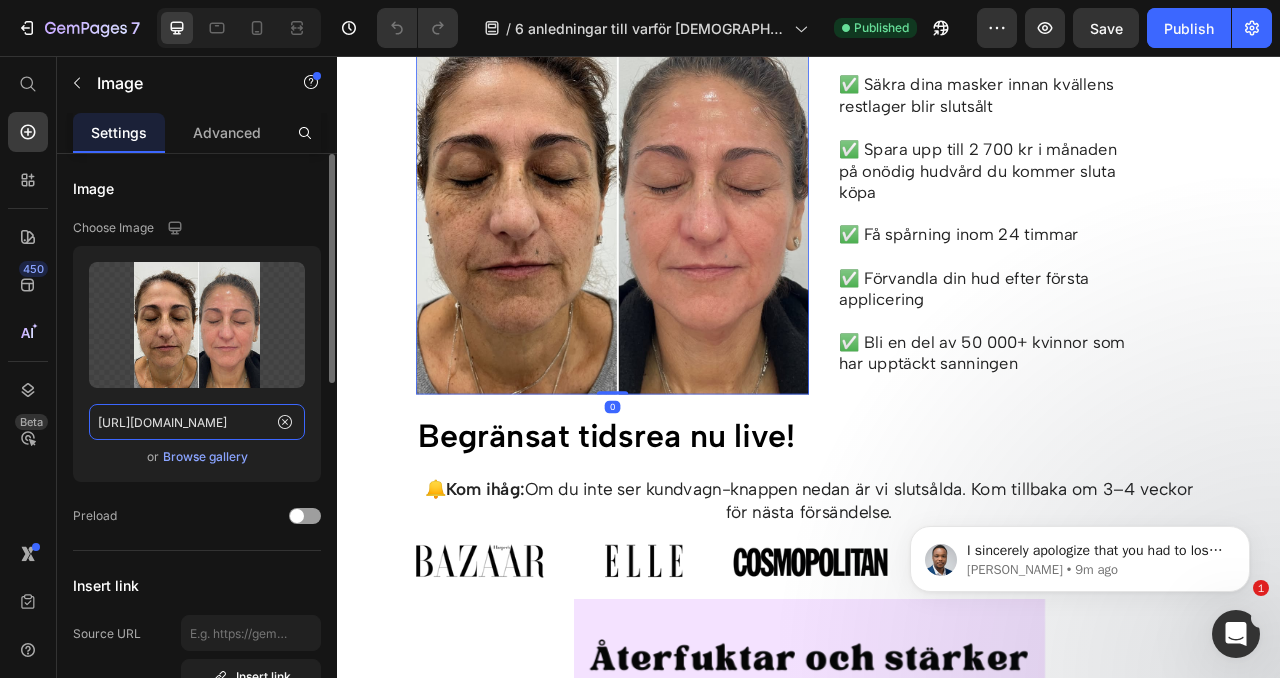 click on "https://cdn.shopify.com/s/files/1/0939/8016/4436/files/gempages_574745079852303589-76db6995-4353-45c8-838c-289142201acc.jpg" 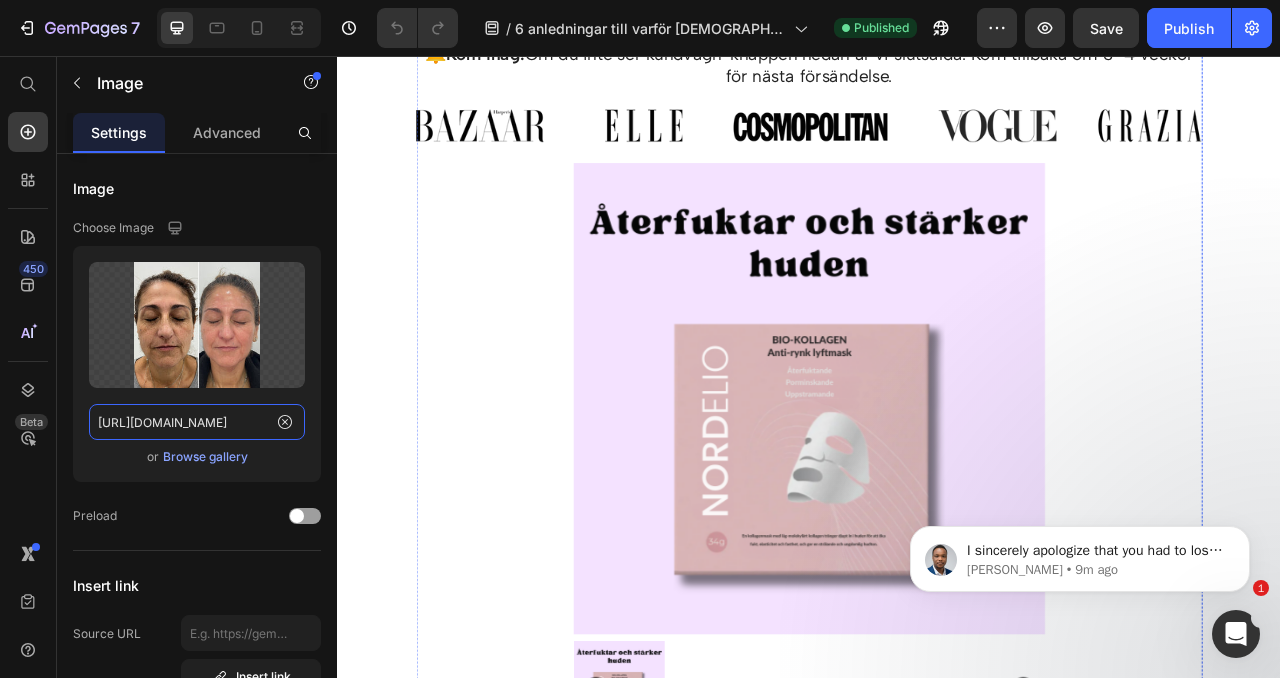 scroll, scrollTop: 5791, scrollLeft: 0, axis: vertical 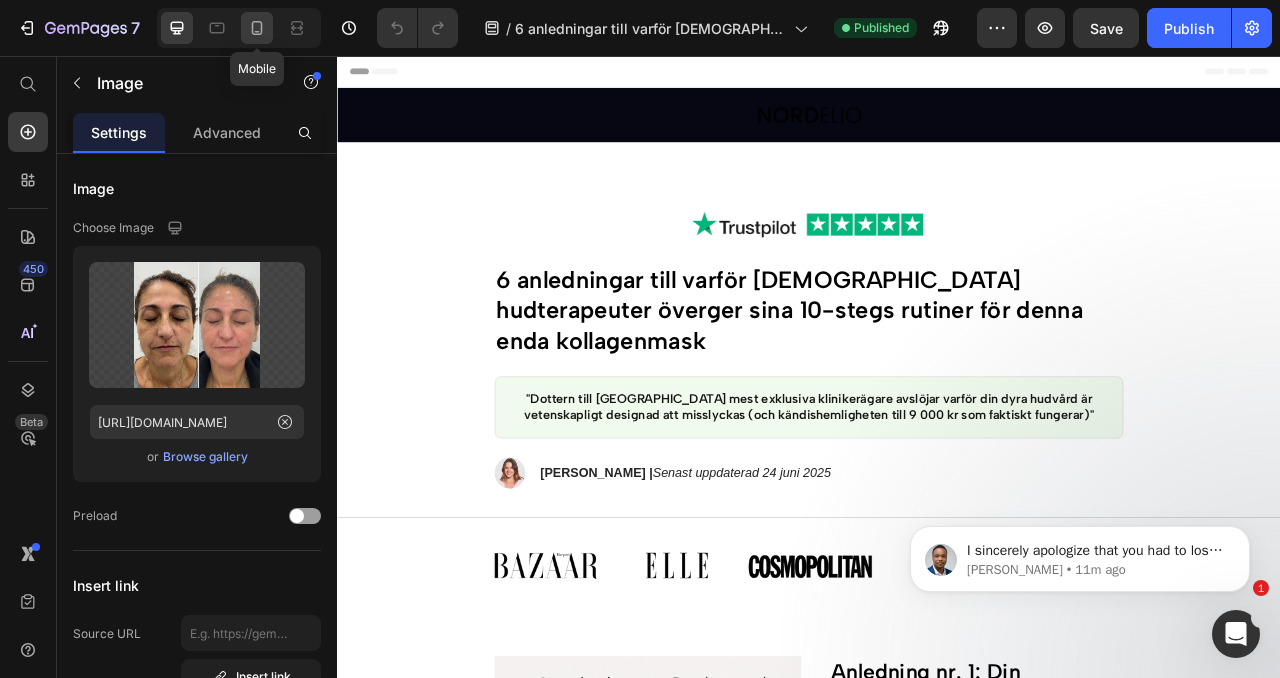 click 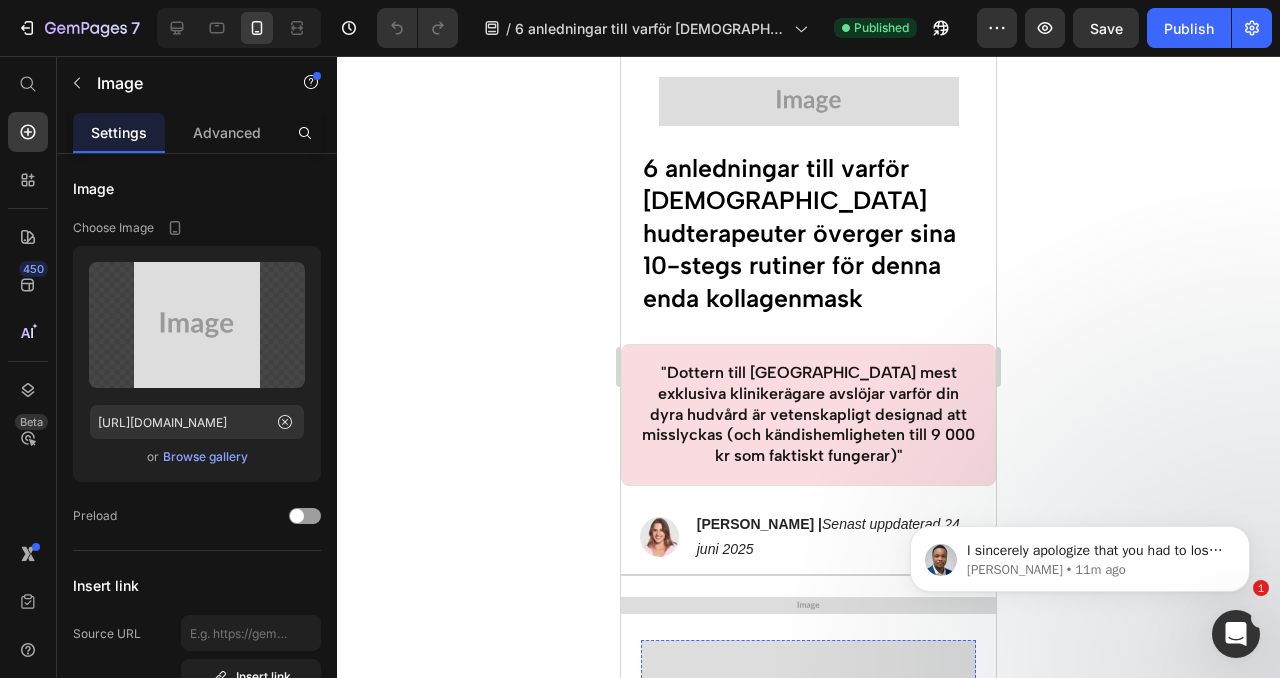 scroll, scrollTop: 0, scrollLeft: 0, axis: both 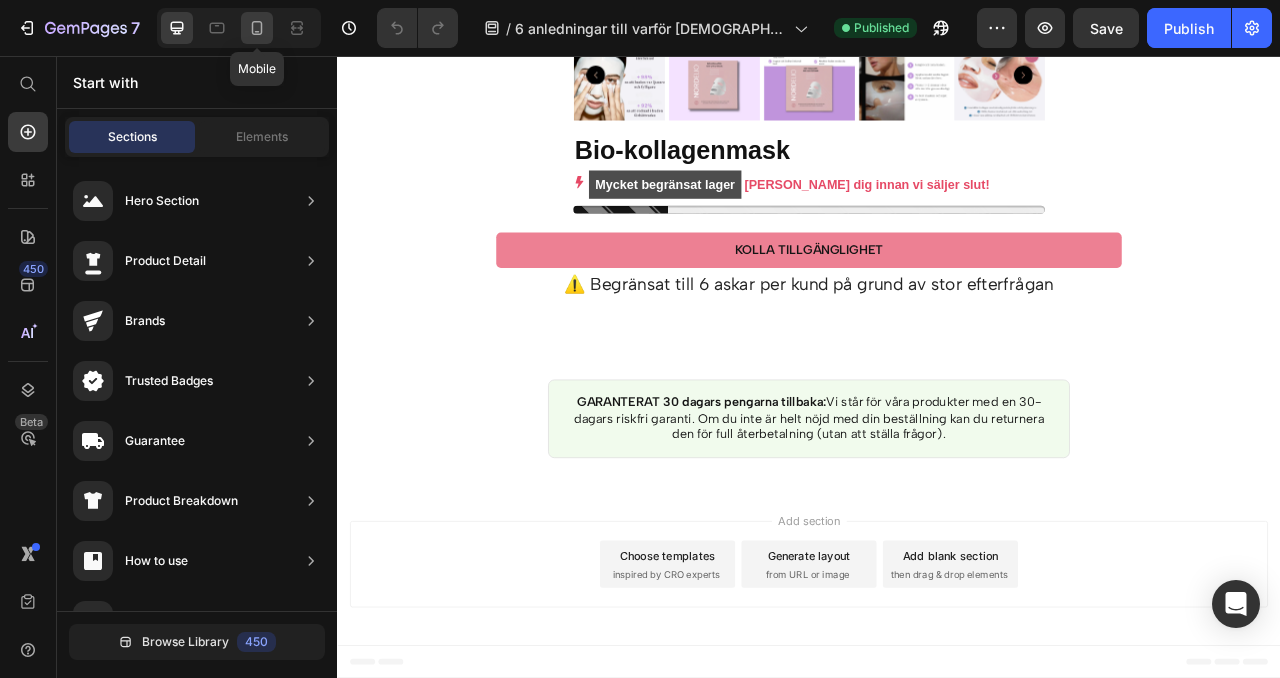 click 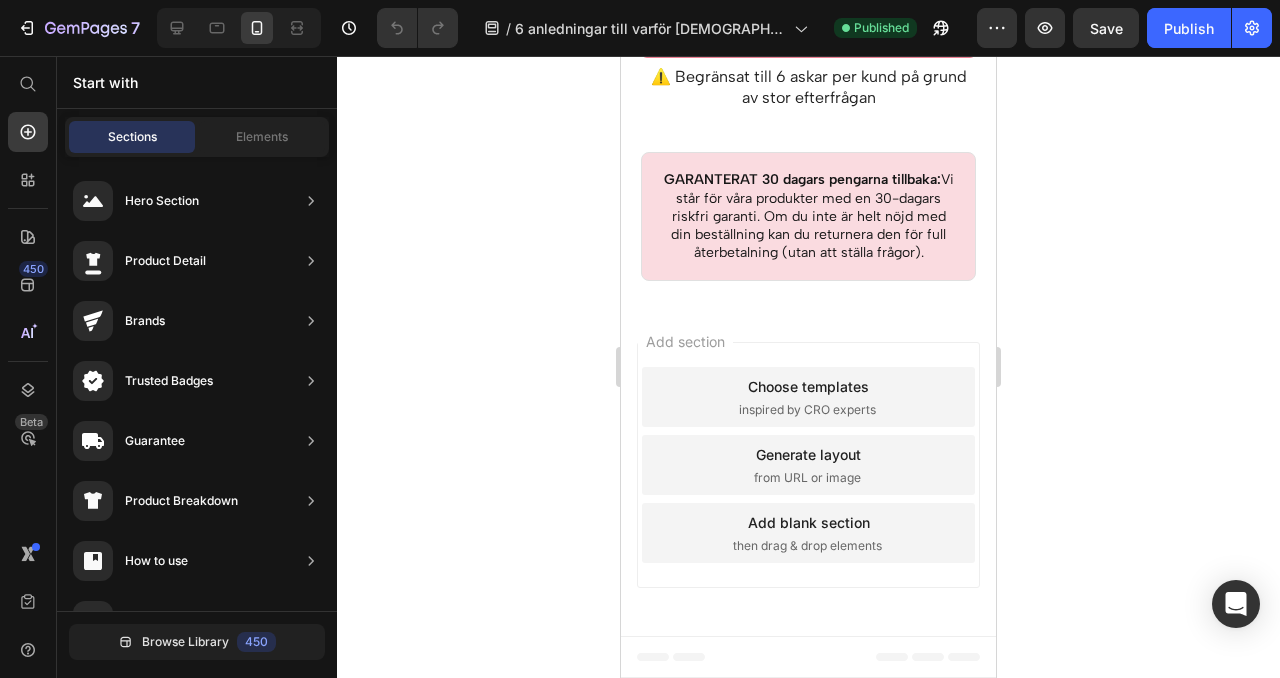 scroll, scrollTop: 8498, scrollLeft: 0, axis: vertical 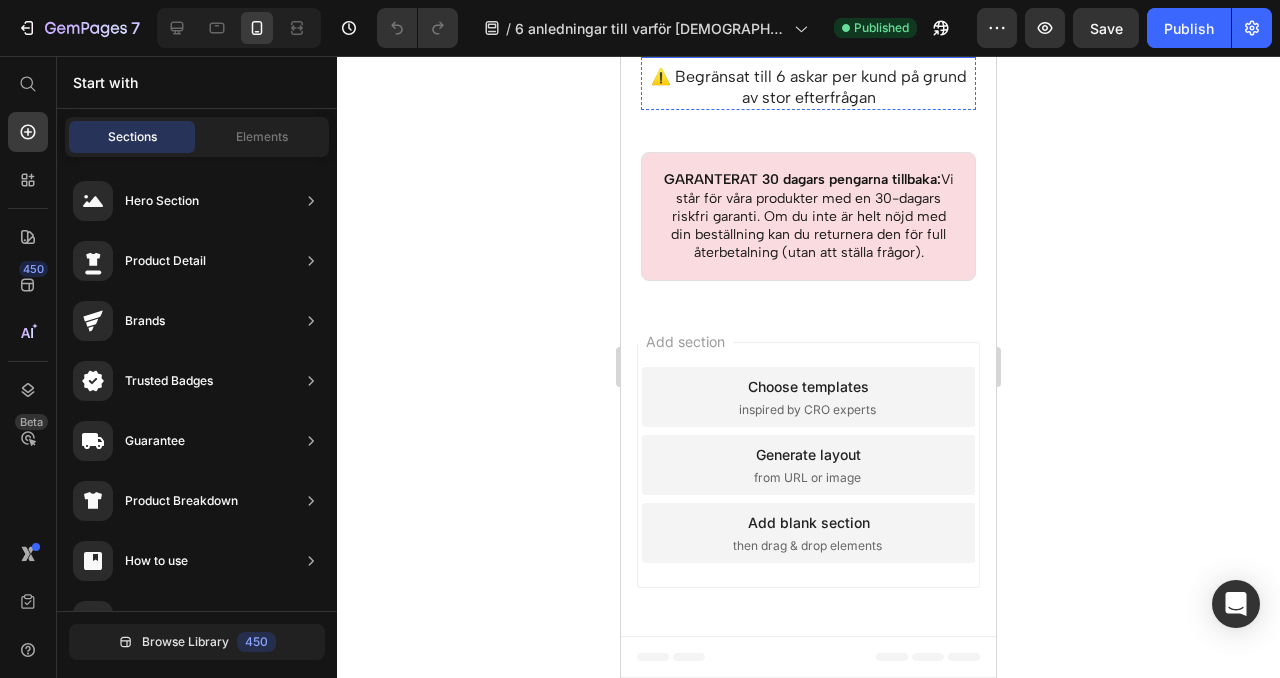 click on "KOLLA TILLGÄNGLIGHET" at bounding box center (809, 13) 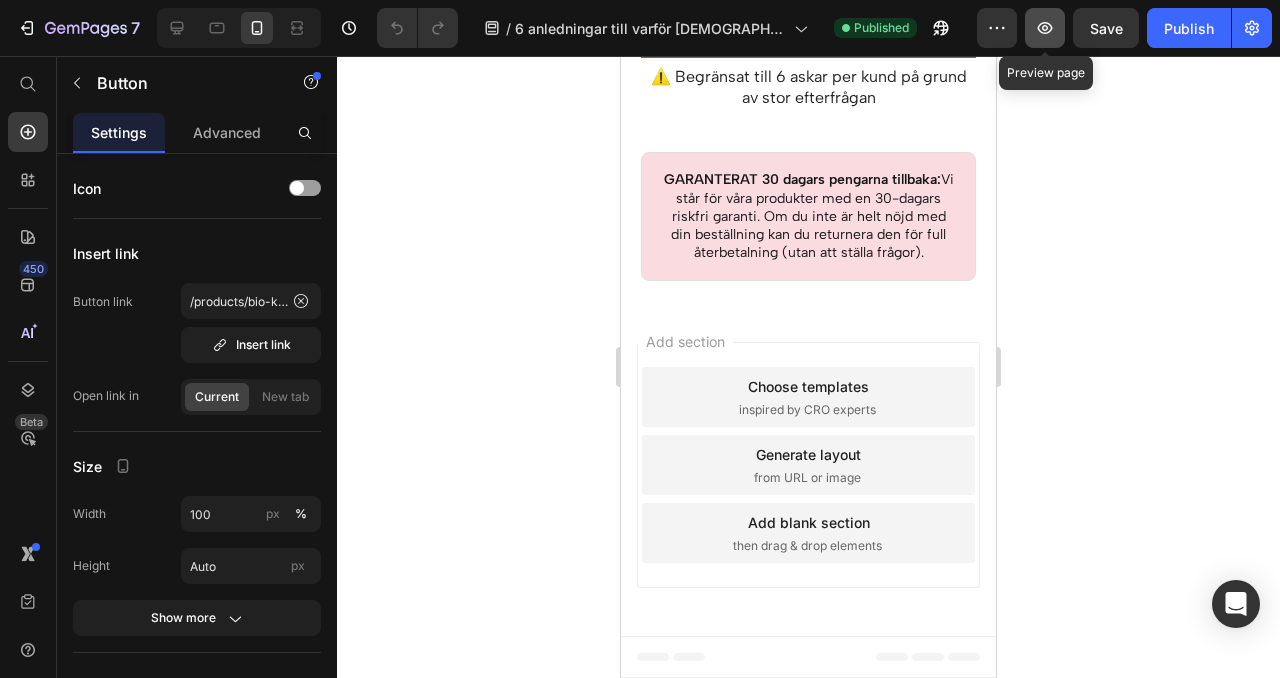 click 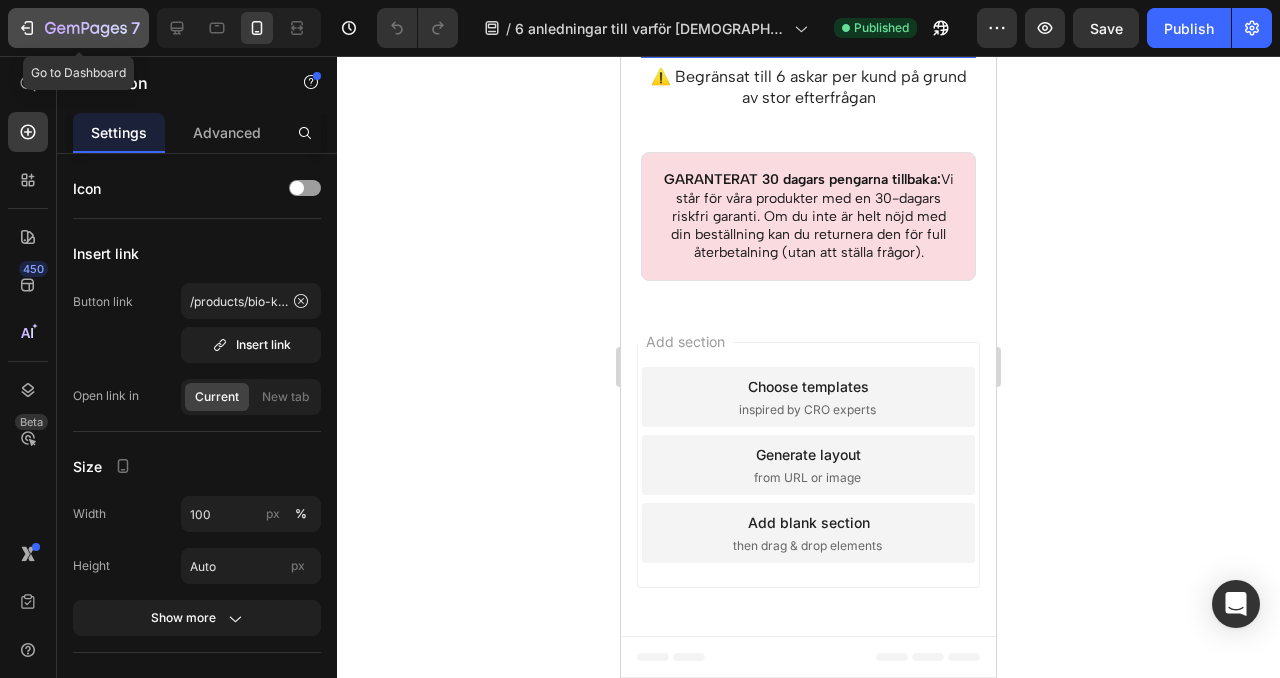 click 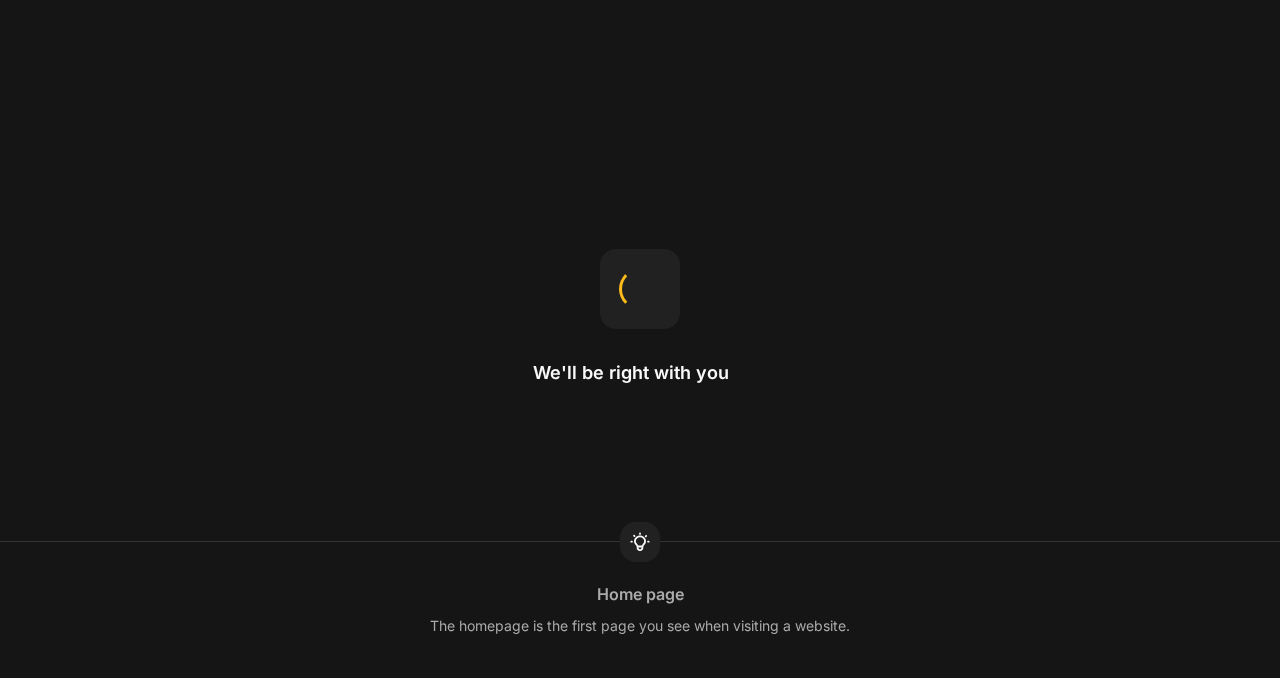 scroll, scrollTop: 0, scrollLeft: 0, axis: both 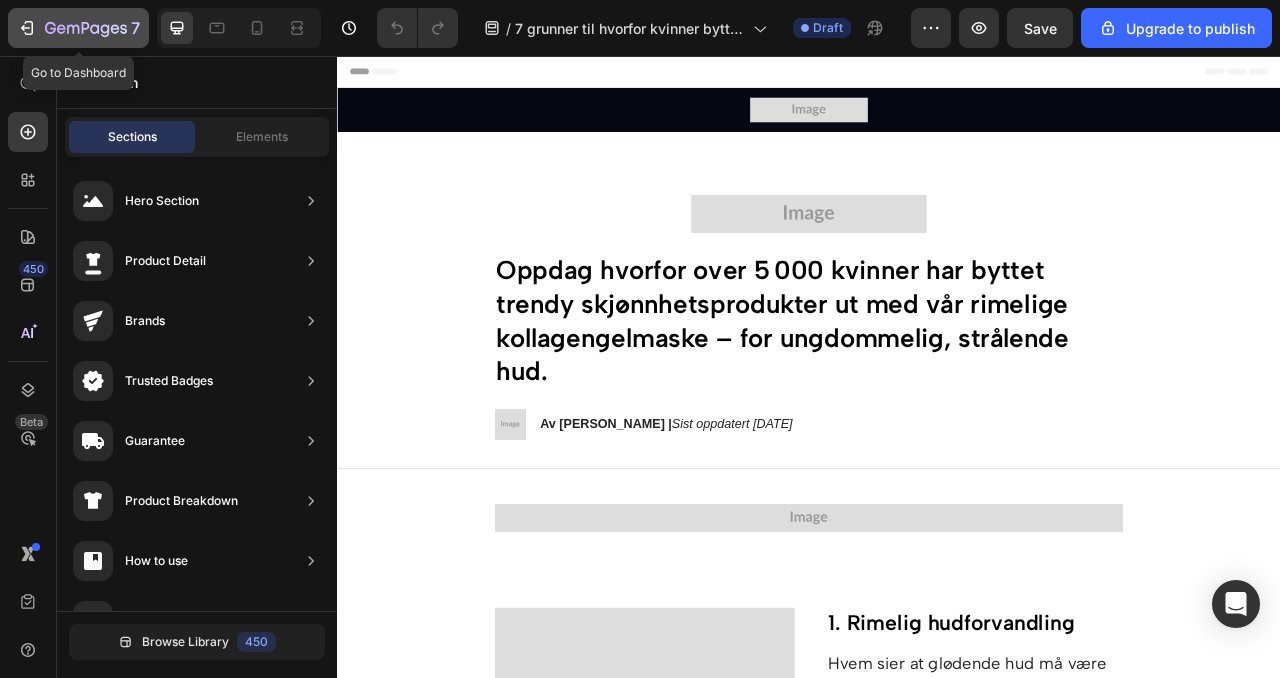click 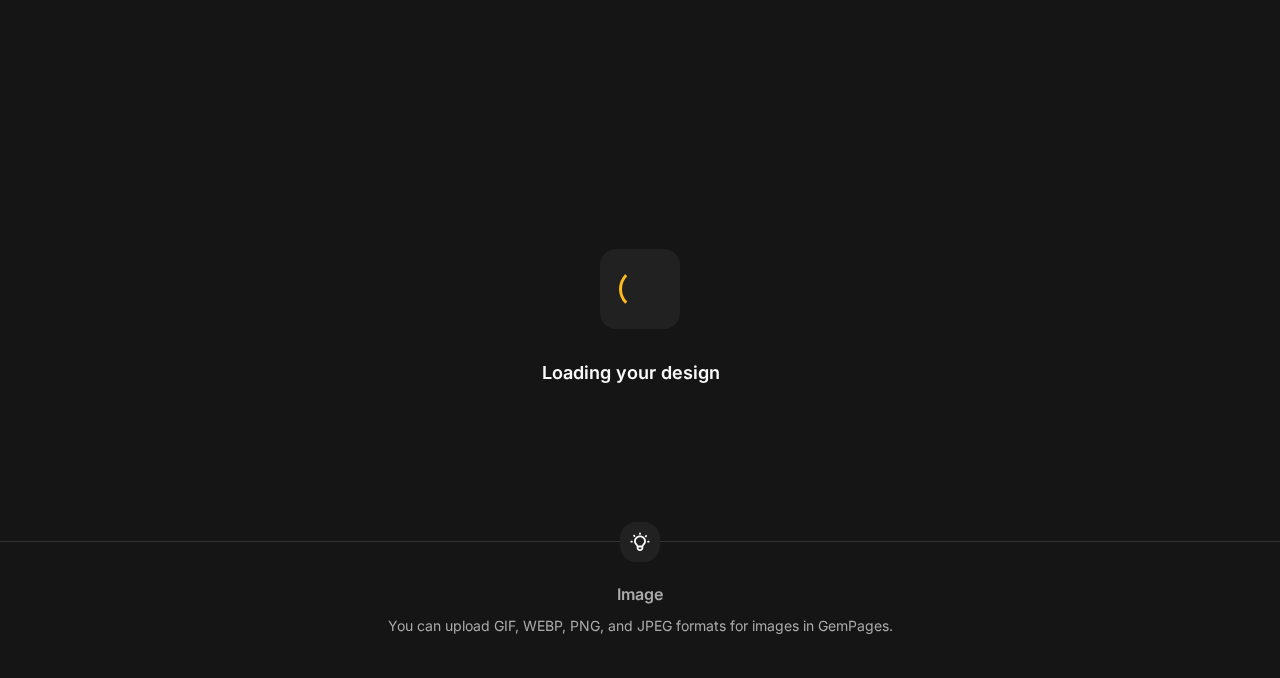 scroll, scrollTop: 0, scrollLeft: 0, axis: both 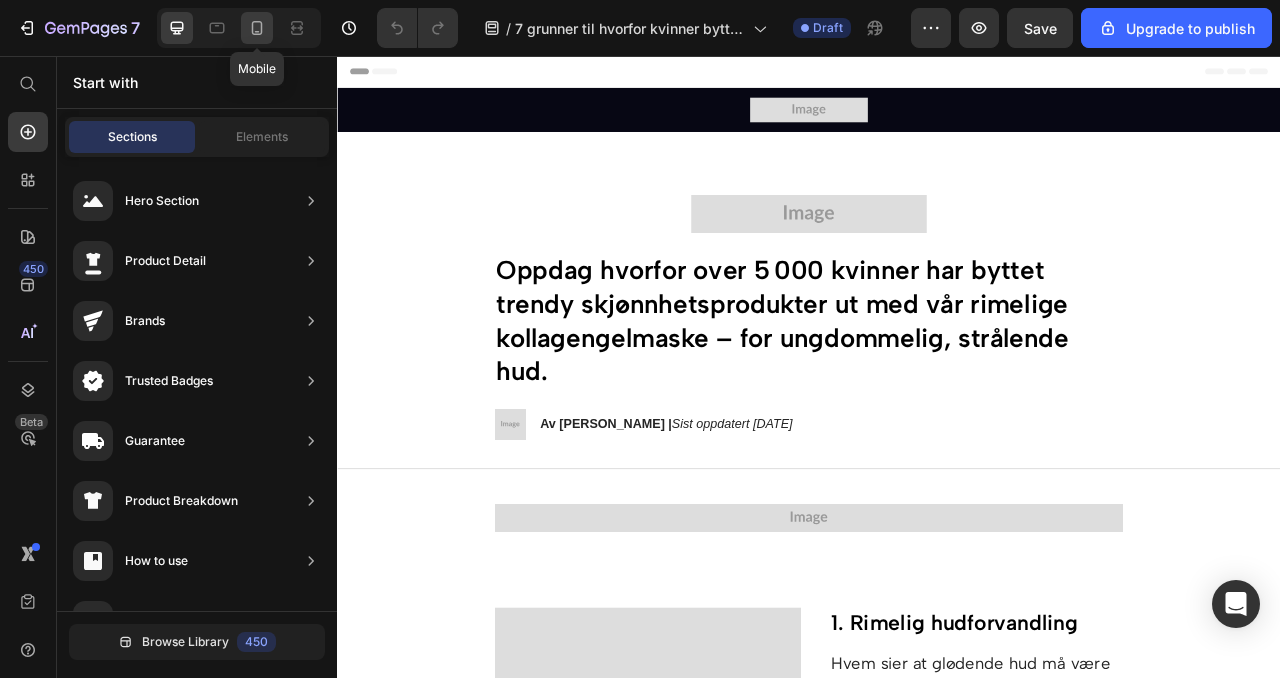click 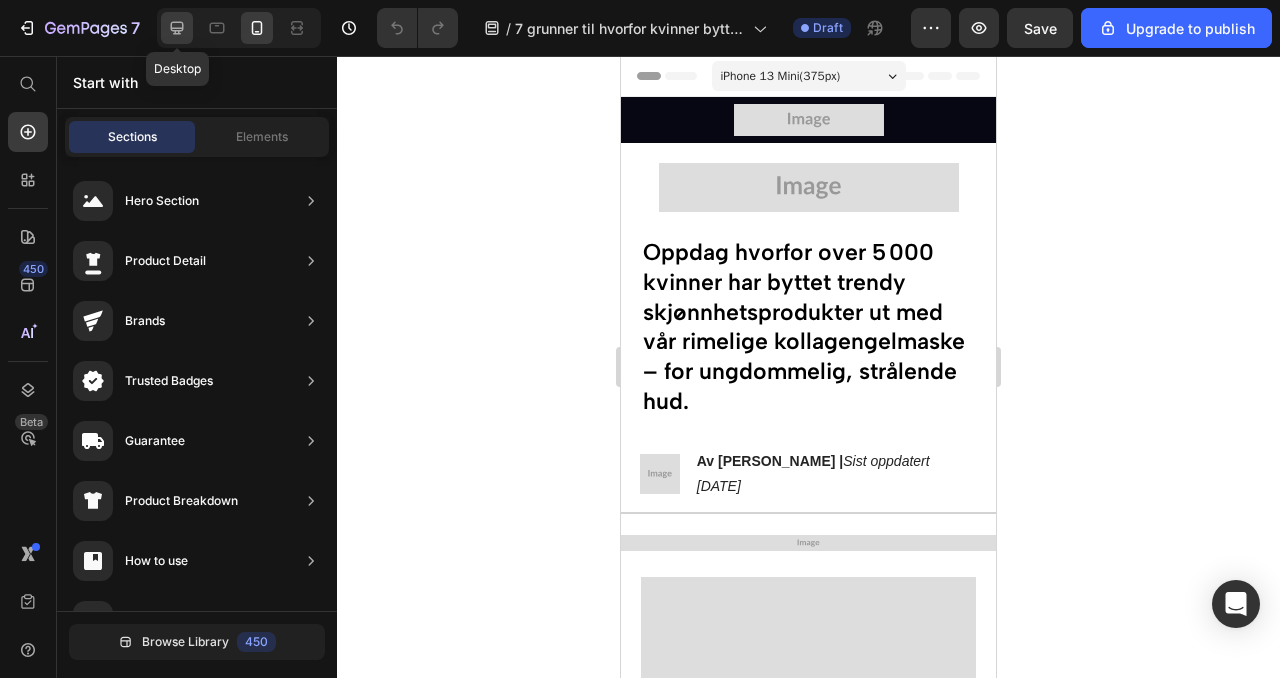 click 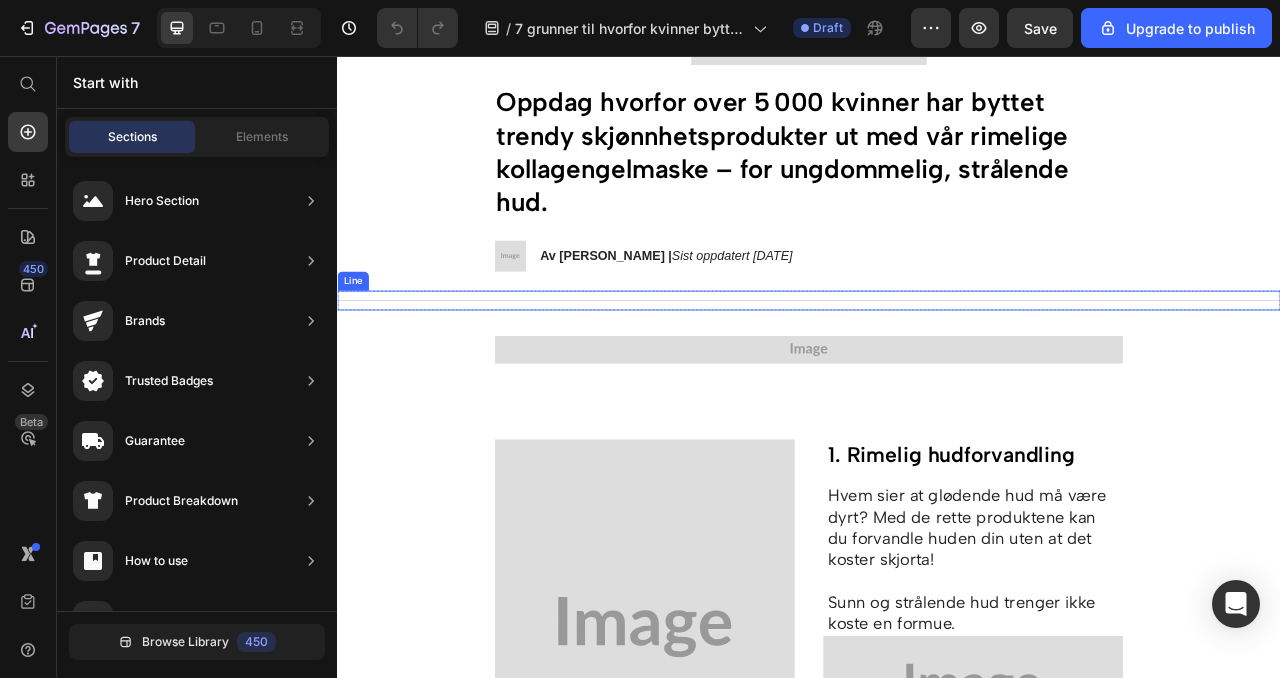 scroll, scrollTop: 0, scrollLeft: 0, axis: both 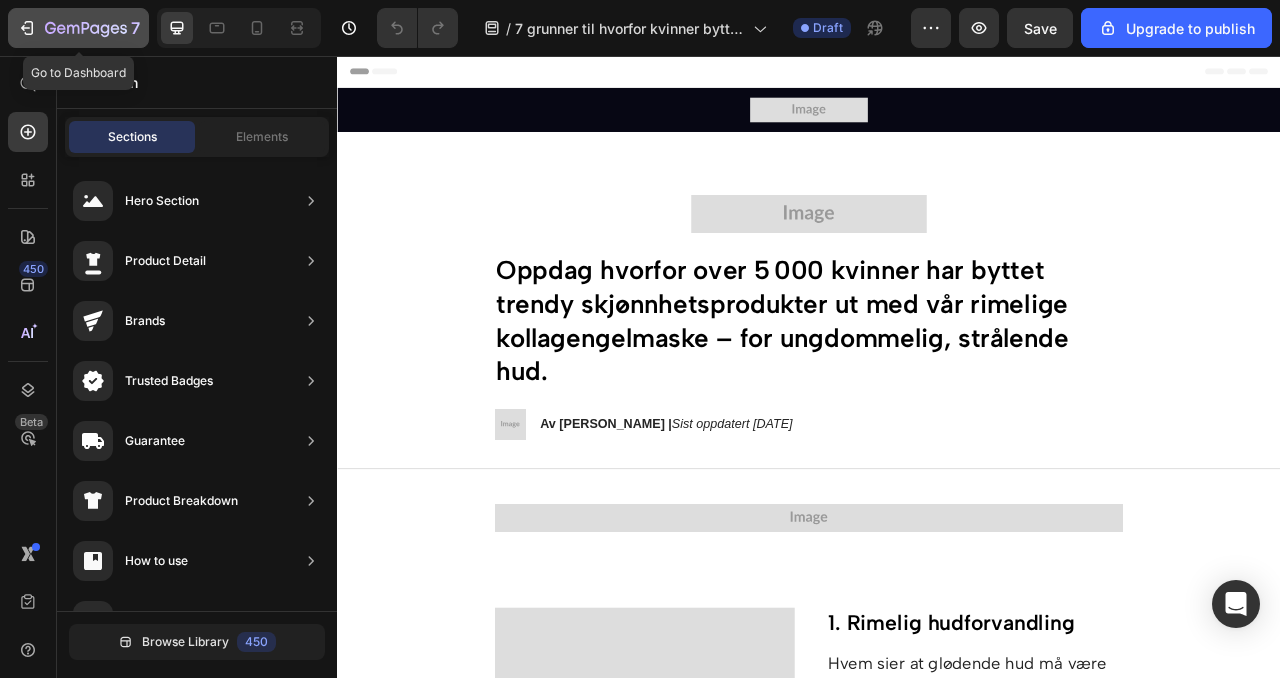 click 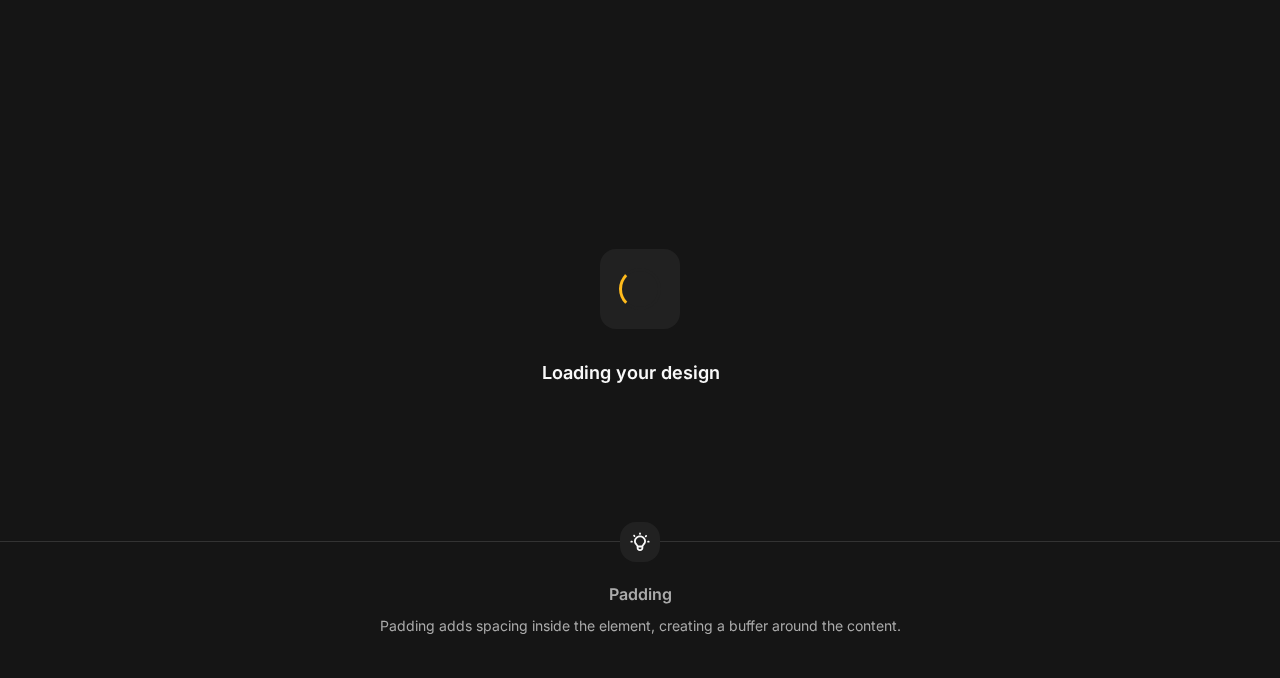 scroll, scrollTop: 0, scrollLeft: 0, axis: both 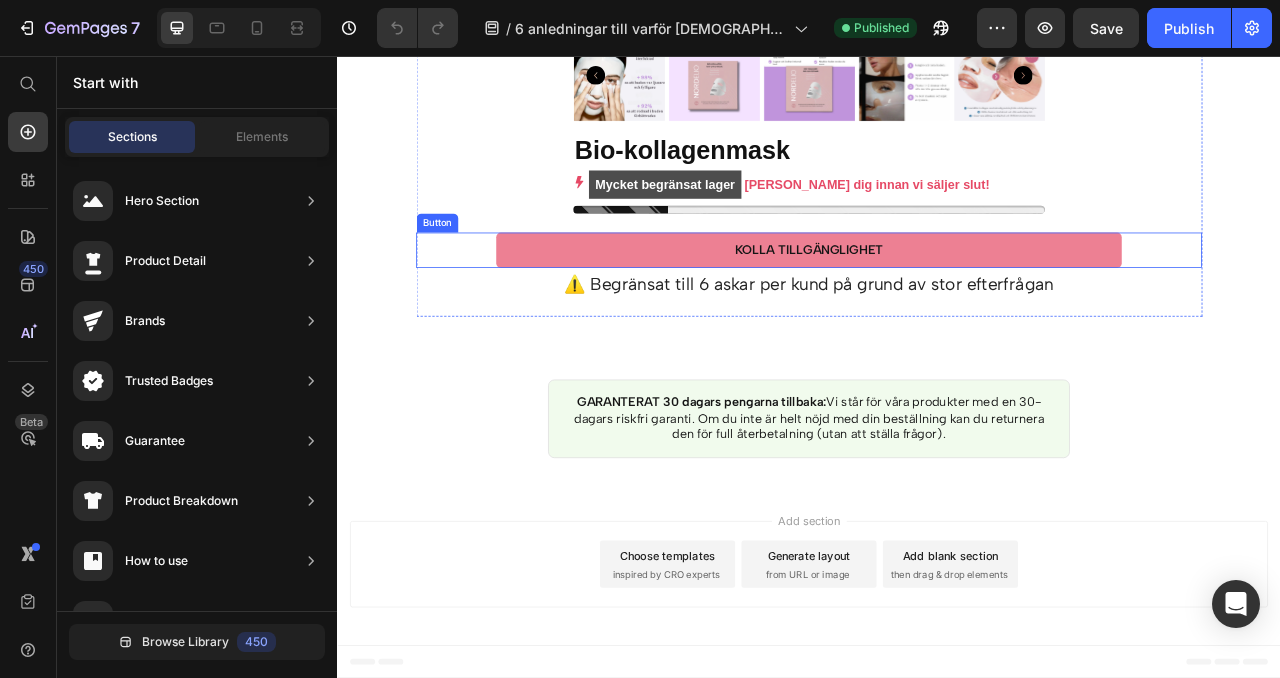 click on "KOLLA TILLGÄNGLIGHET Button" at bounding box center (937, 303) 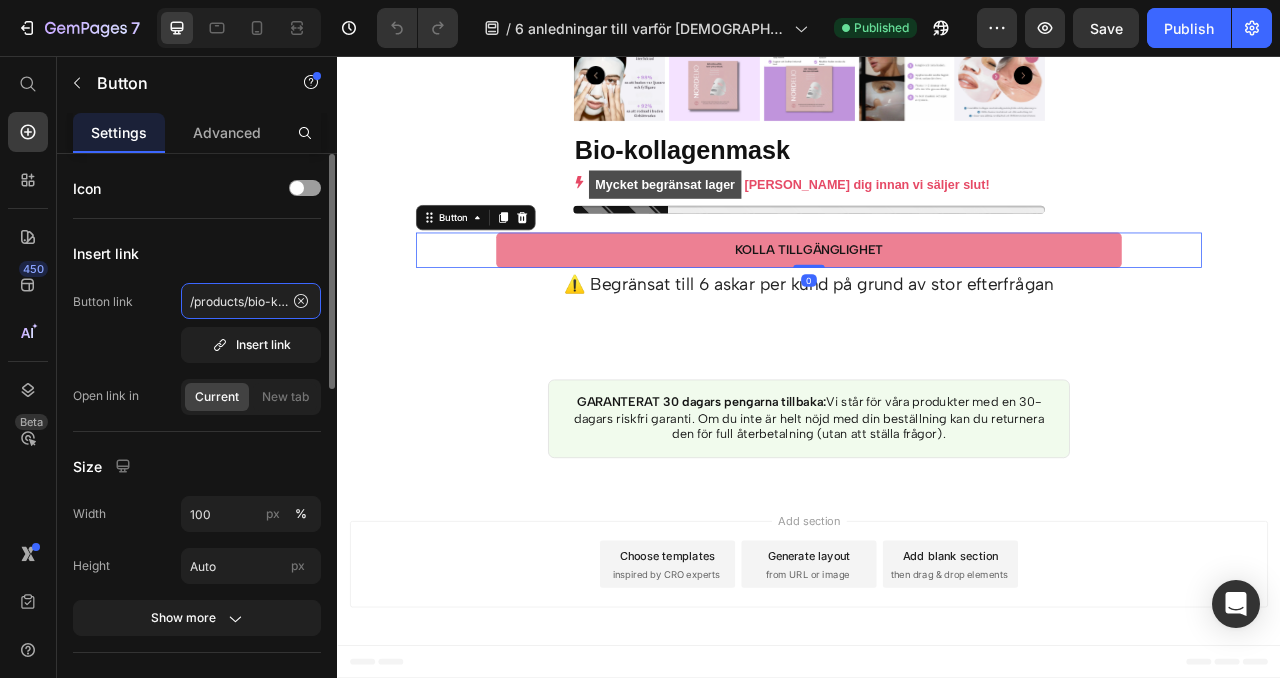click on "/products/bio-kollagenmask" 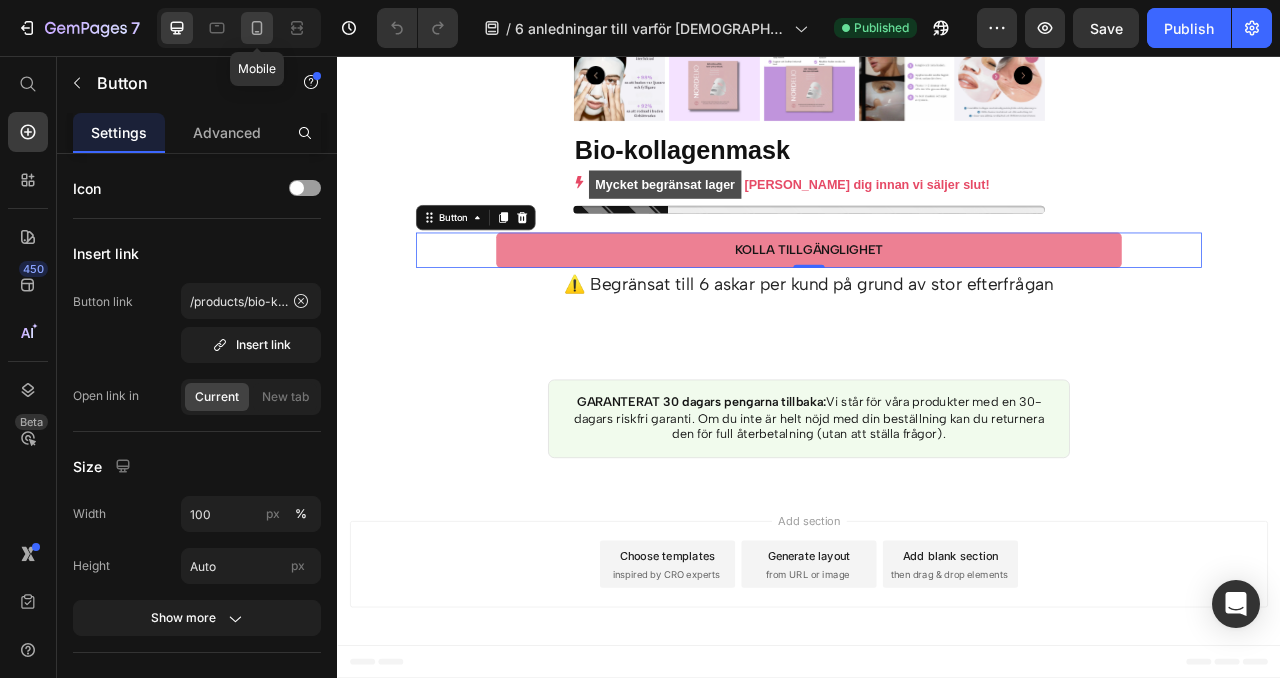 click 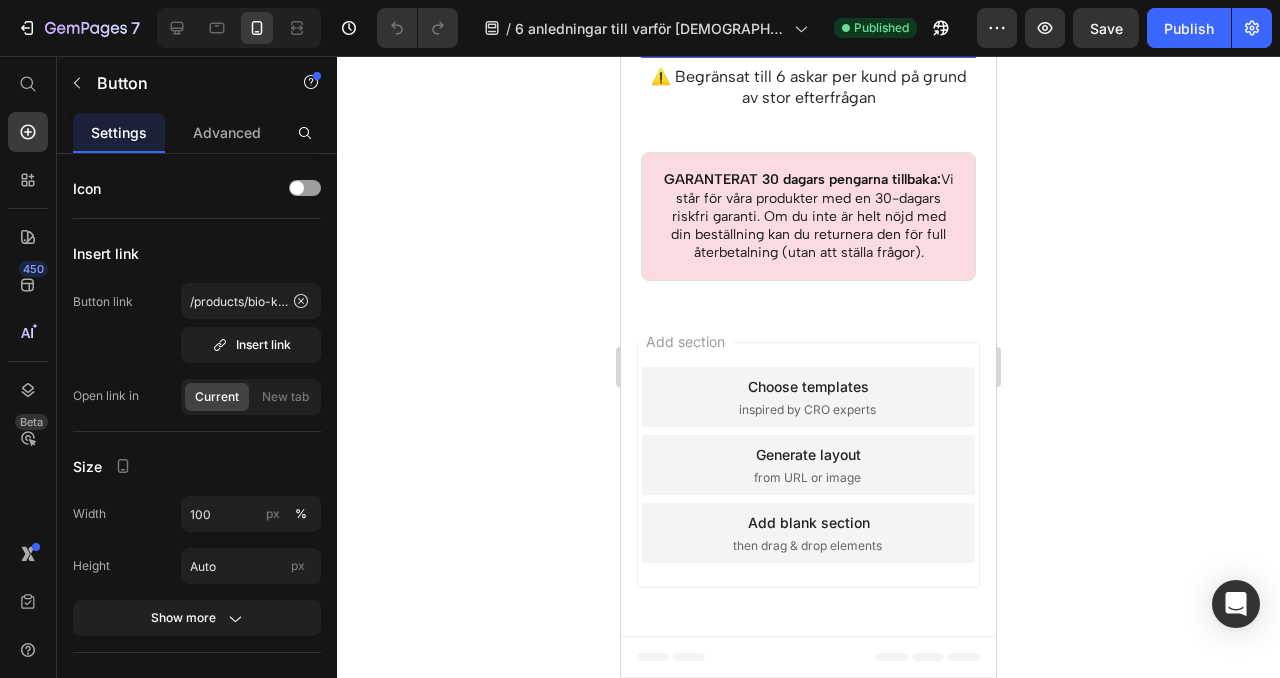 scroll, scrollTop: 8723, scrollLeft: 0, axis: vertical 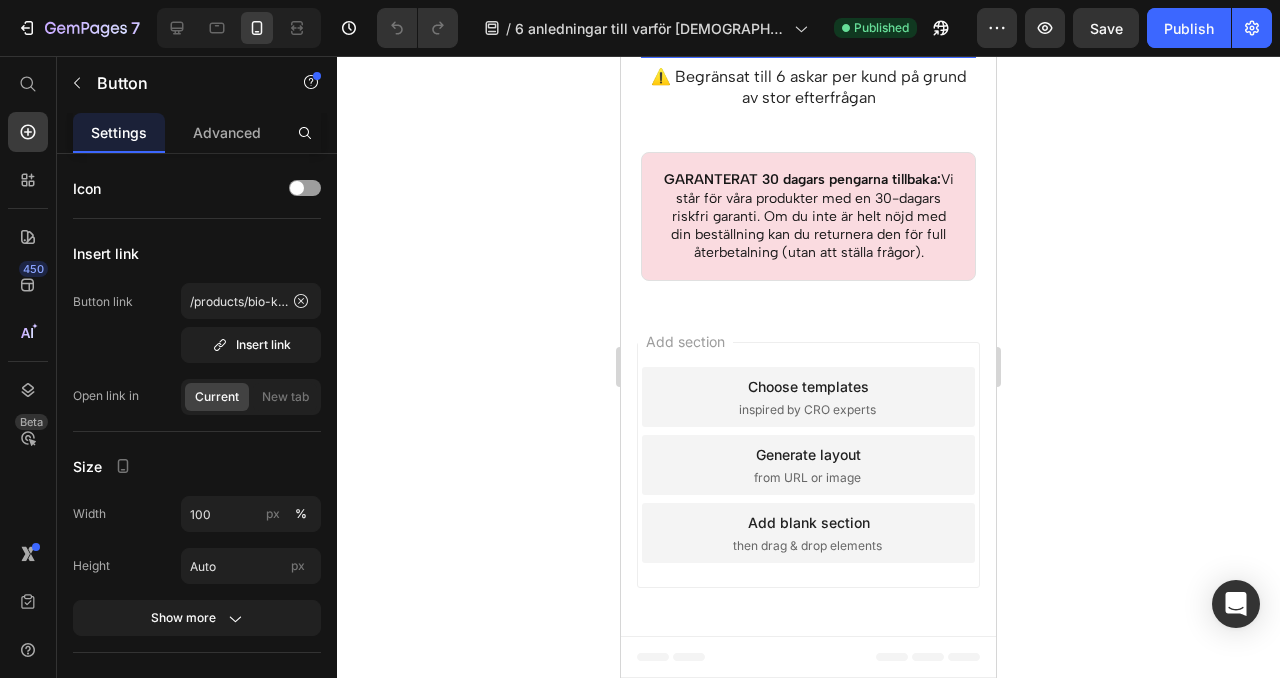 click on "KOLLA TILLGÄNGLIGHET" at bounding box center (808, 13) 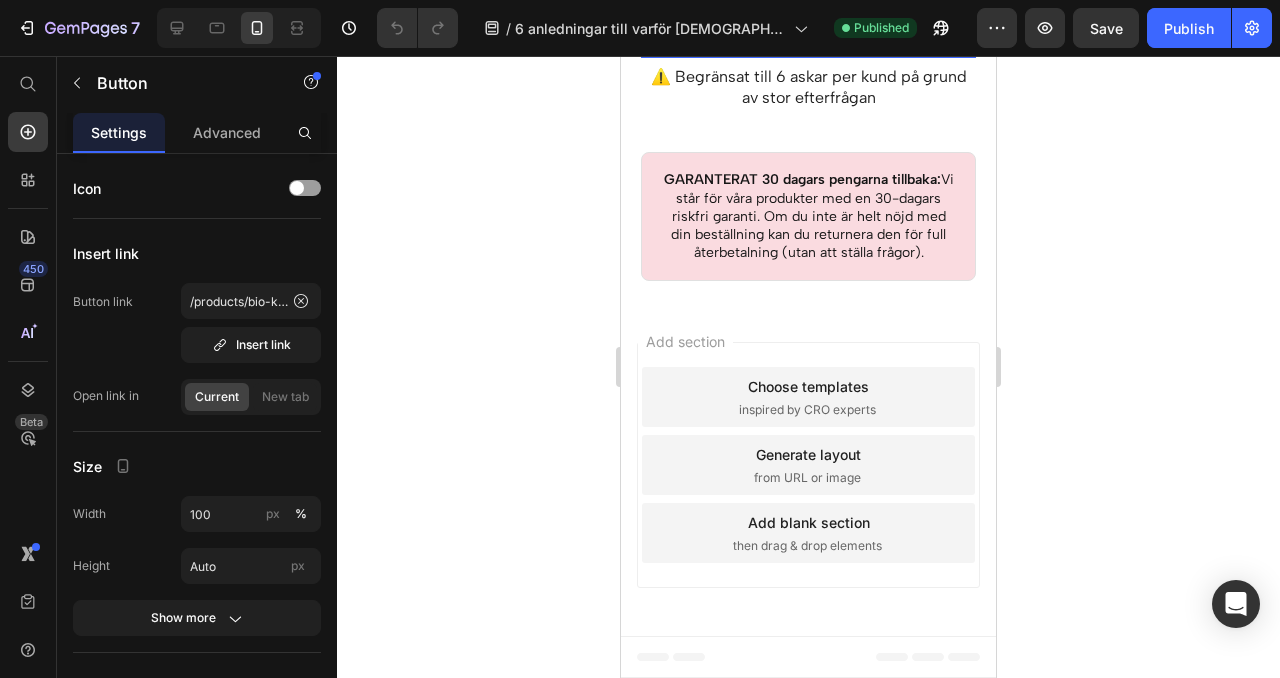click on "Button" at bounding box center [688, -50] 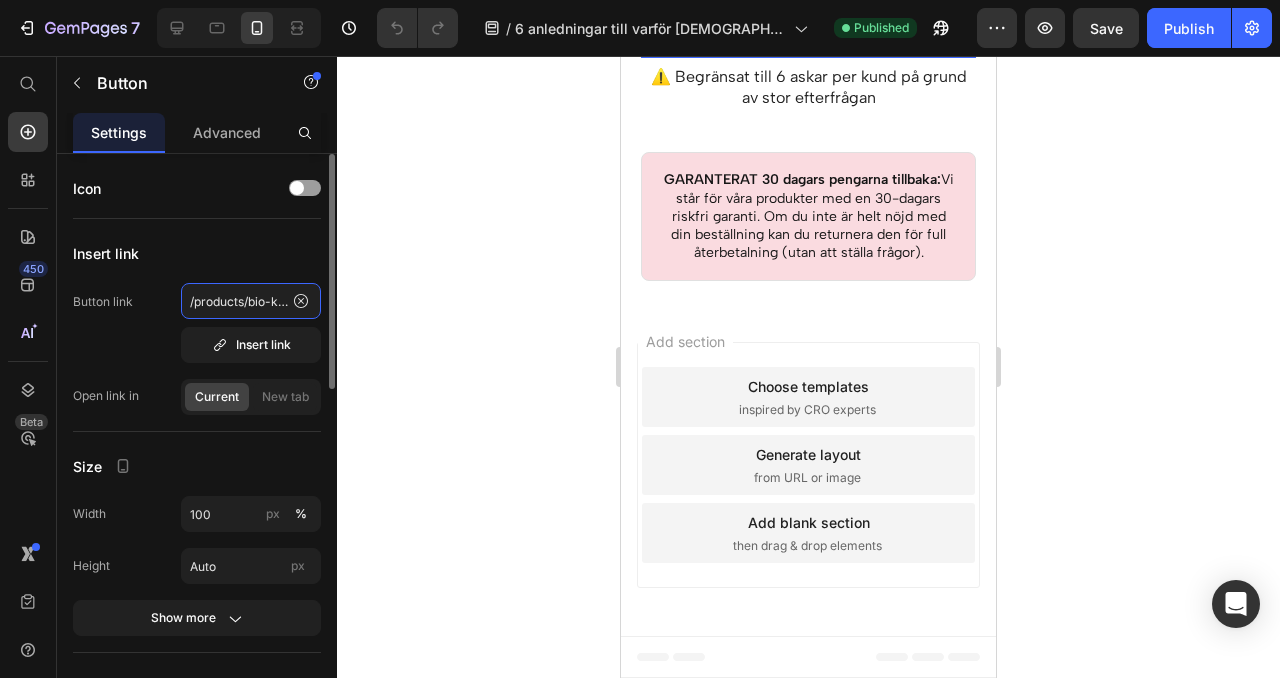 click on "/products/bio-kollagenmask" 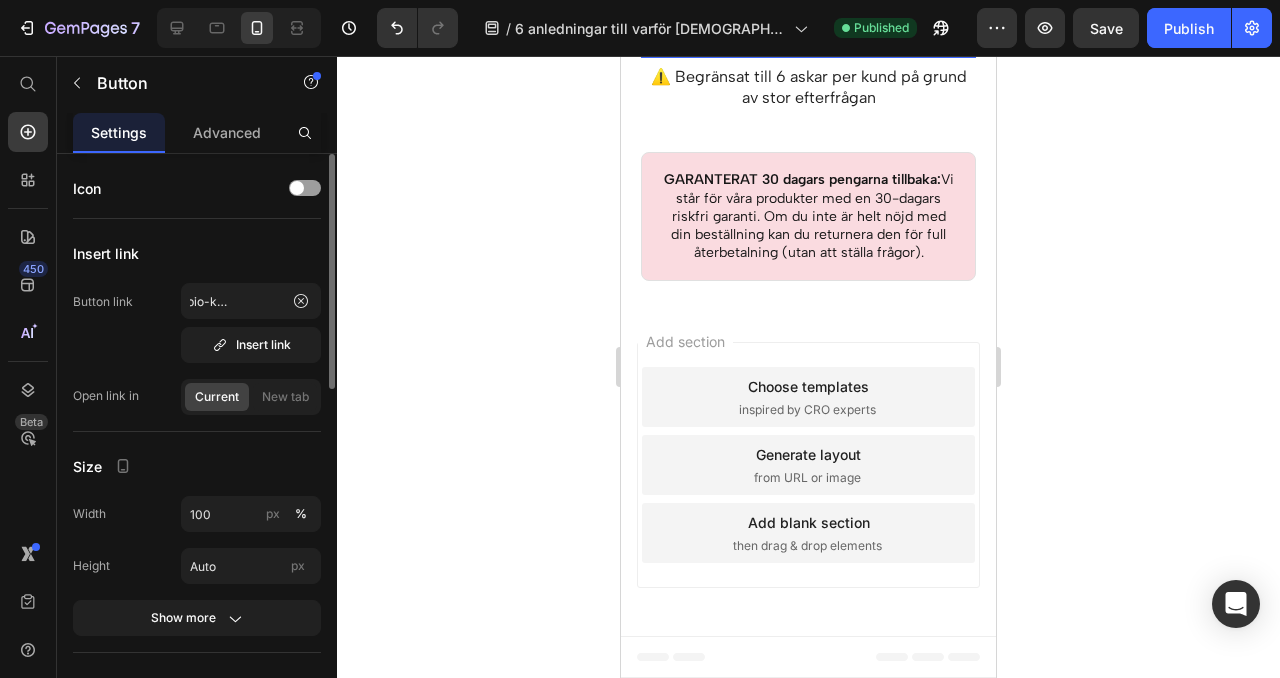 click on "Insert link" at bounding box center (197, 253) 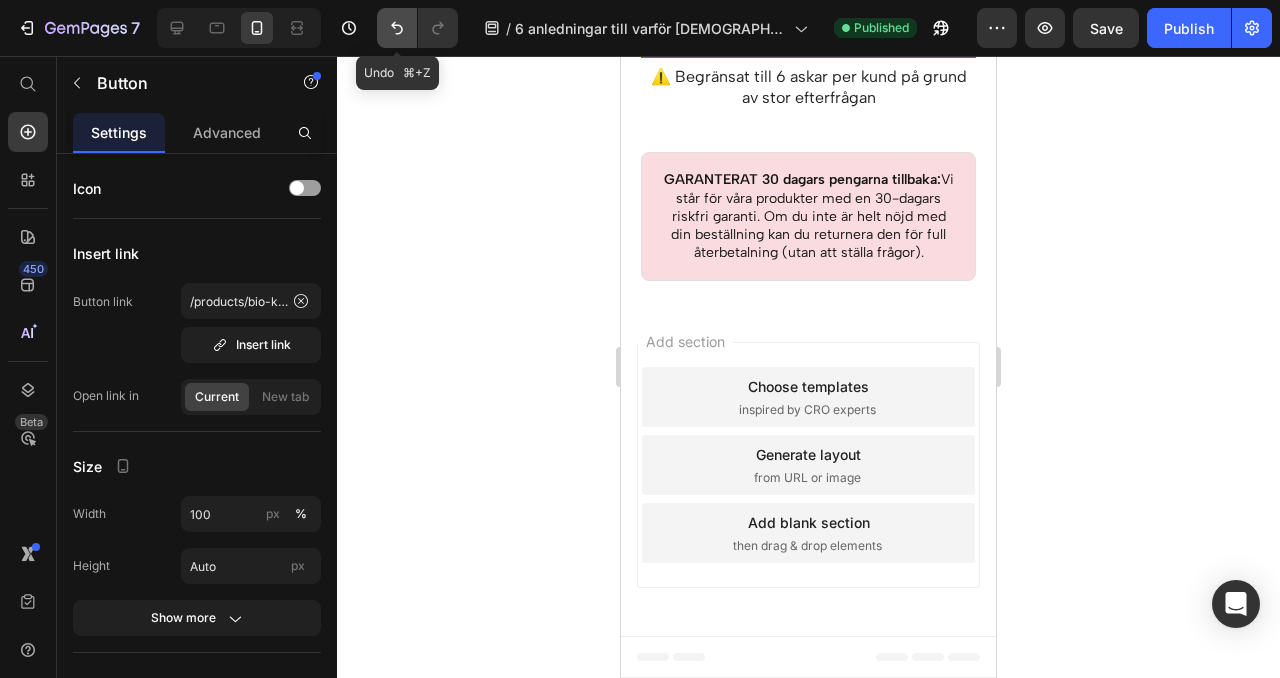 click 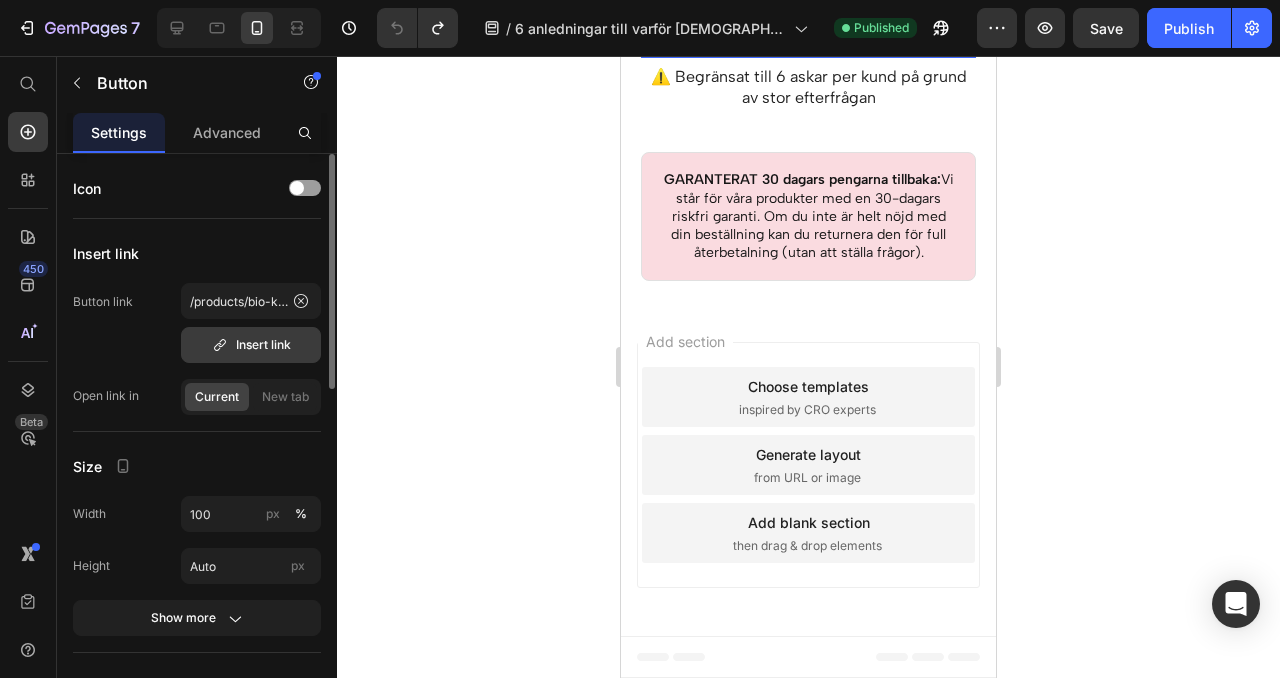 click on "Insert link" at bounding box center [251, 345] 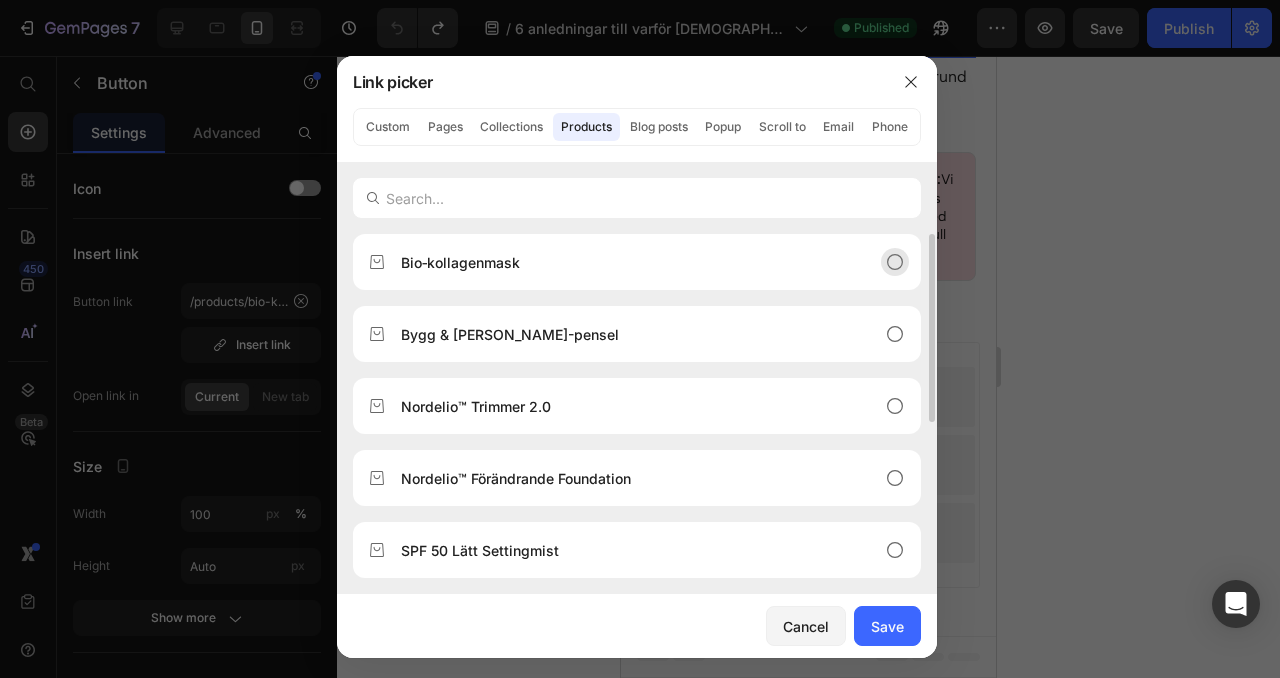 click on "Bio‑kollagenmask" at bounding box center (621, 262) 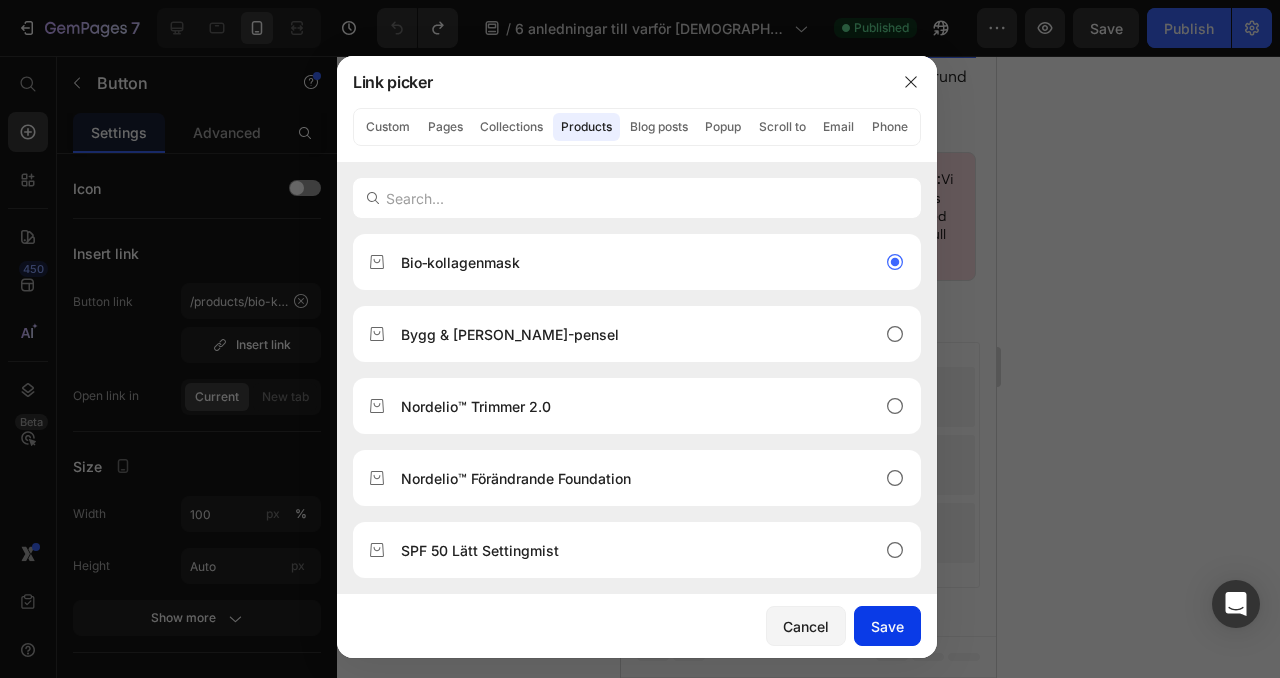 click on "Save" at bounding box center (887, 626) 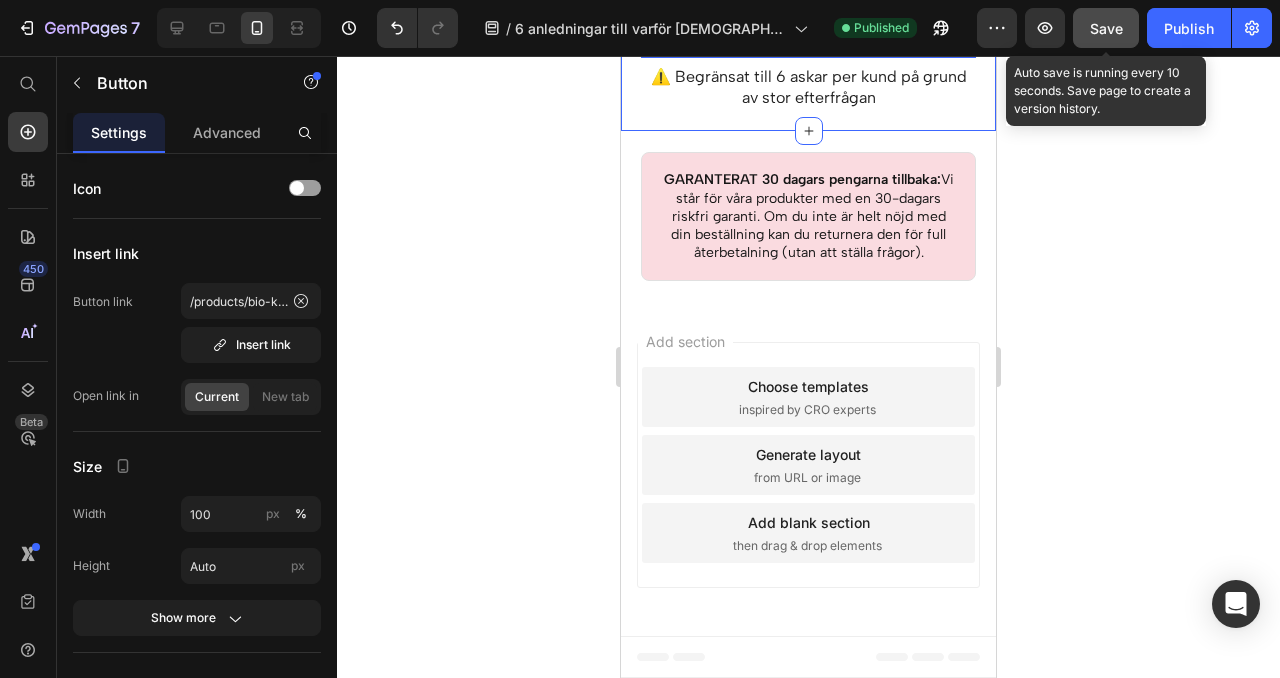 click on "Save" at bounding box center (1106, 28) 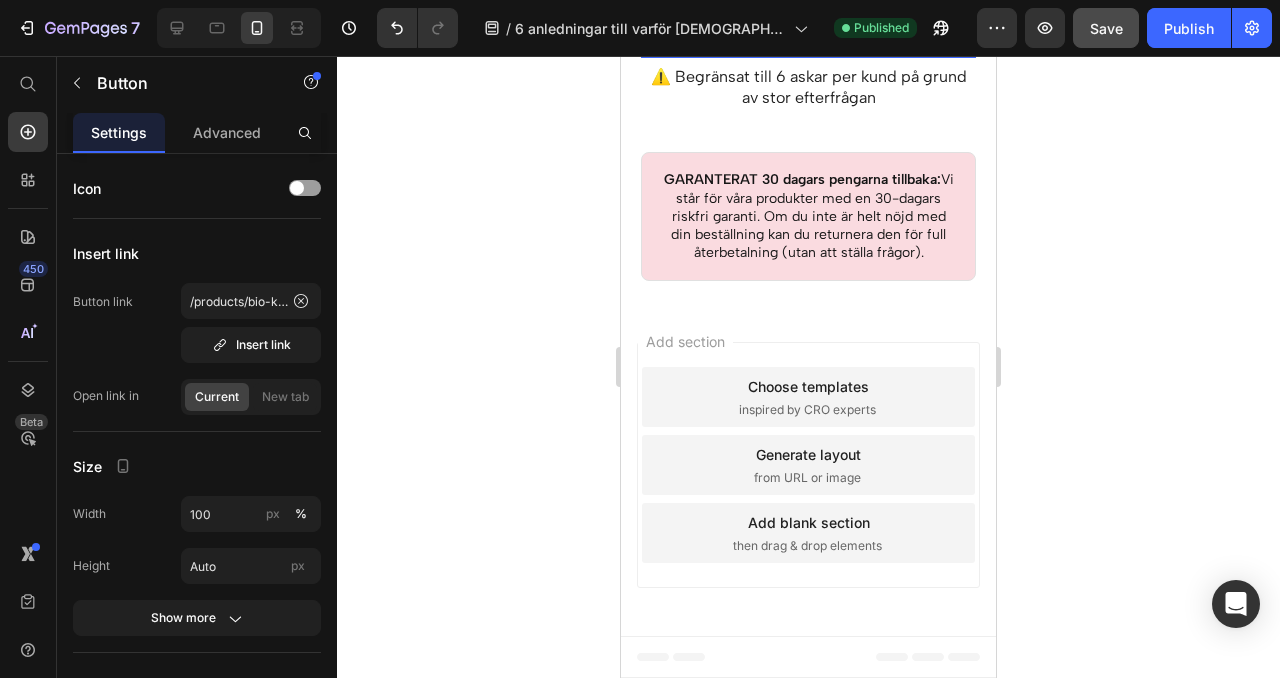 click on "KOLLA TILLGÄNGLIGHET" at bounding box center [809, 13] 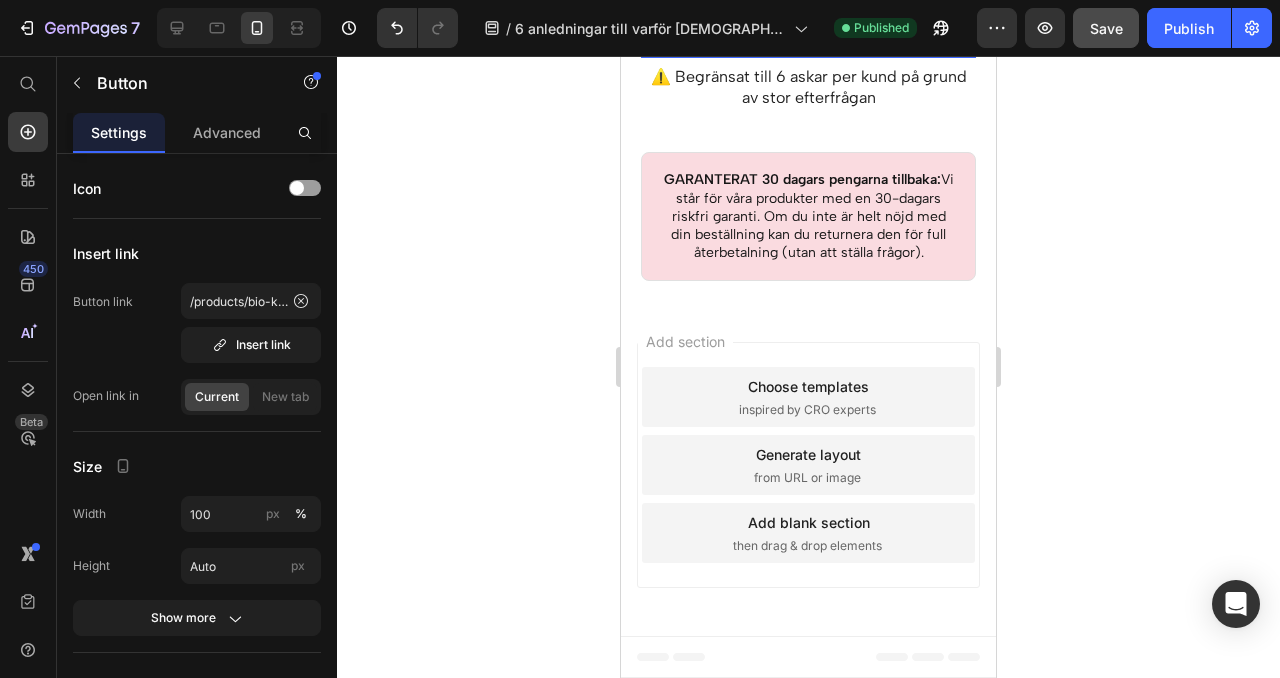 click on "KOLLA TILLGÄNGLIGHET" at bounding box center [808, 13] 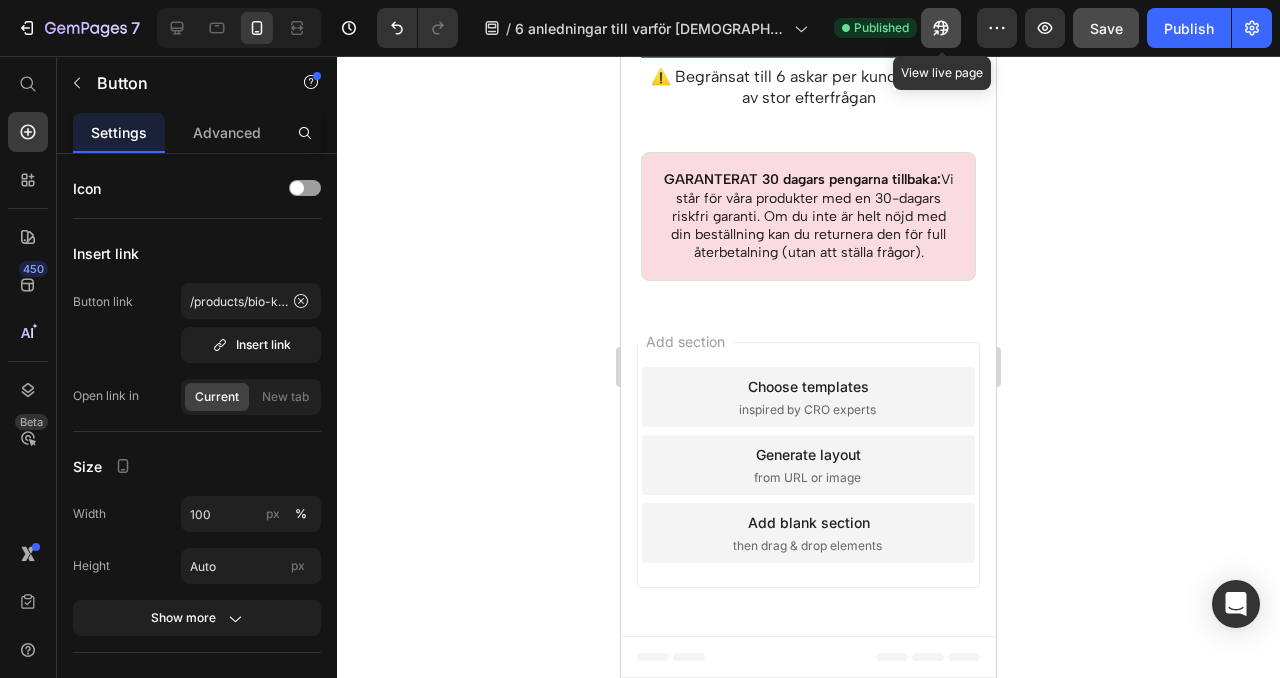 click 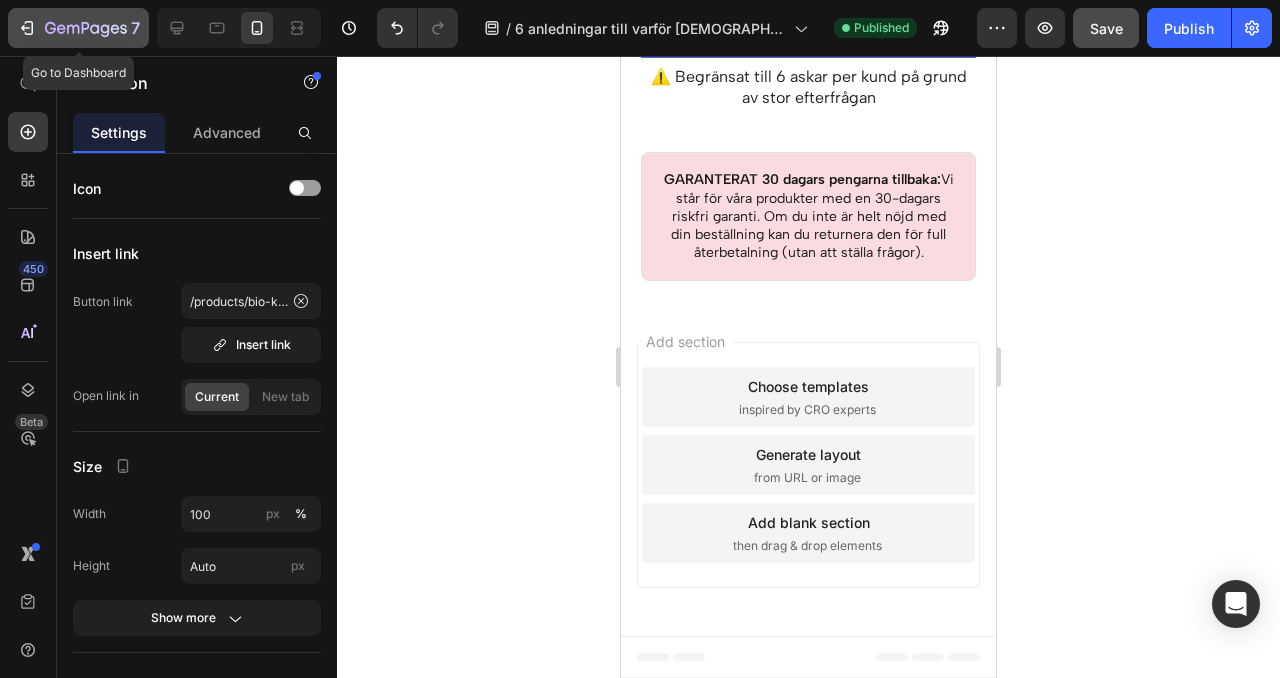 click on "7" at bounding box center [78, 28] 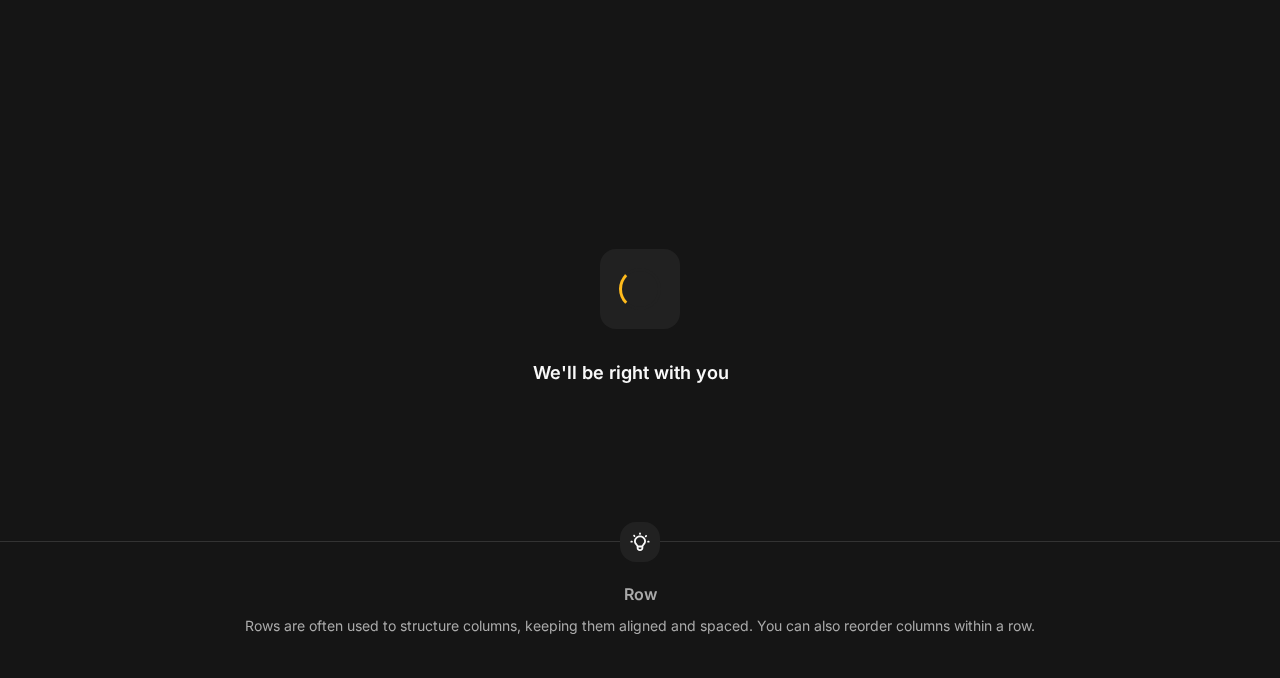 scroll, scrollTop: 0, scrollLeft: 0, axis: both 